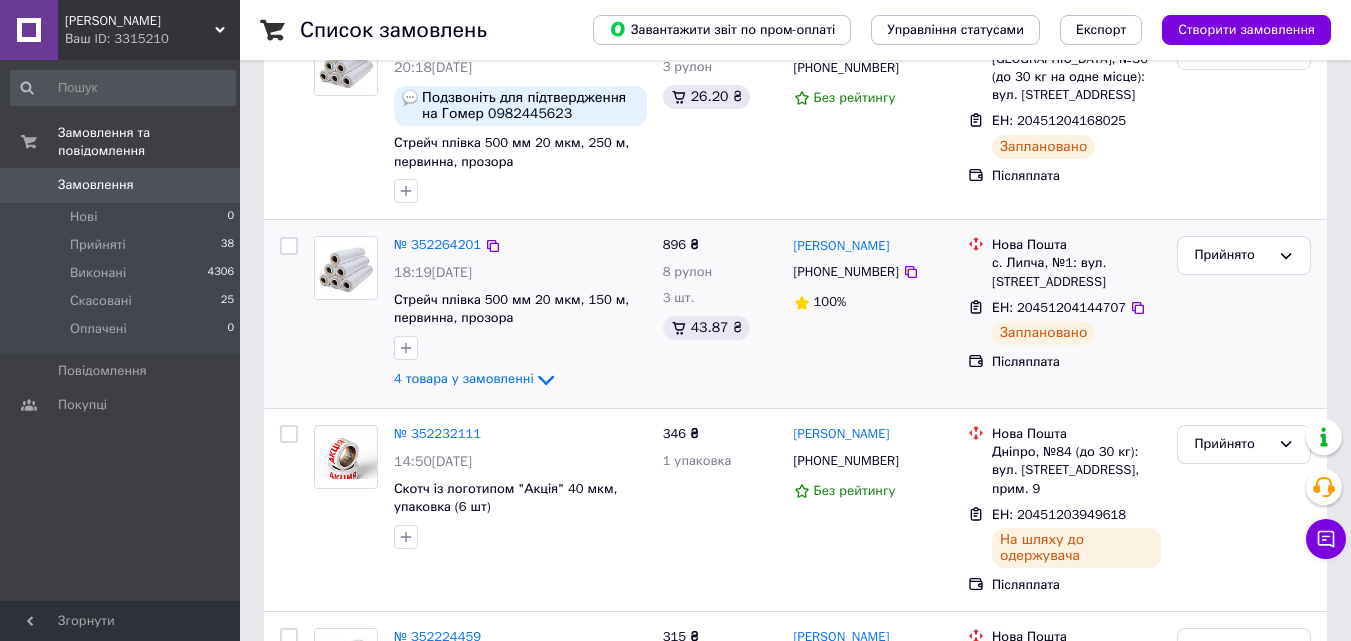 scroll, scrollTop: 0, scrollLeft: 0, axis: both 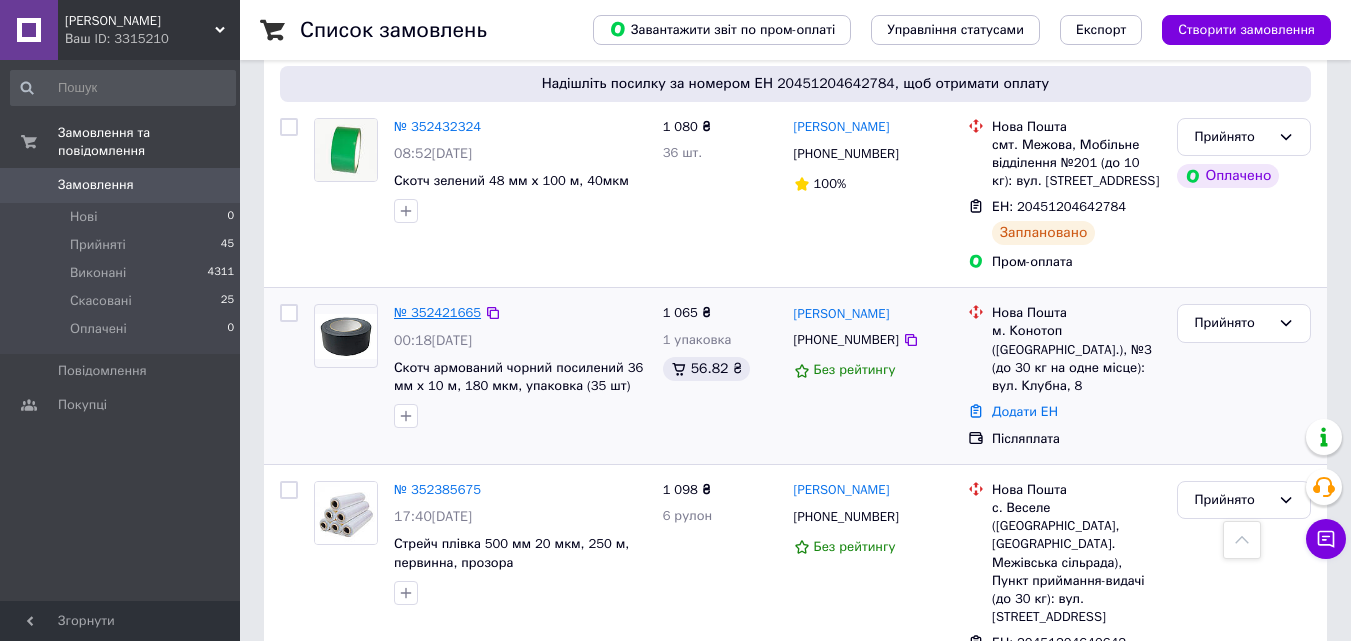 click on "№ 352421665" at bounding box center [437, 312] 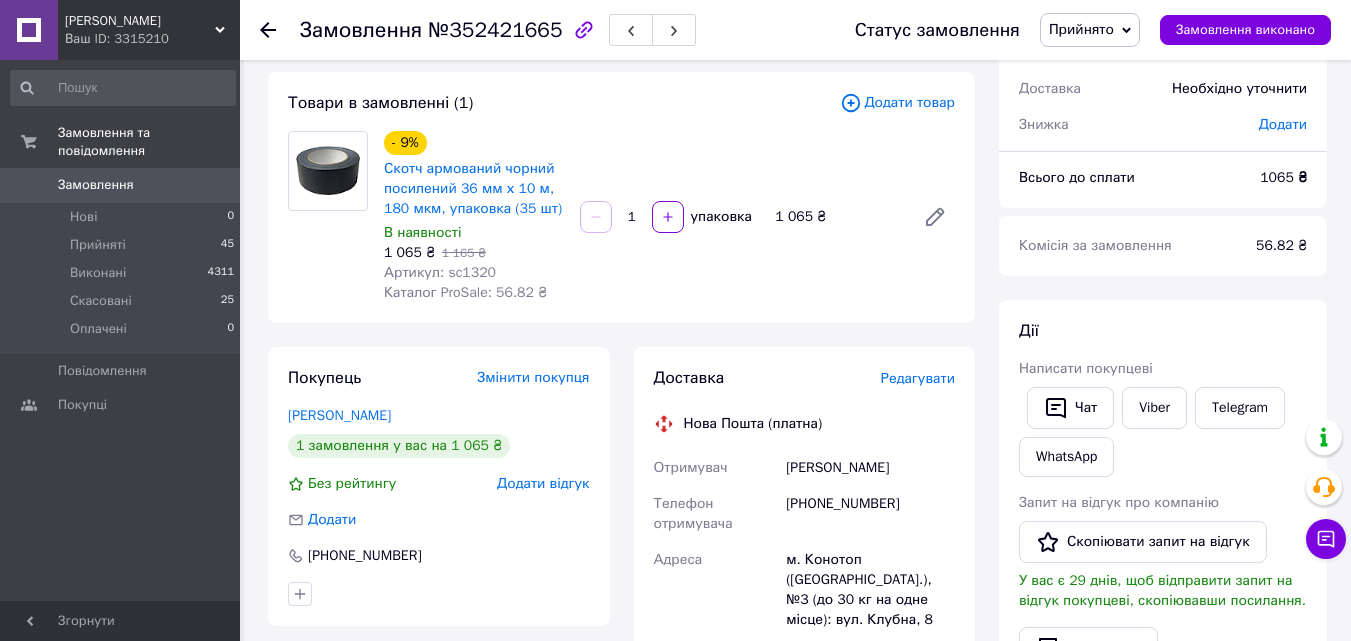 scroll, scrollTop: 0, scrollLeft: 0, axis: both 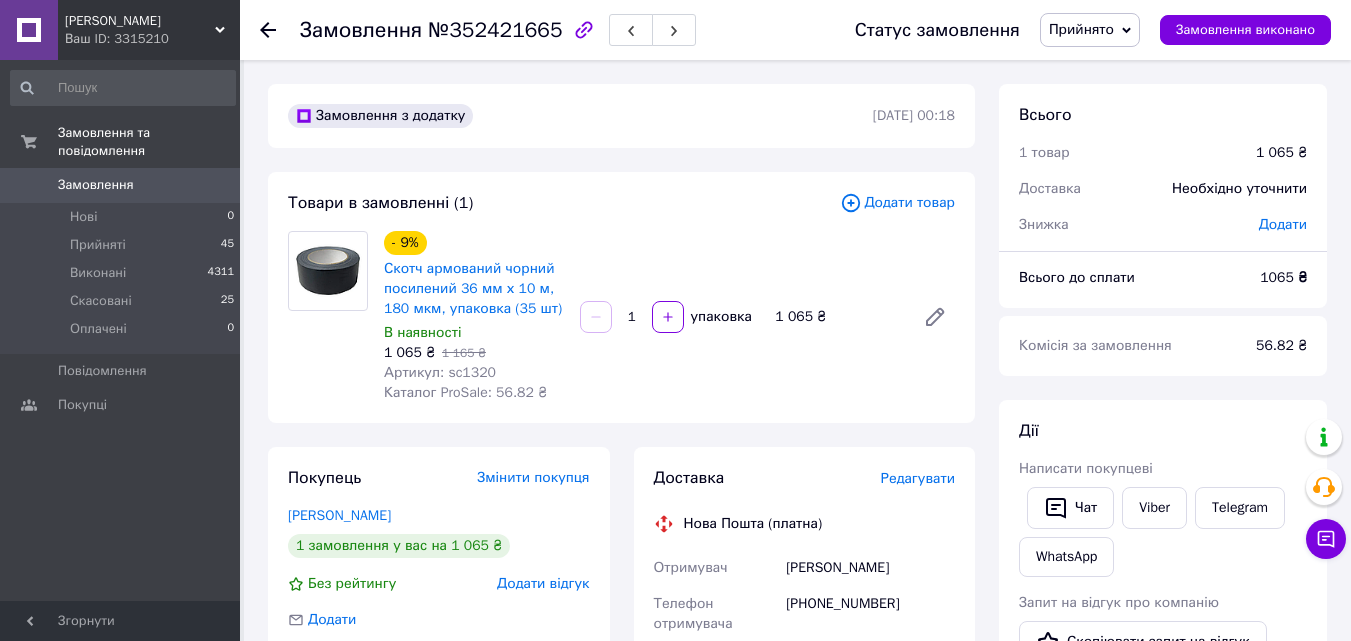 click 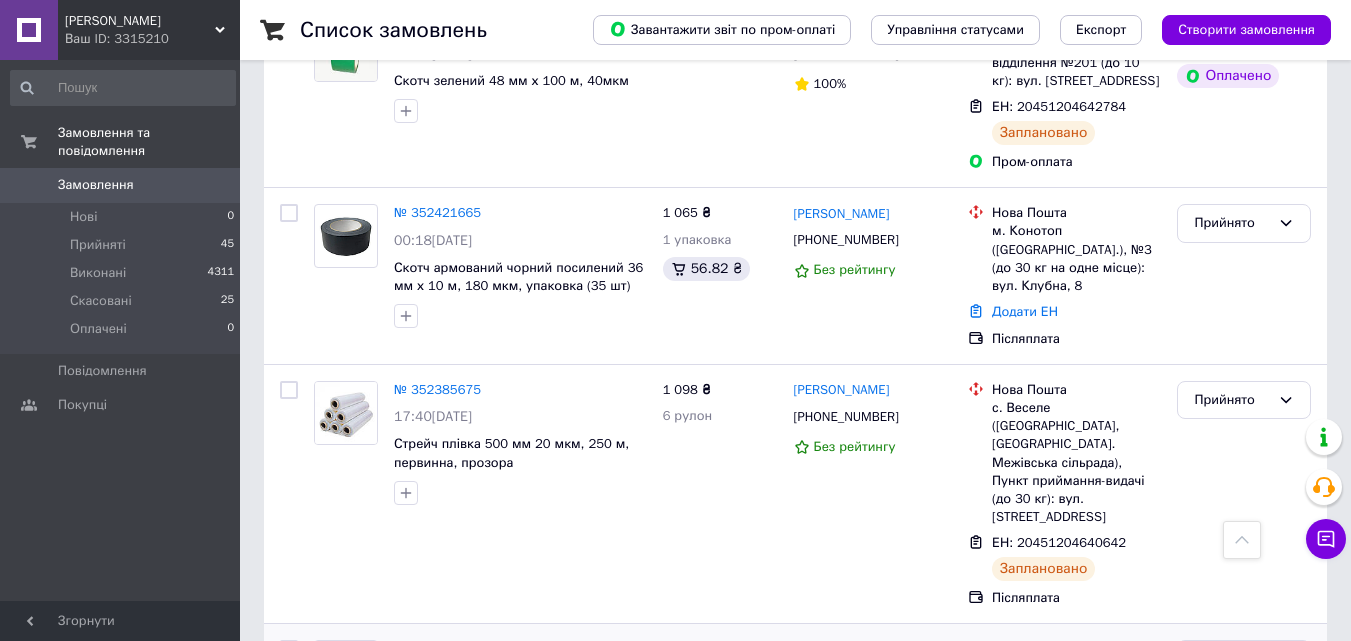 scroll, scrollTop: 1200, scrollLeft: 0, axis: vertical 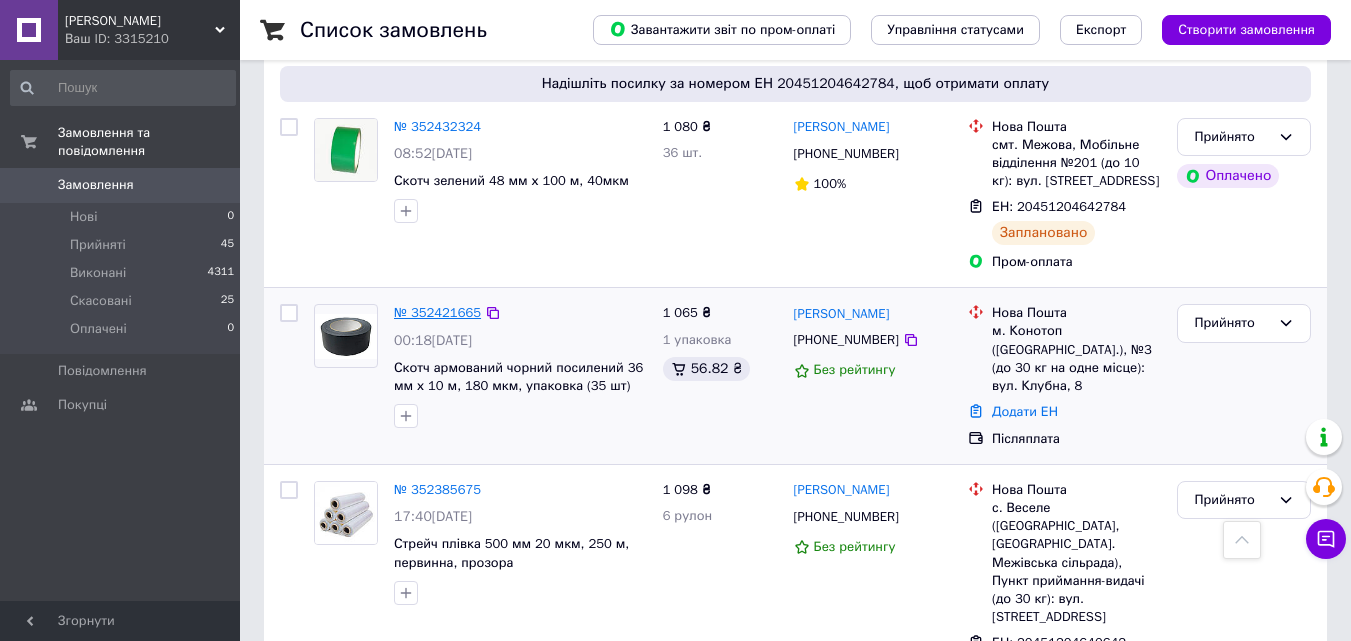 click on "№ 352421665" at bounding box center (437, 312) 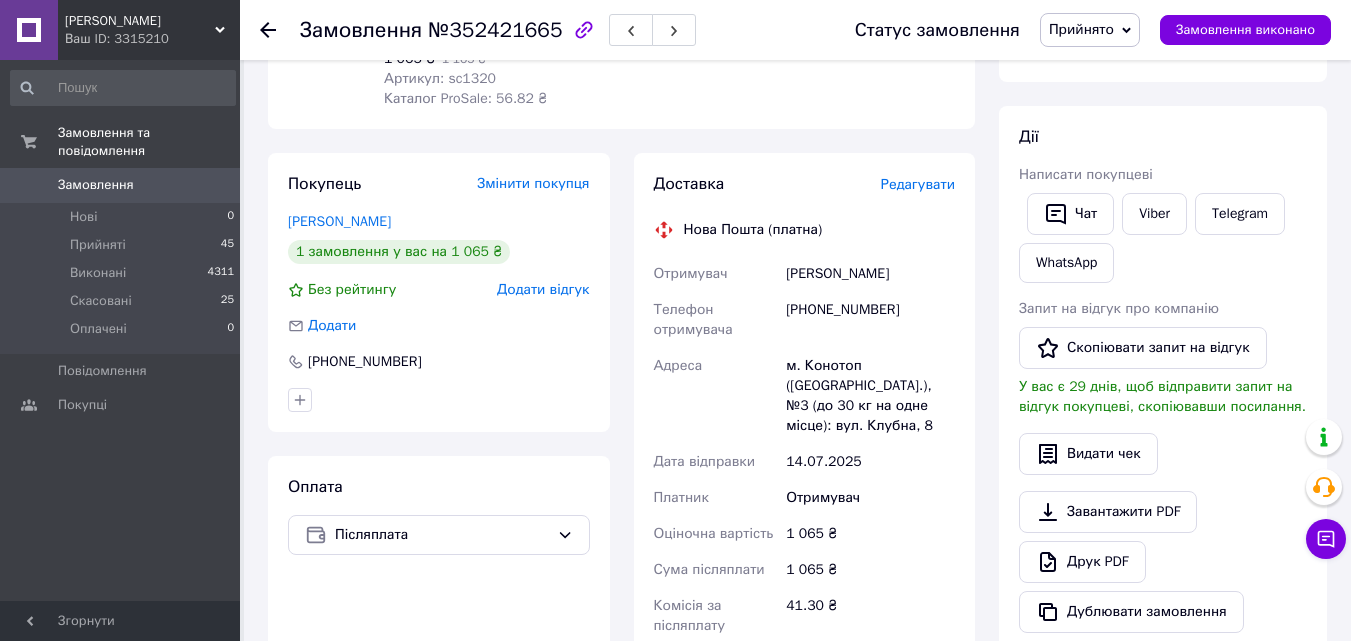scroll, scrollTop: 0, scrollLeft: 0, axis: both 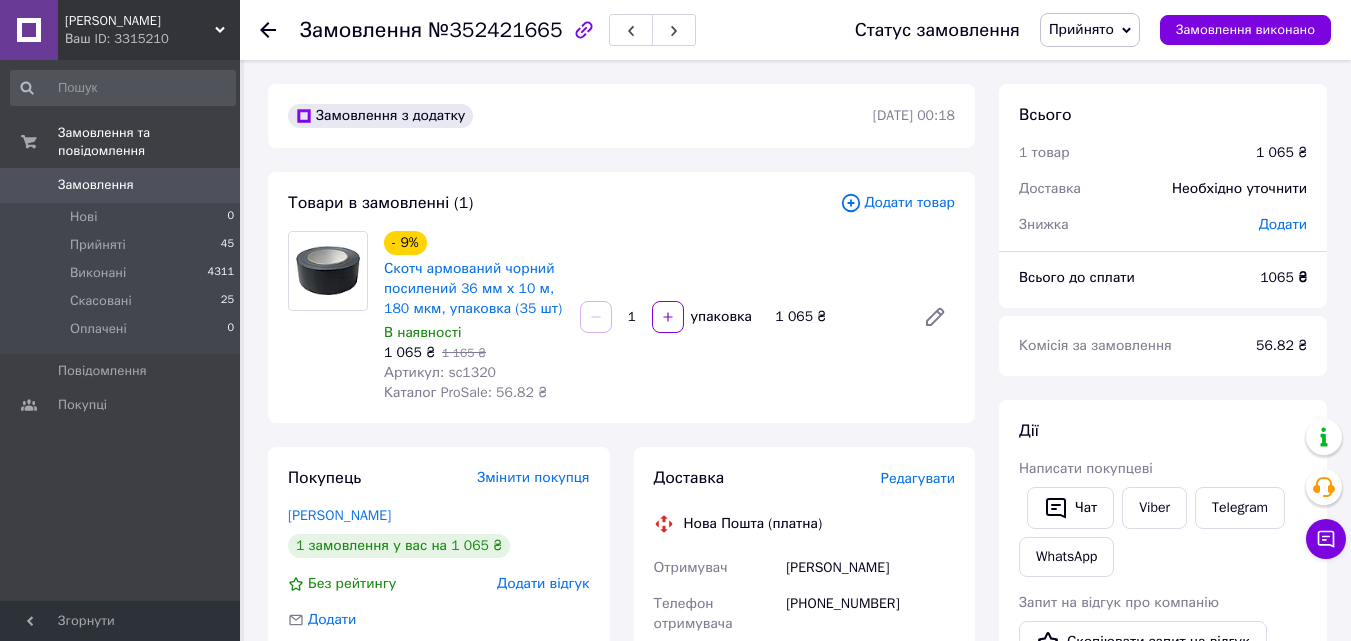 click 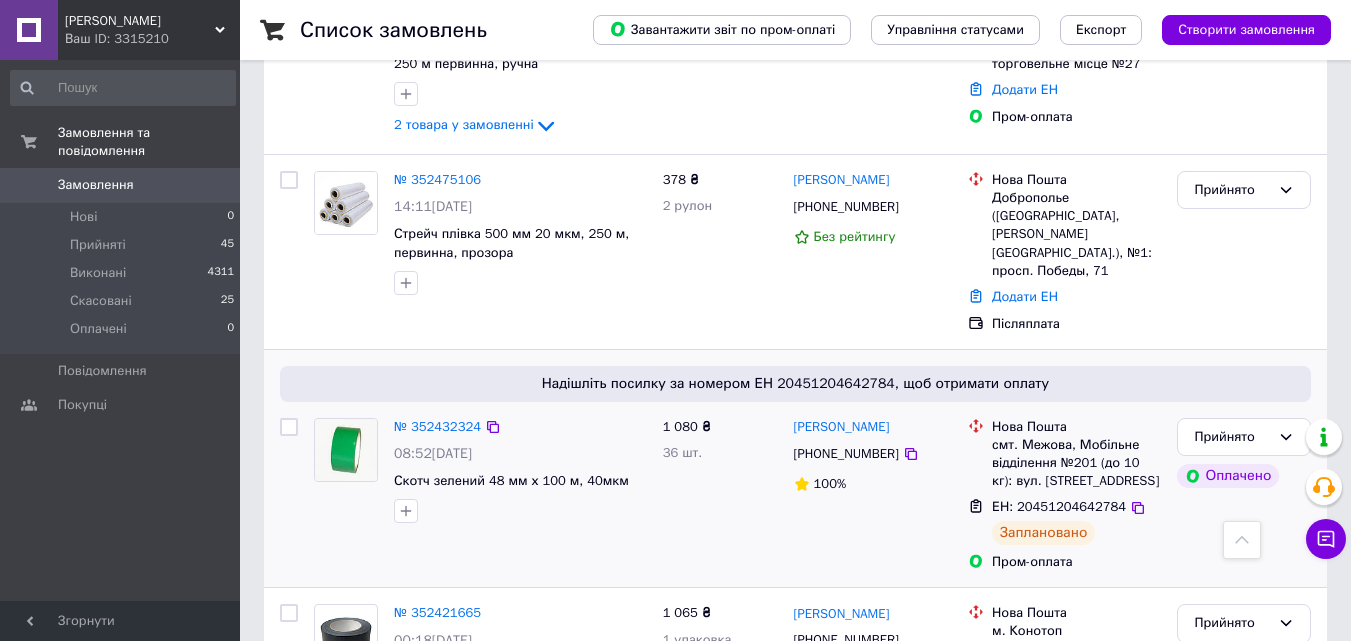 scroll, scrollTop: 1000, scrollLeft: 0, axis: vertical 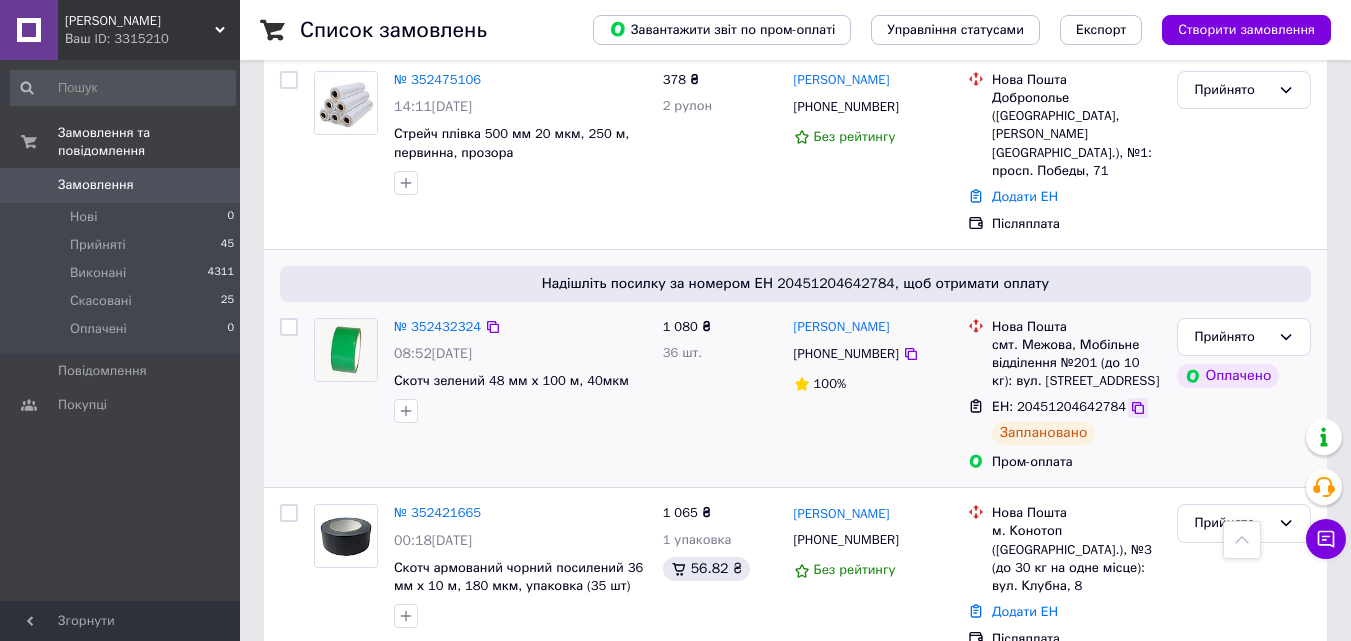 click 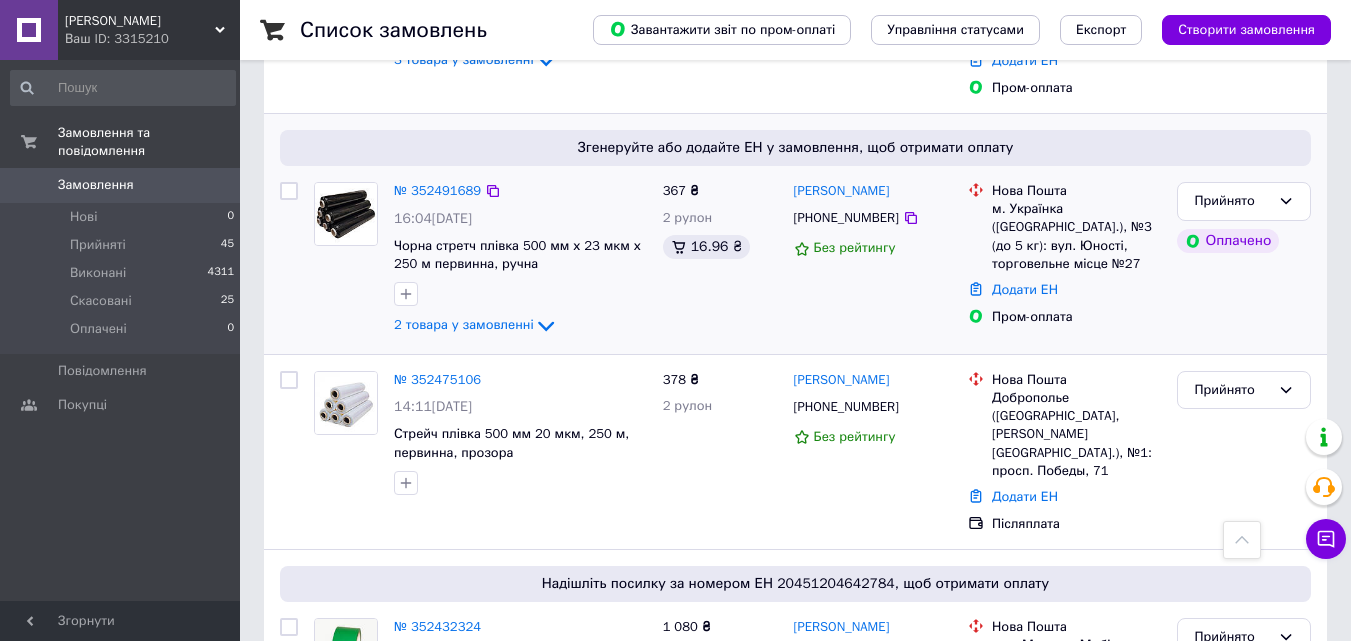 scroll, scrollTop: 800, scrollLeft: 0, axis: vertical 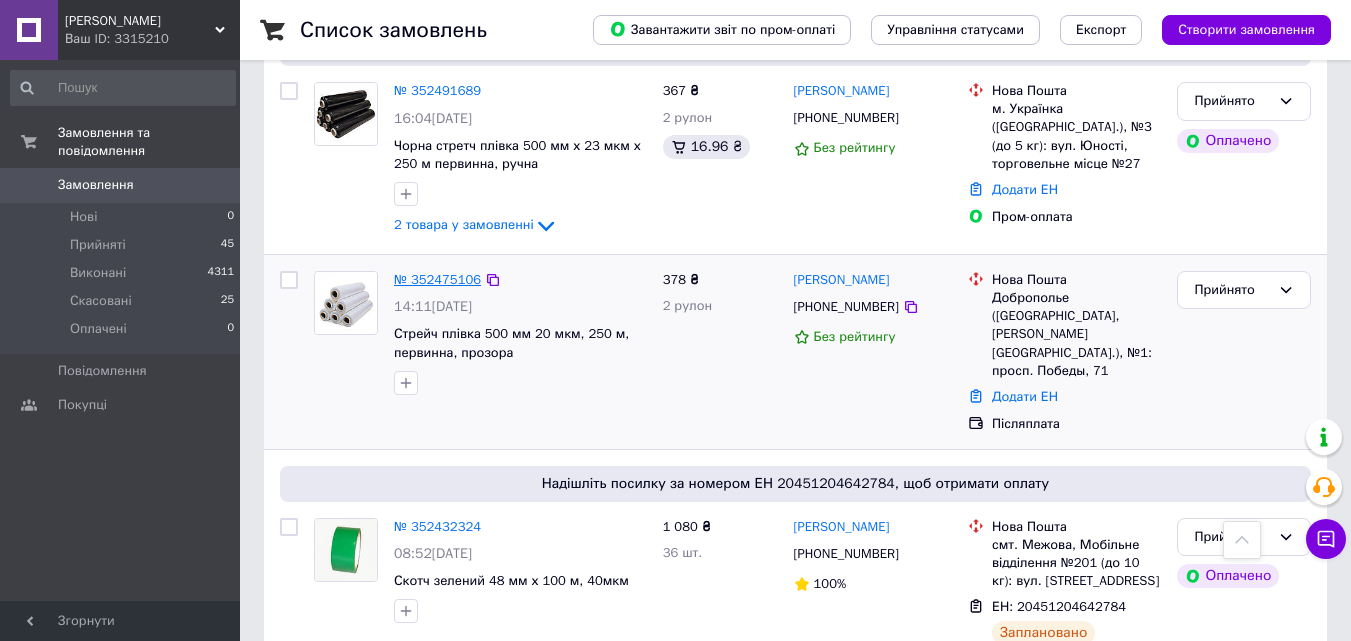 click on "№ 352475106" at bounding box center (437, 279) 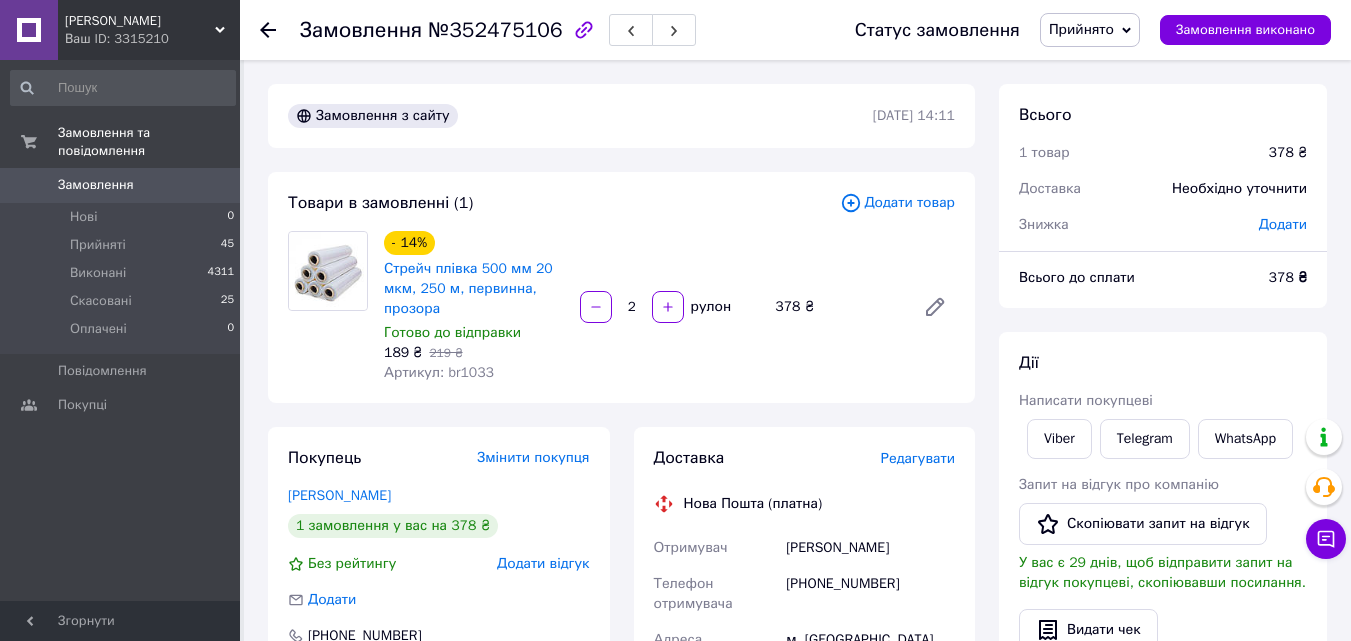 scroll, scrollTop: 200, scrollLeft: 0, axis: vertical 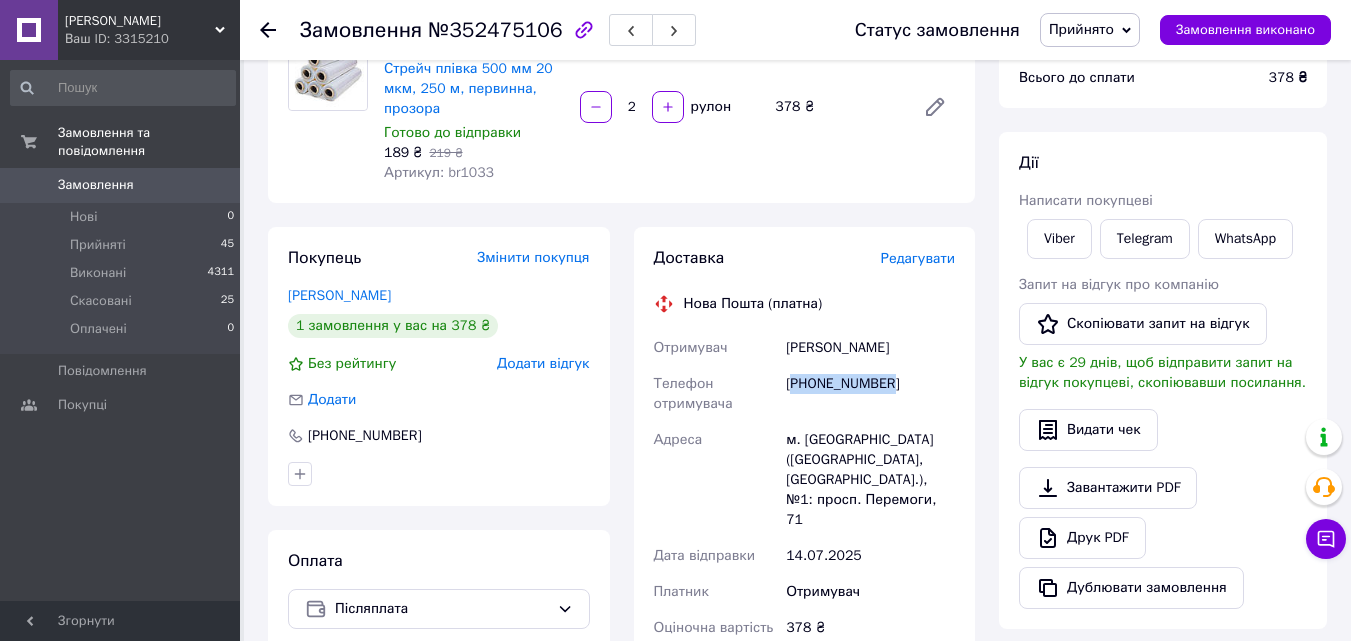 drag, startPoint x: 794, startPoint y: 382, endPoint x: 912, endPoint y: 384, distance: 118.016945 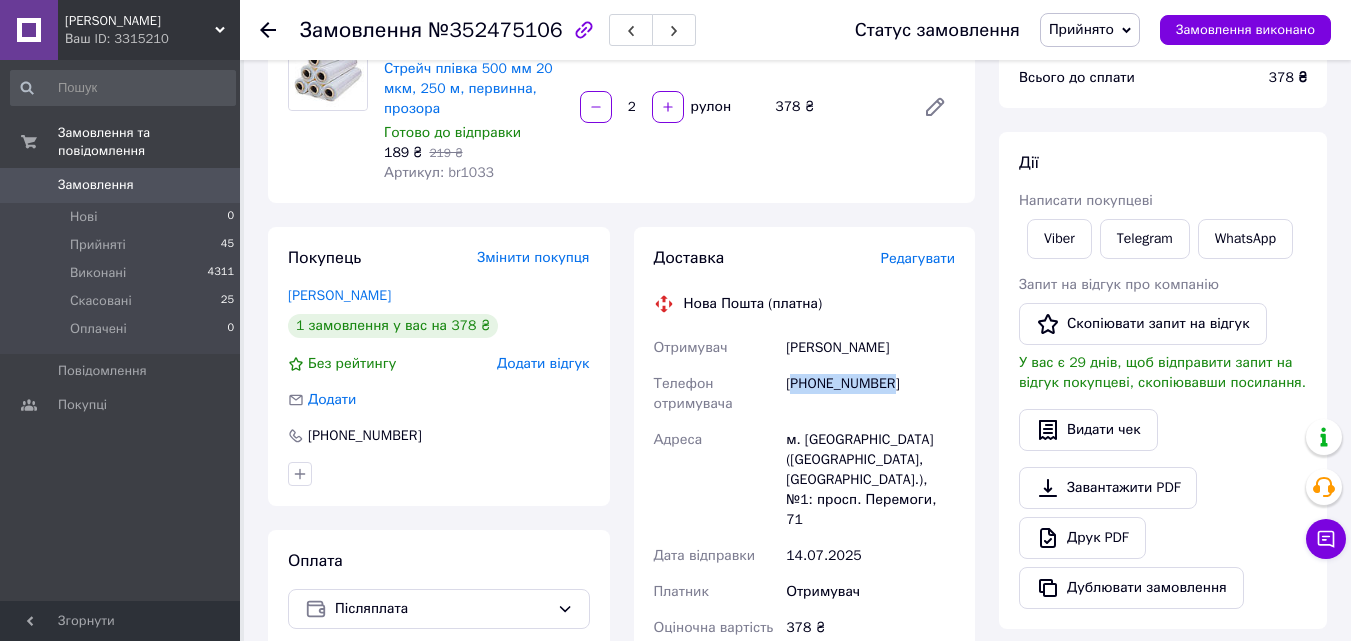 drag, startPoint x: 870, startPoint y: 345, endPoint x: 930, endPoint y: 345, distance: 60 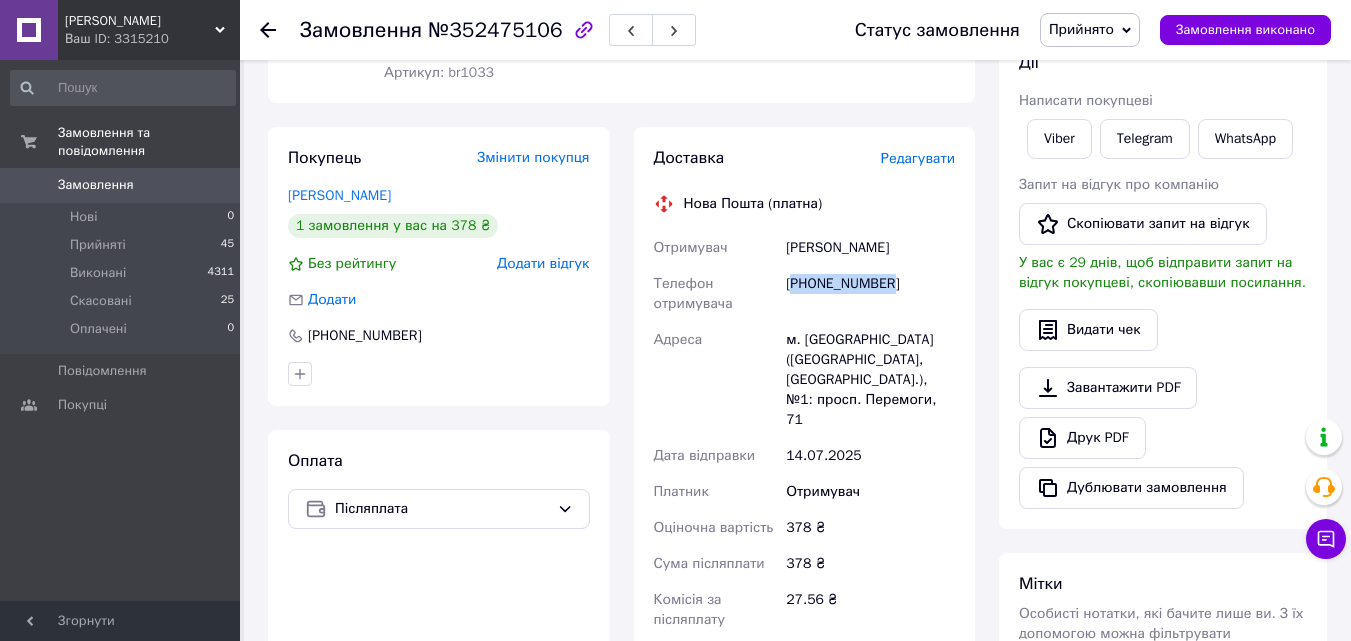 scroll, scrollTop: 400, scrollLeft: 0, axis: vertical 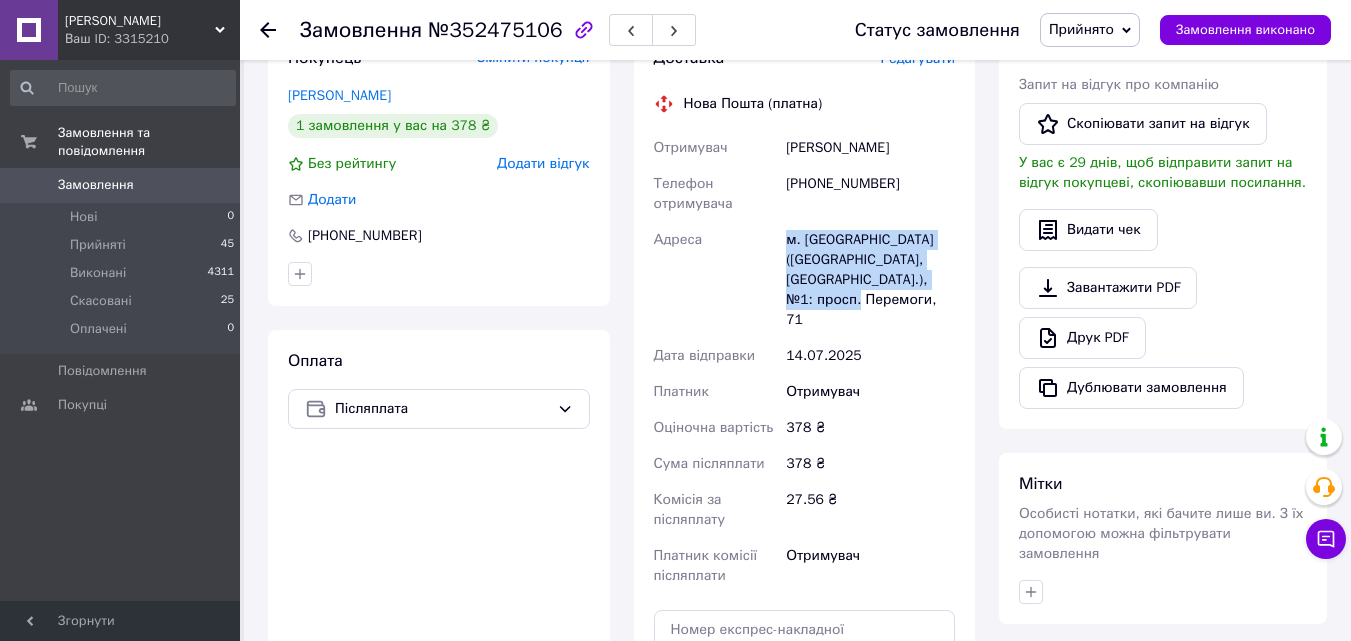 drag, startPoint x: 790, startPoint y: 240, endPoint x: 959, endPoint y: 278, distance: 173.21951 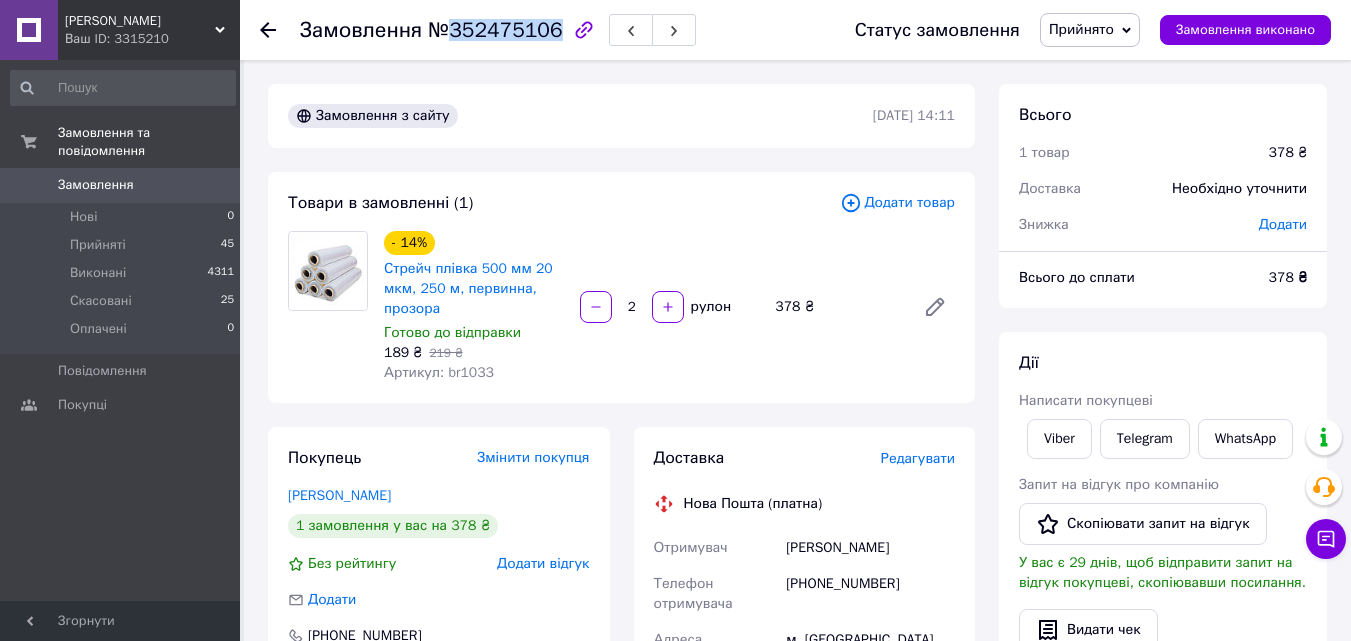 drag, startPoint x: 449, startPoint y: 29, endPoint x: 543, endPoint y: 35, distance: 94.19129 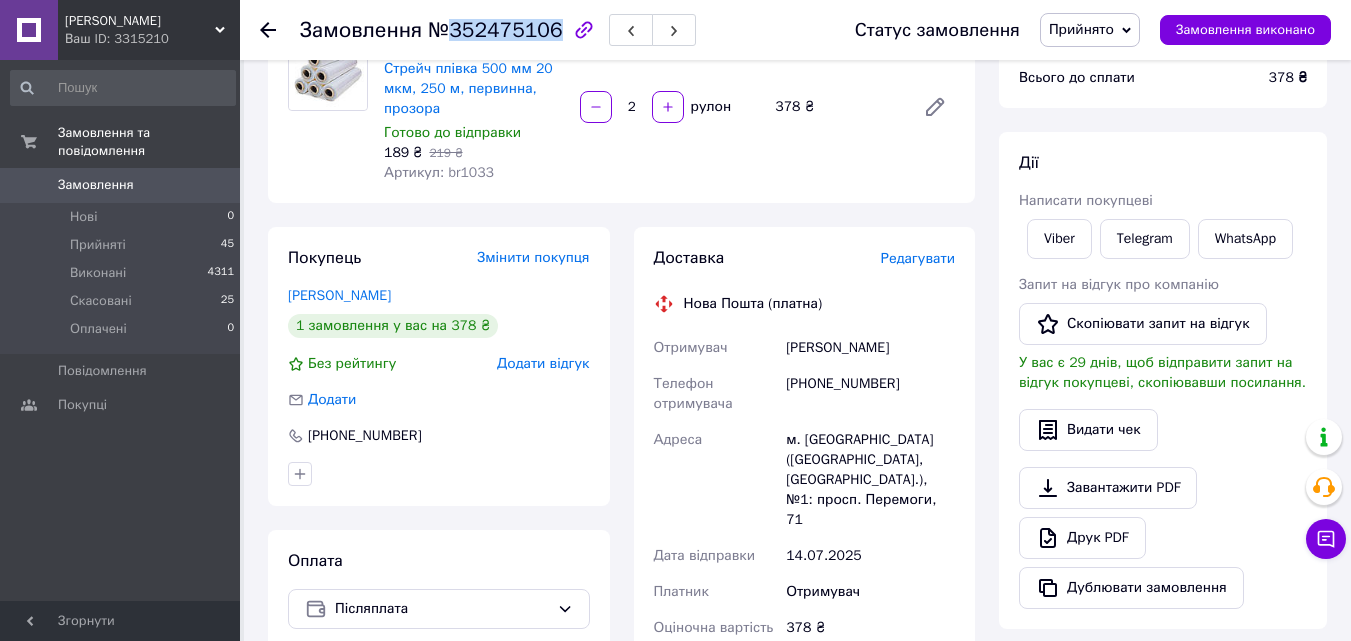 drag, startPoint x: 785, startPoint y: 352, endPoint x: 914, endPoint y: 350, distance: 129.0155 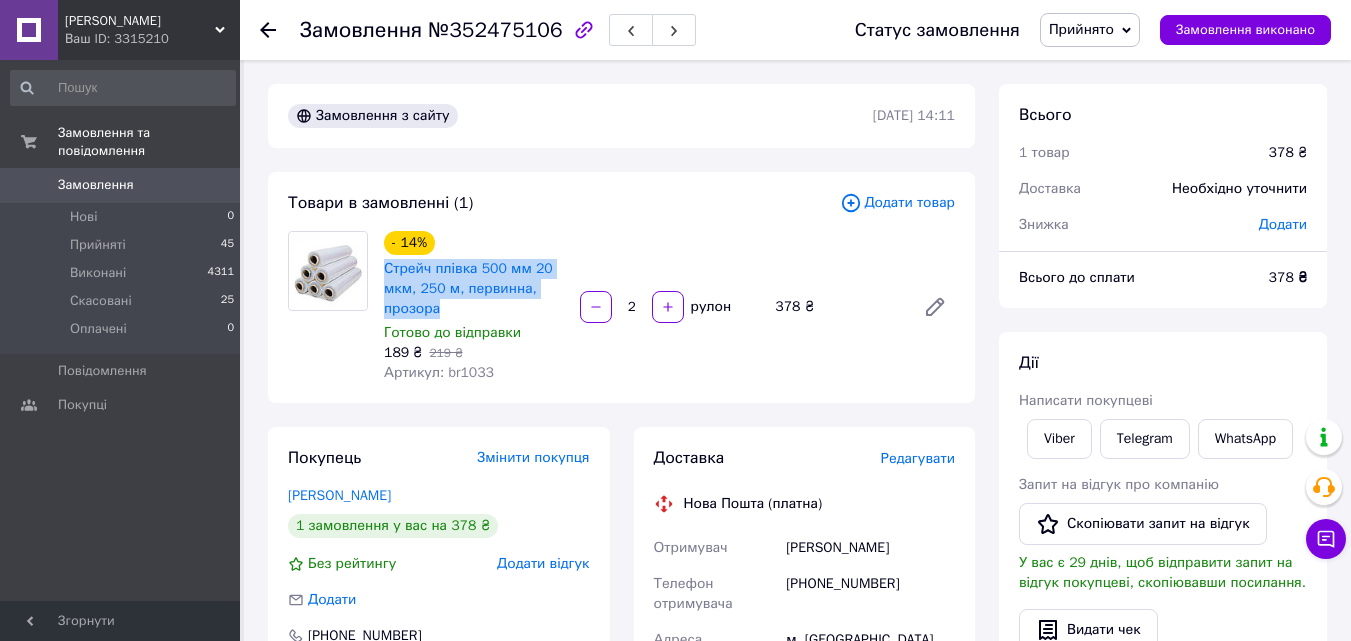 drag, startPoint x: 438, startPoint y: 308, endPoint x: 383, endPoint y: 273, distance: 65.192024 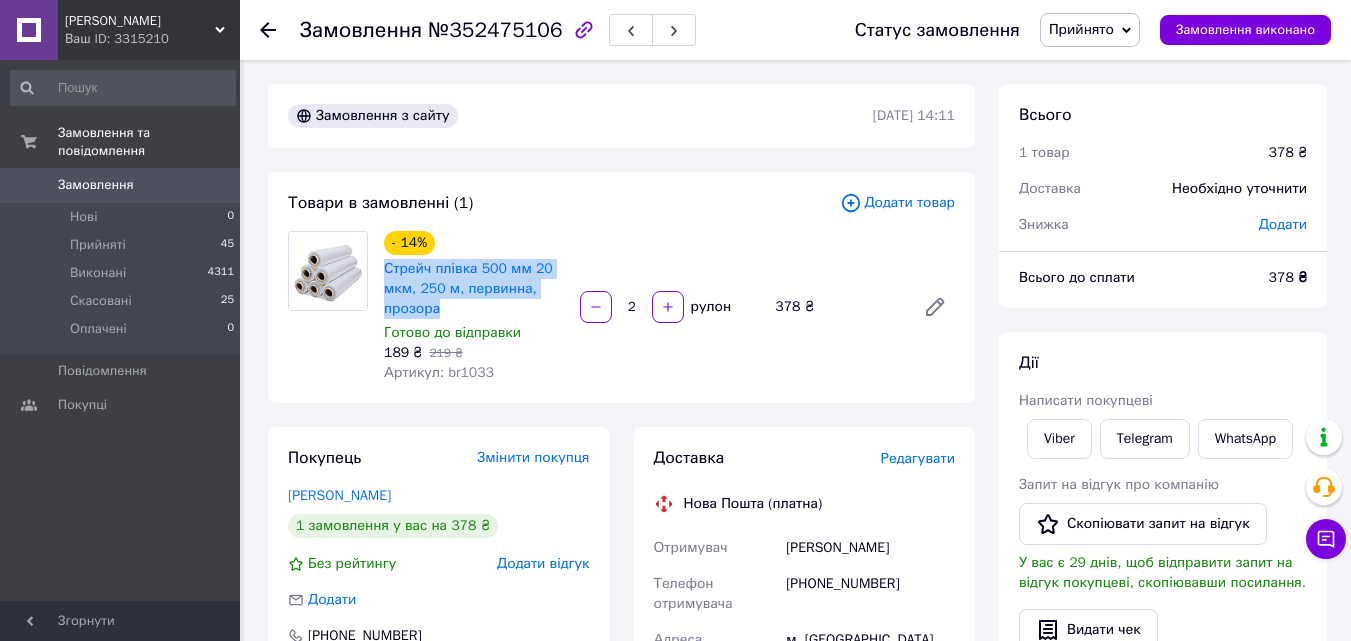 click on "Товари в замовленні (1) Додати товар - 14% Стрейч плівка 500 мм 20 мкм, 250 м, первинна, прозора Готово до відправки 189 ₴   219 ₴ Артикул: br1033 2   рулон 378 ₴" at bounding box center (621, 287) 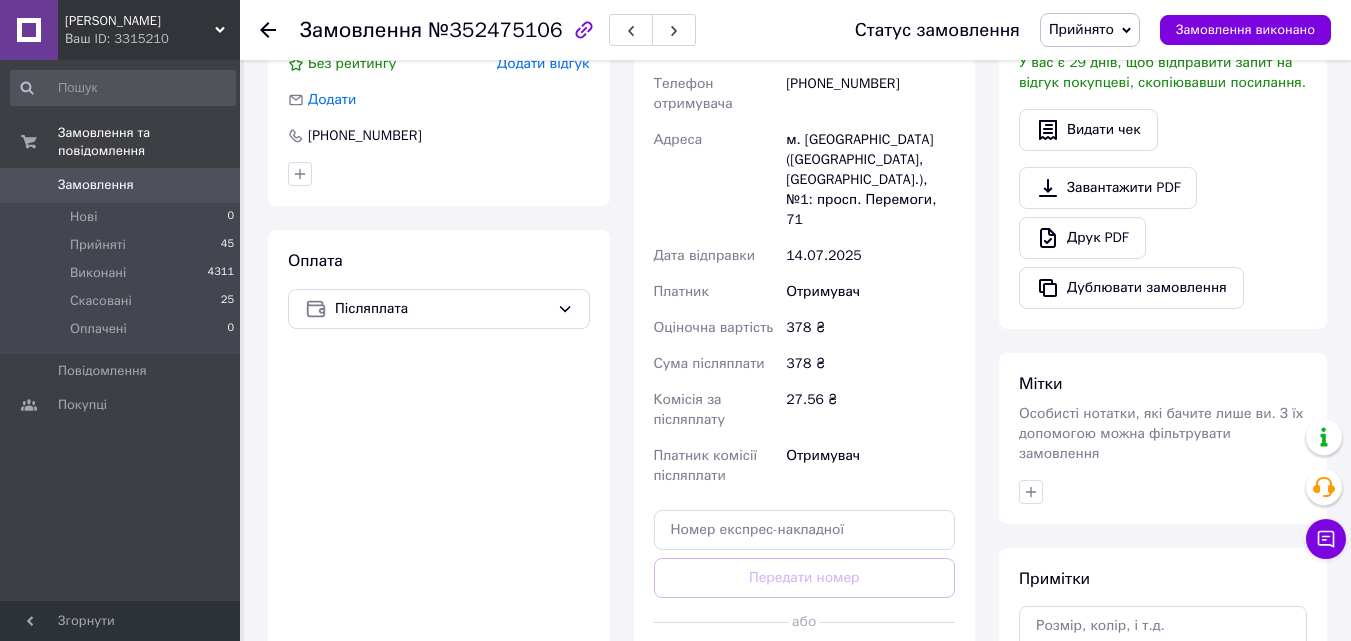 scroll, scrollTop: 300, scrollLeft: 0, axis: vertical 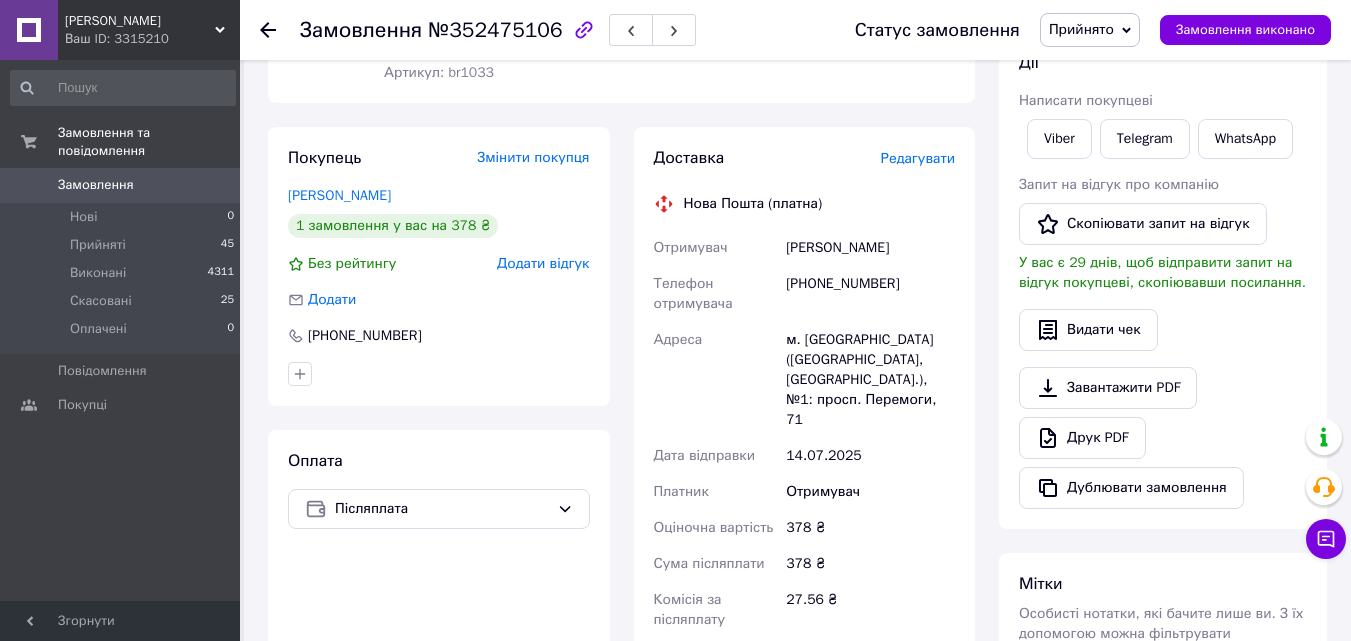 drag, startPoint x: 784, startPoint y: 255, endPoint x: 904, endPoint y: 243, distance: 120.59851 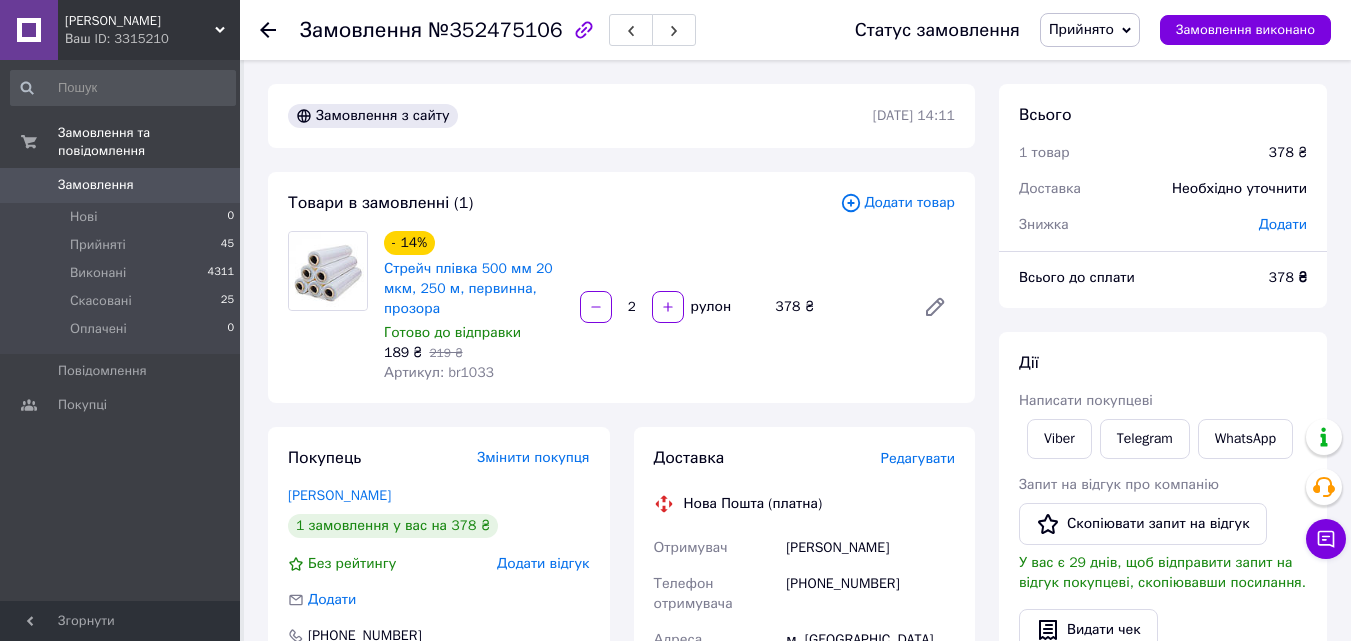 scroll, scrollTop: 400, scrollLeft: 0, axis: vertical 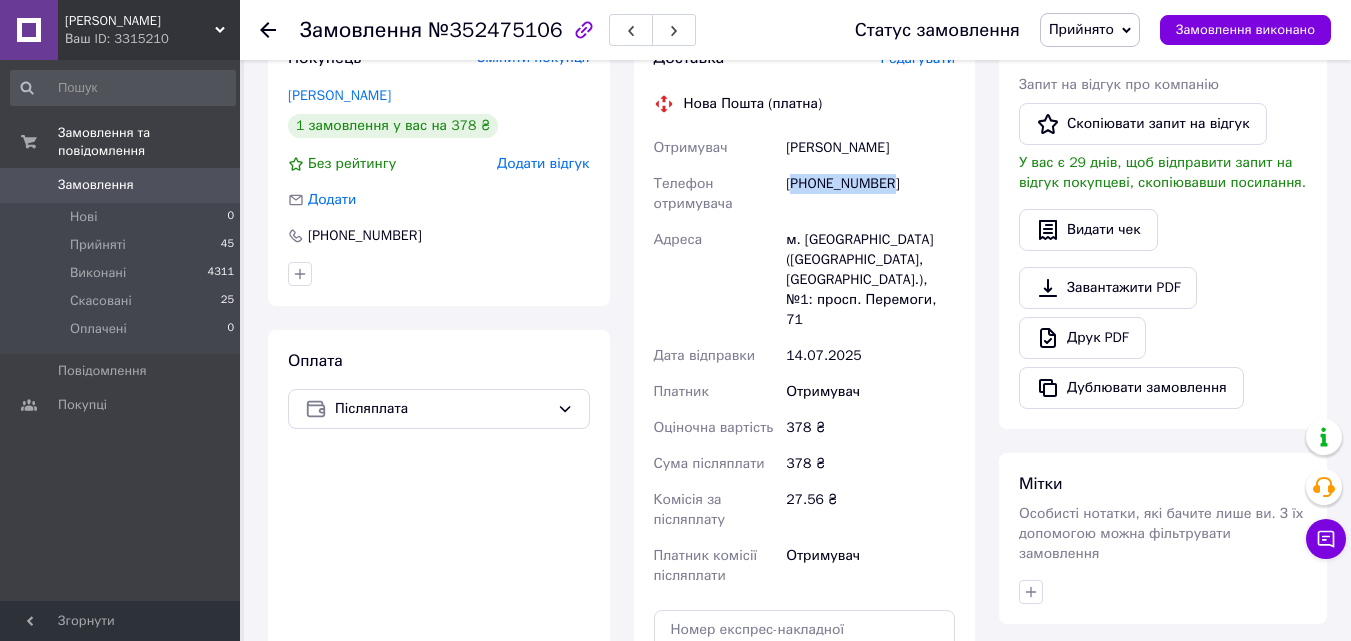 drag, startPoint x: 795, startPoint y: 178, endPoint x: 905, endPoint y: 180, distance: 110.01818 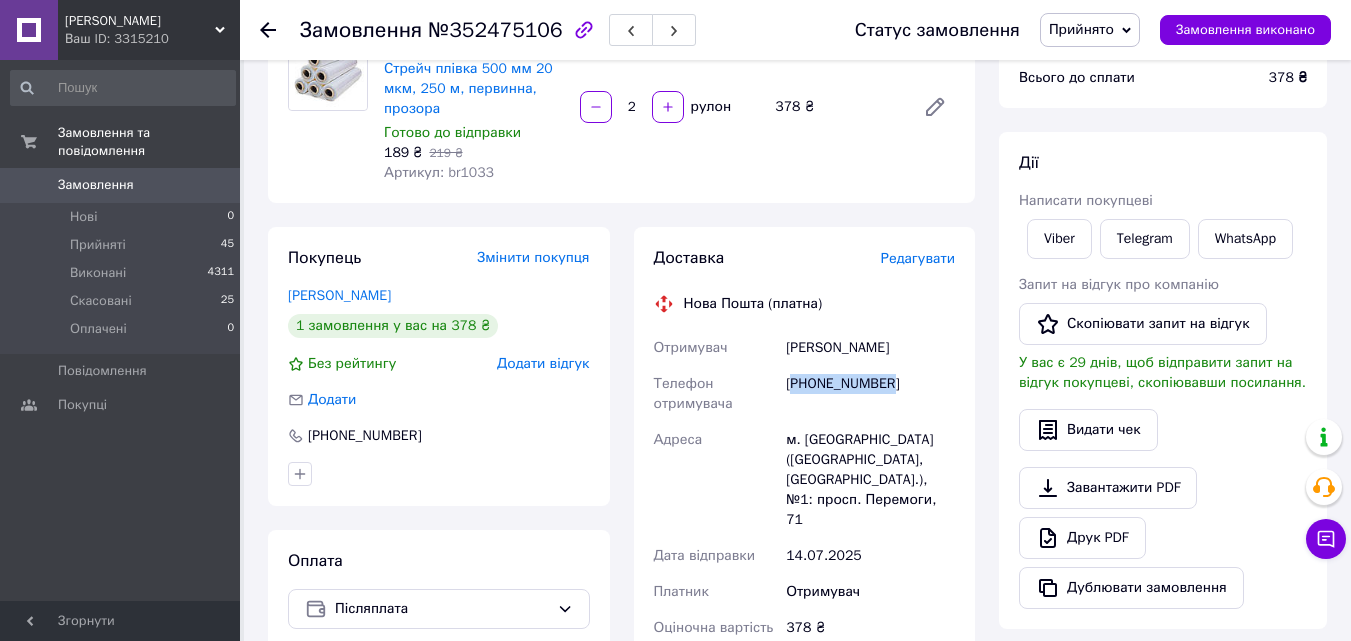 drag, startPoint x: 778, startPoint y: 348, endPoint x: 925, endPoint y: 344, distance: 147.05441 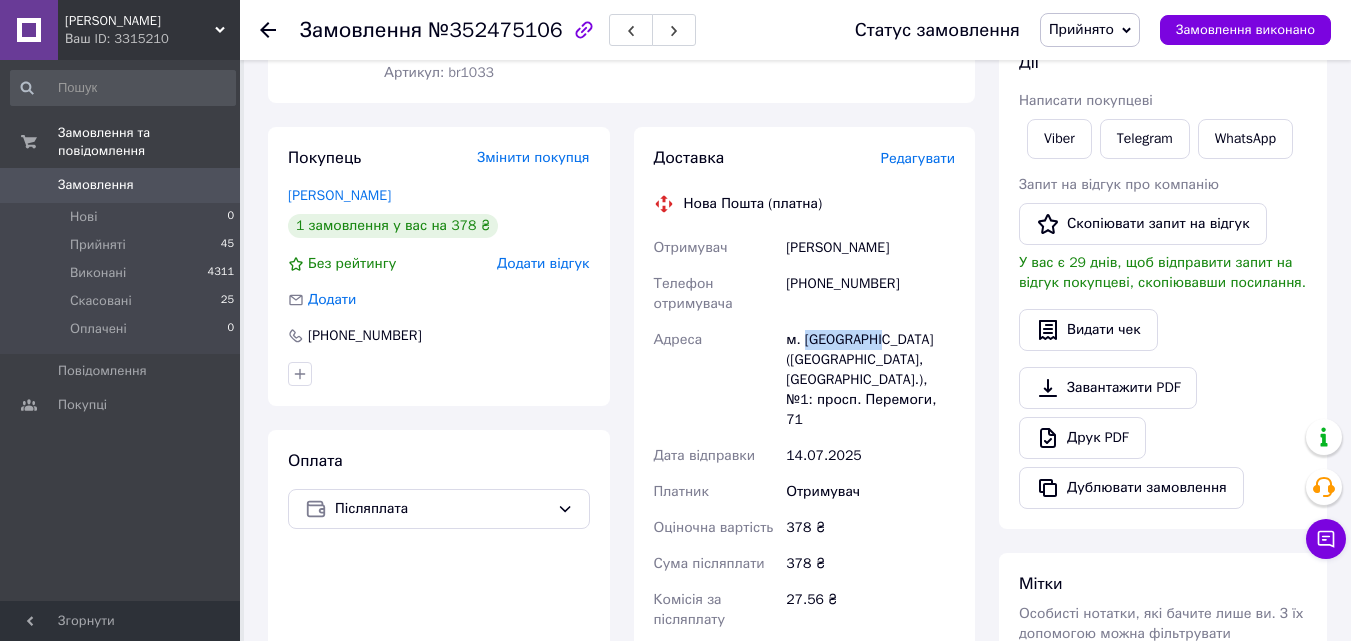 drag, startPoint x: 812, startPoint y: 341, endPoint x: 876, endPoint y: 340, distance: 64.00781 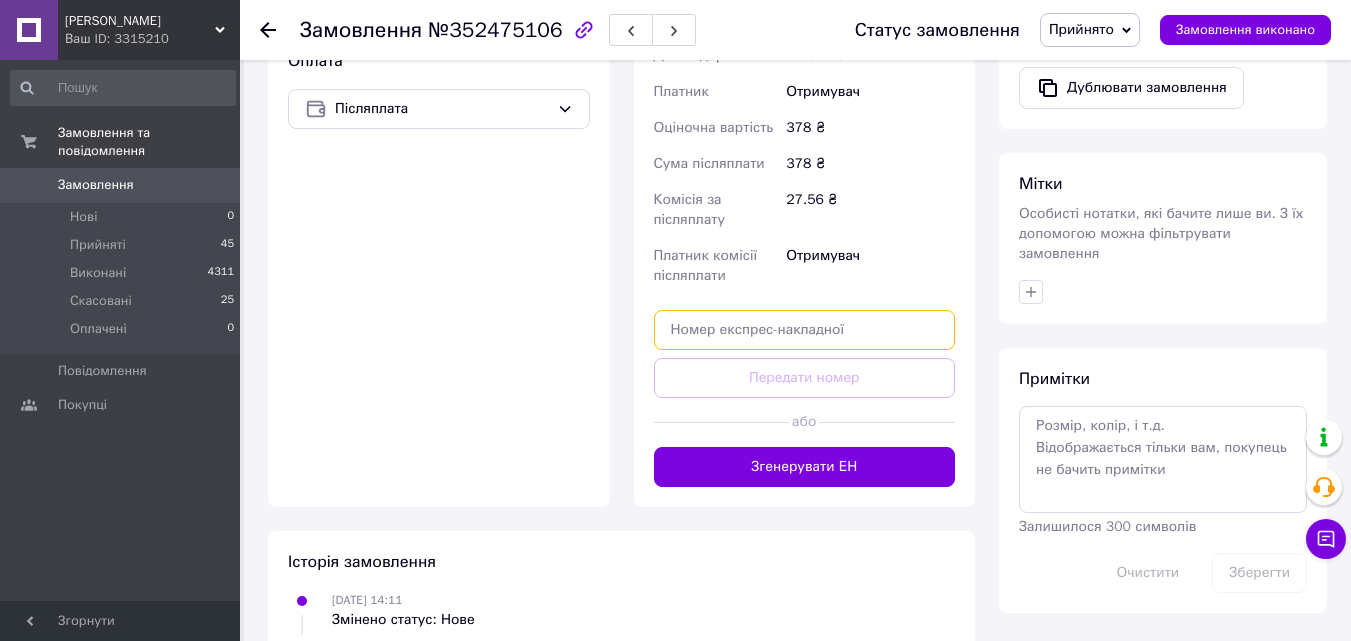 click at bounding box center (805, 330) 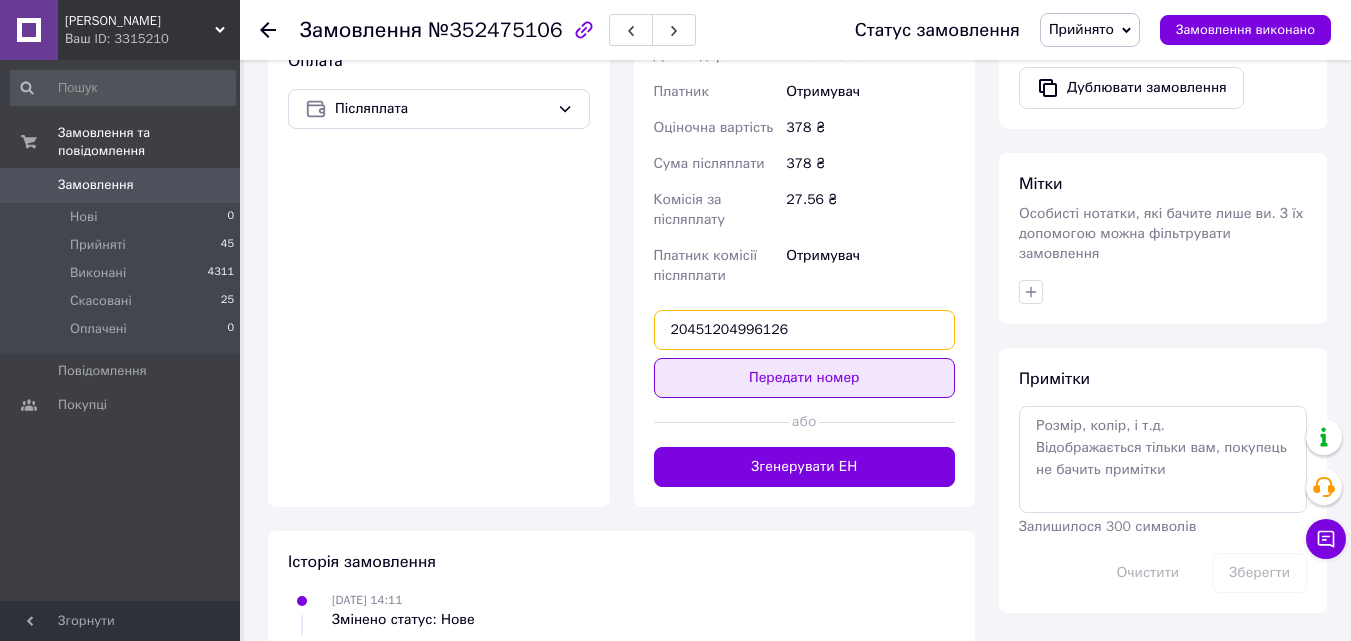 type on "20451204996126" 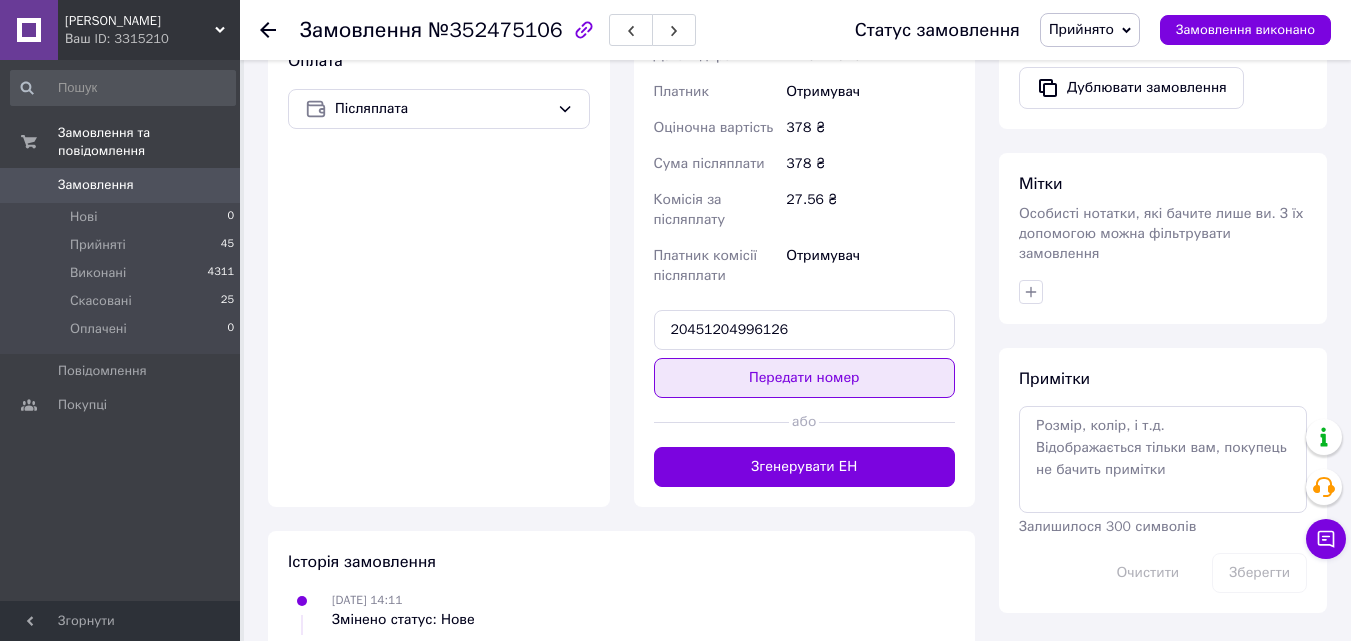 click on "Передати номер" at bounding box center (805, 378) 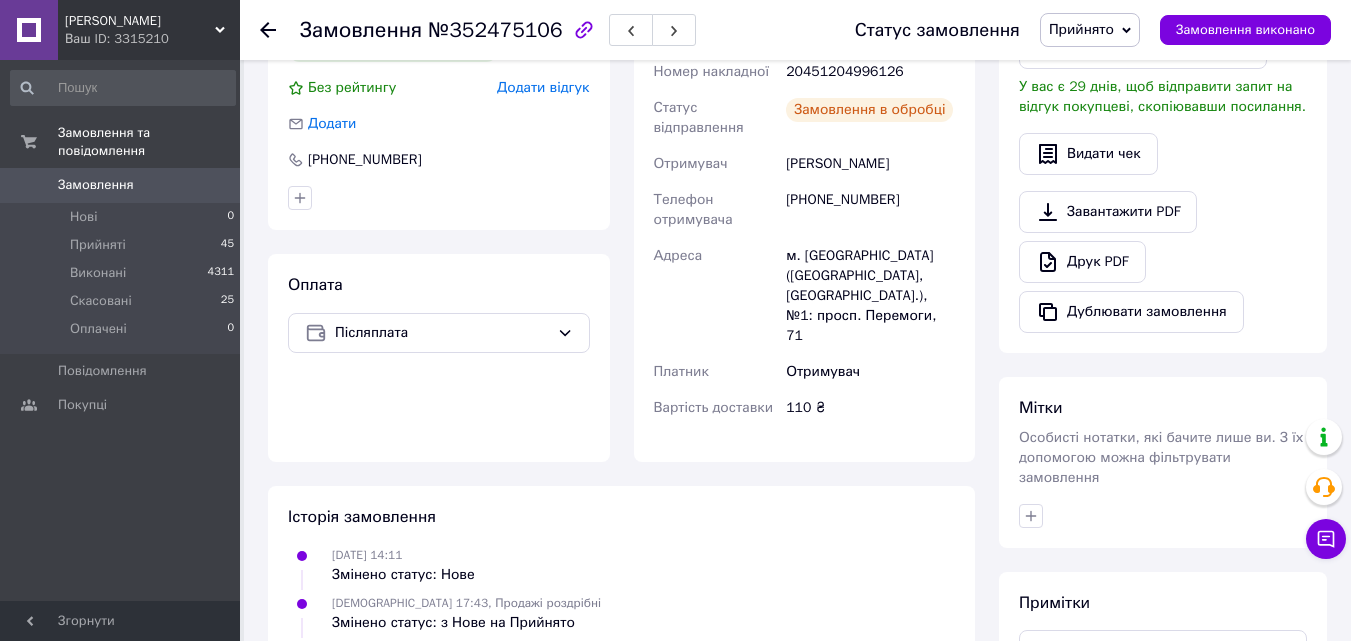 scroll, scrollTop: 376, scrollLeft: 0, axis: vertical 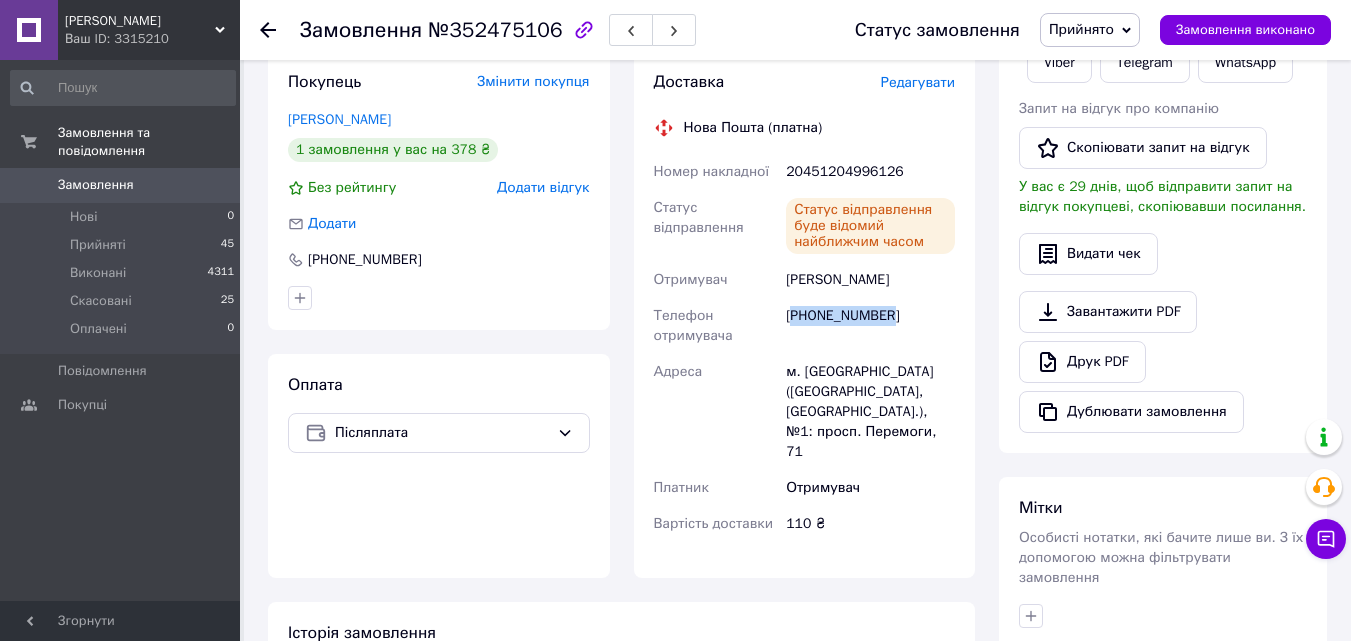 drag, startPoint x: 797, startPoint y: 320, endPoint x: 915, endPoint y: 317, distance: 118.03813 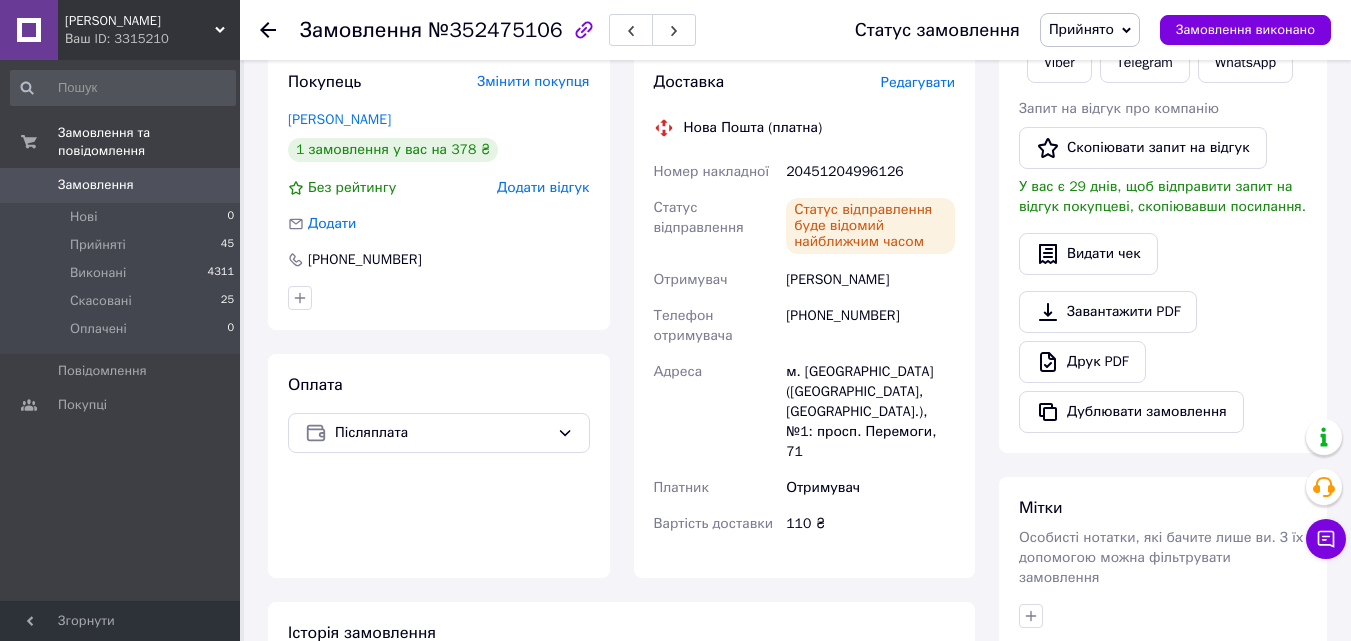 click 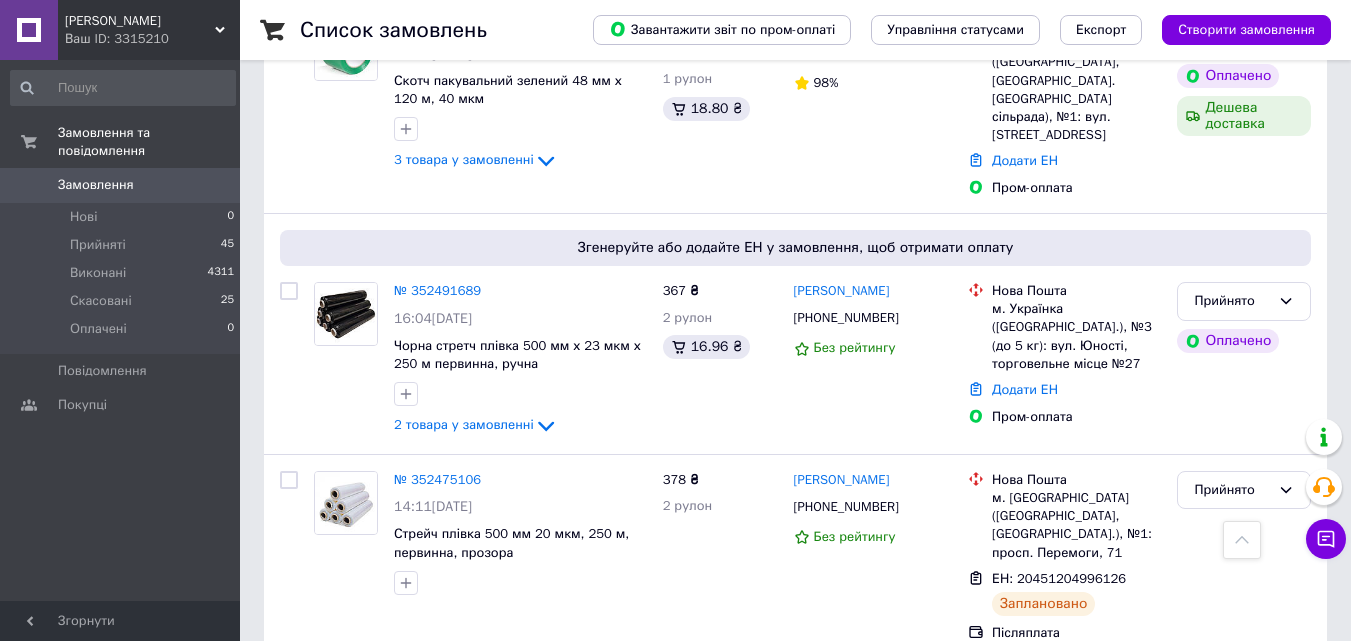 scroll, scrollTop: 500, scrollLeft: 0, axis: vertical 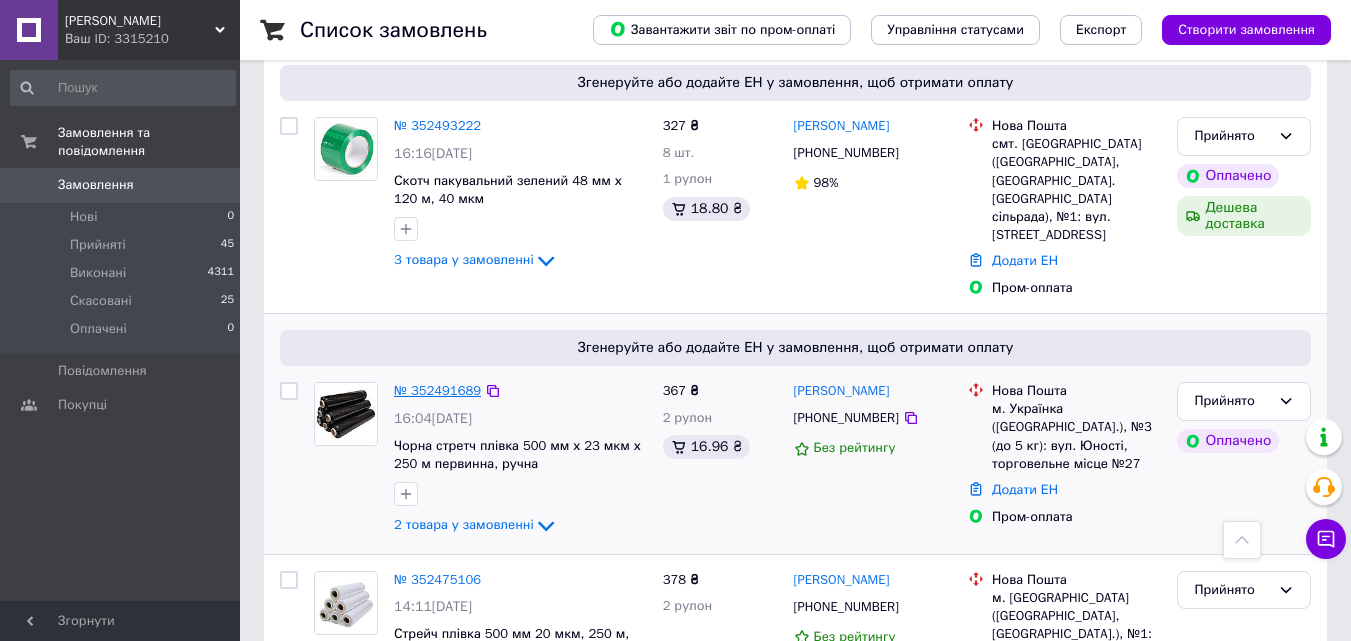 click on "№ 352491689" at bounding box center [437, 390] 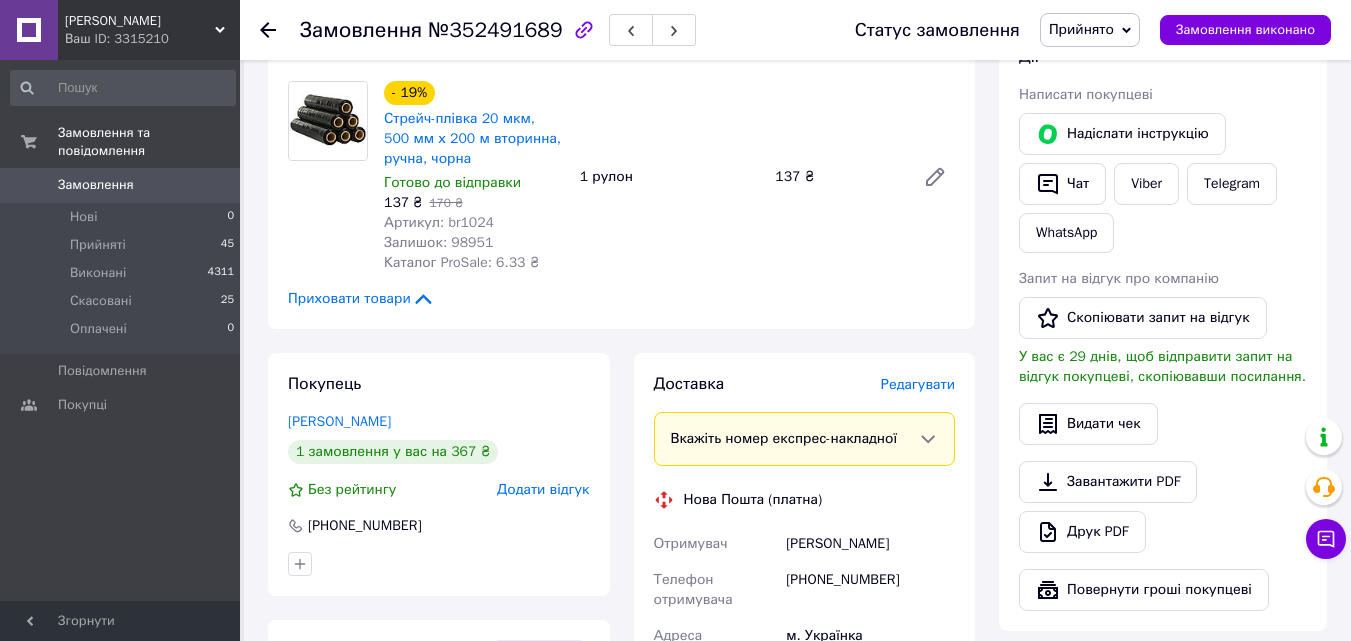 scroll, scrollTop: 700, scrollLeft: 0, axis: vertical 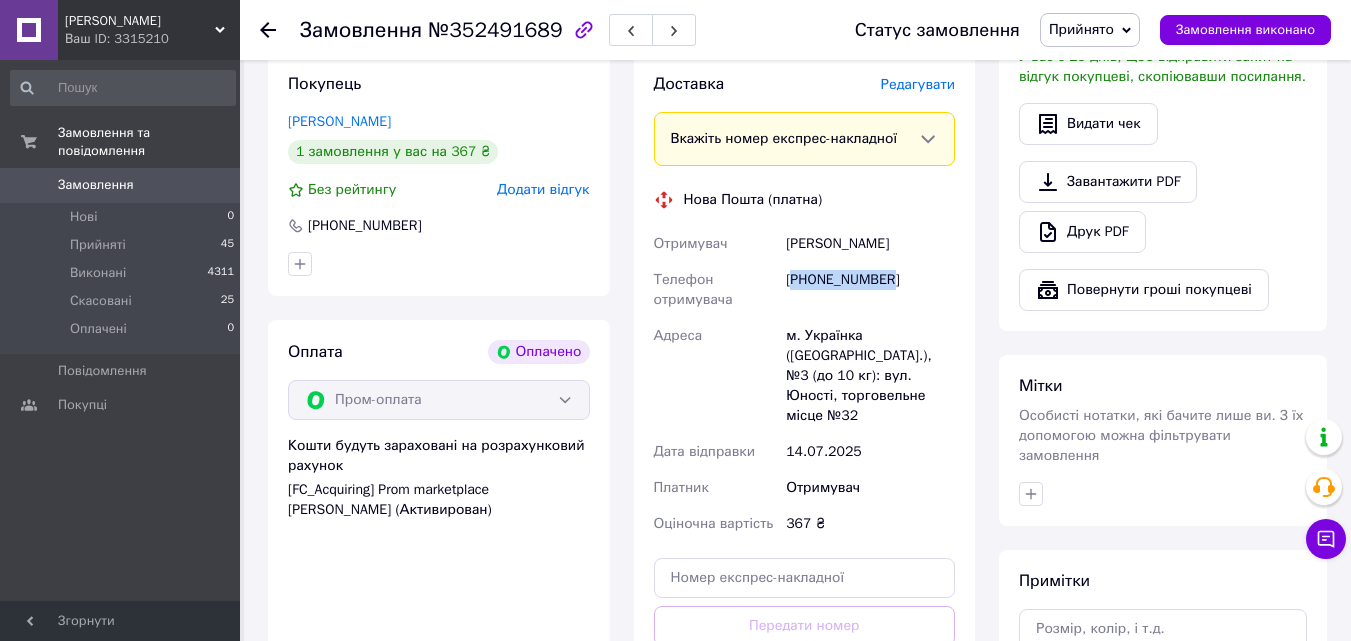 drag, startPoint x: 795, startPoint y: 280, endPoint x: 920, endPoint y: 275, distance: 125.09996 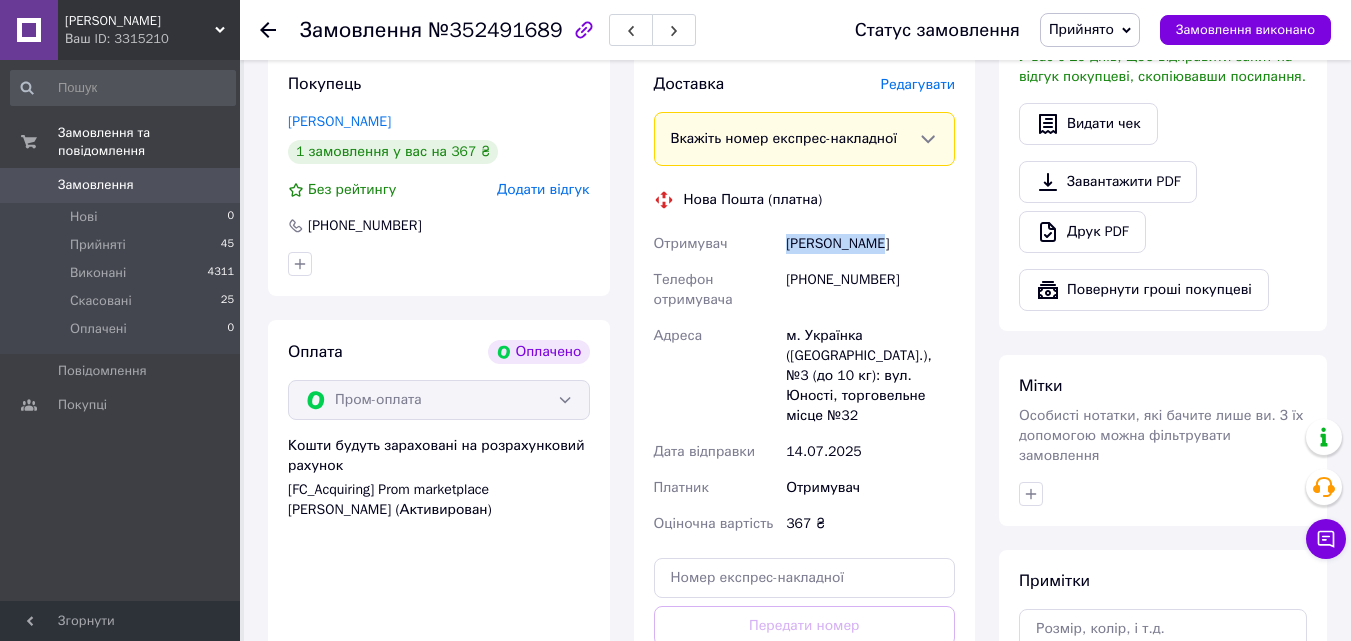 drag, startPoint x: 785, startPoint y: 244, endPoint x: 895, endPoint y: 241, distance: 110.0409 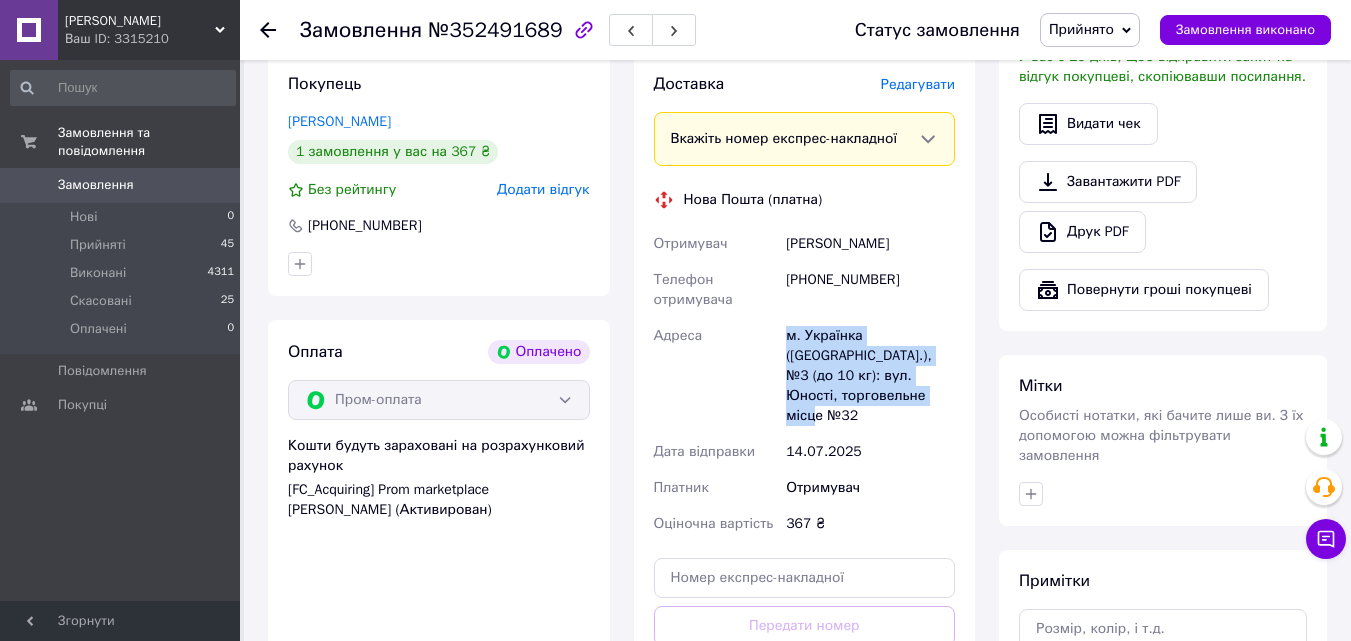 drag, startPoint x: 786, startPoint y: 338, endPoint x: 901, endPoint y: 395, distance: 128.35107 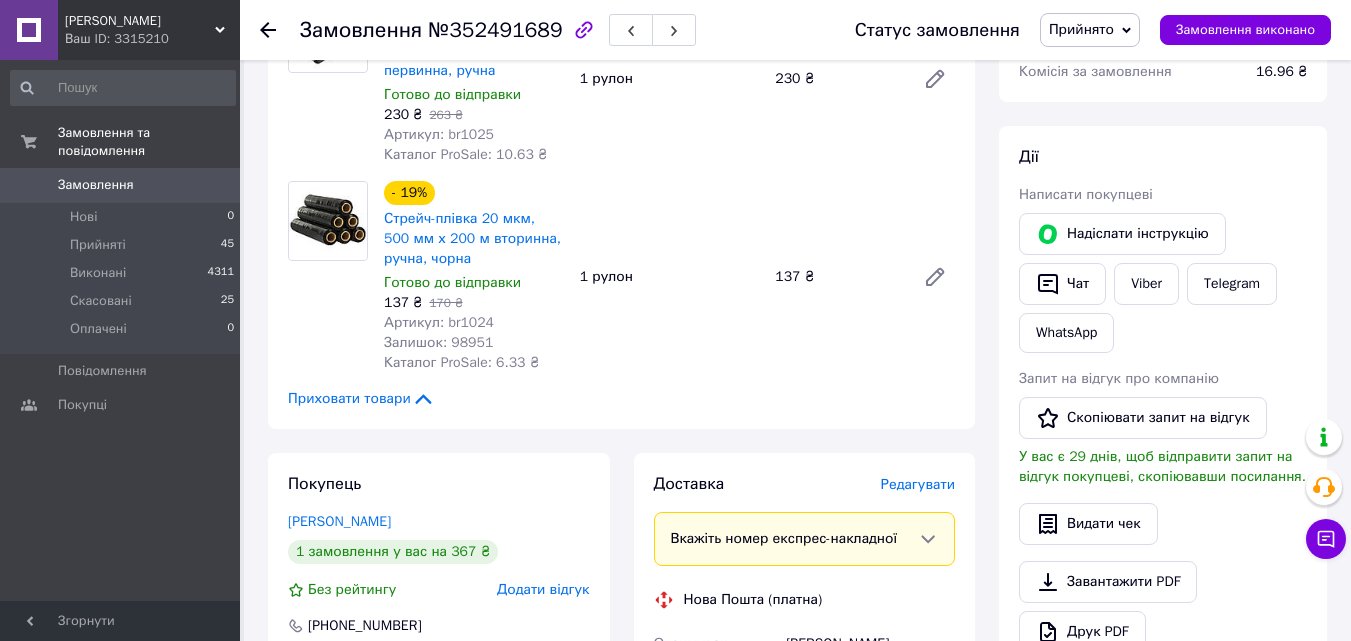 scroll, scrollTop: 0, scrollLeft: 0, axis: both 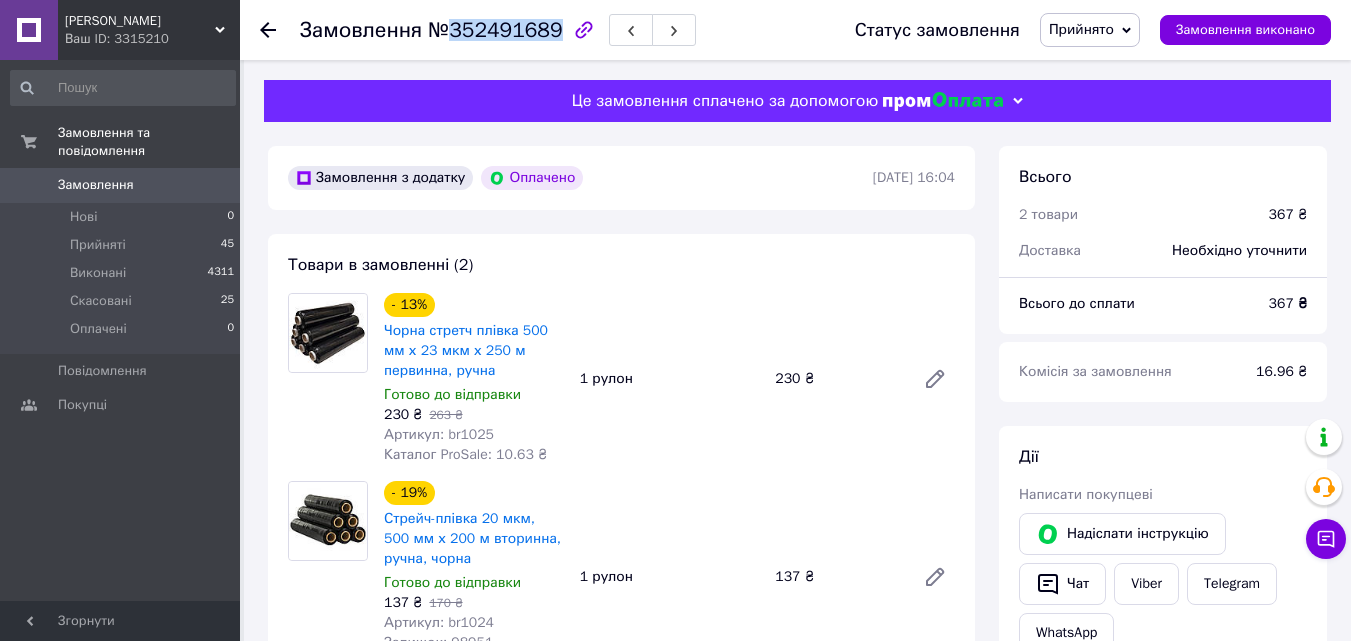 drag, startPoint x: 450, startPoint y: 36, endPoint x: 544, endPoint y: 32, distance: 94.08507 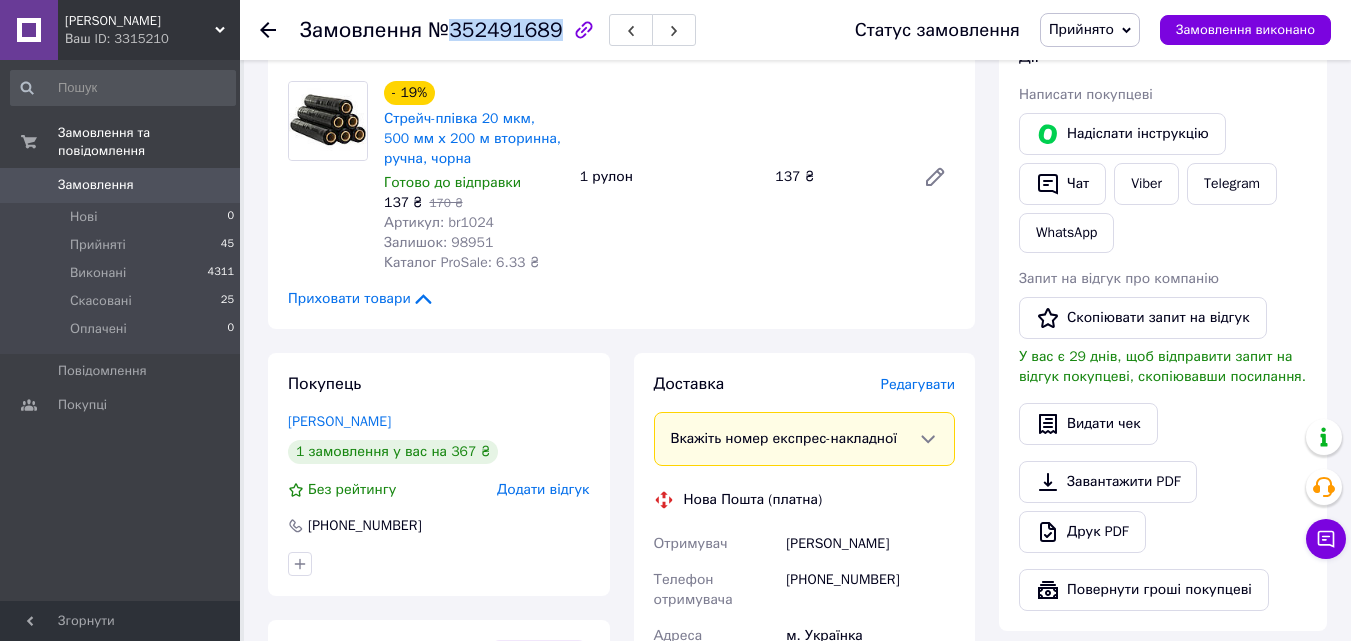 scroll, scrollTop: 700, scrollLeft: 0, axis: vertical 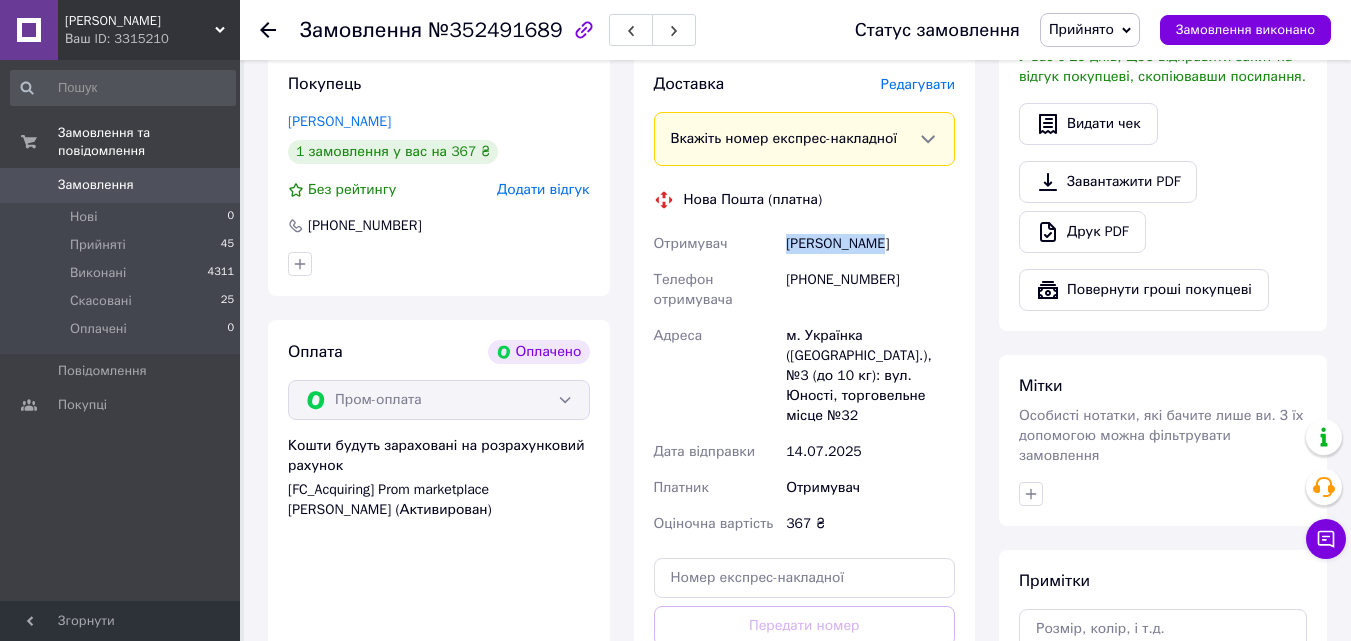 drag, startPoint x: 788, startPoint y: 242, endPoint x: 886, endPoint y: 245, distance: 98.045906 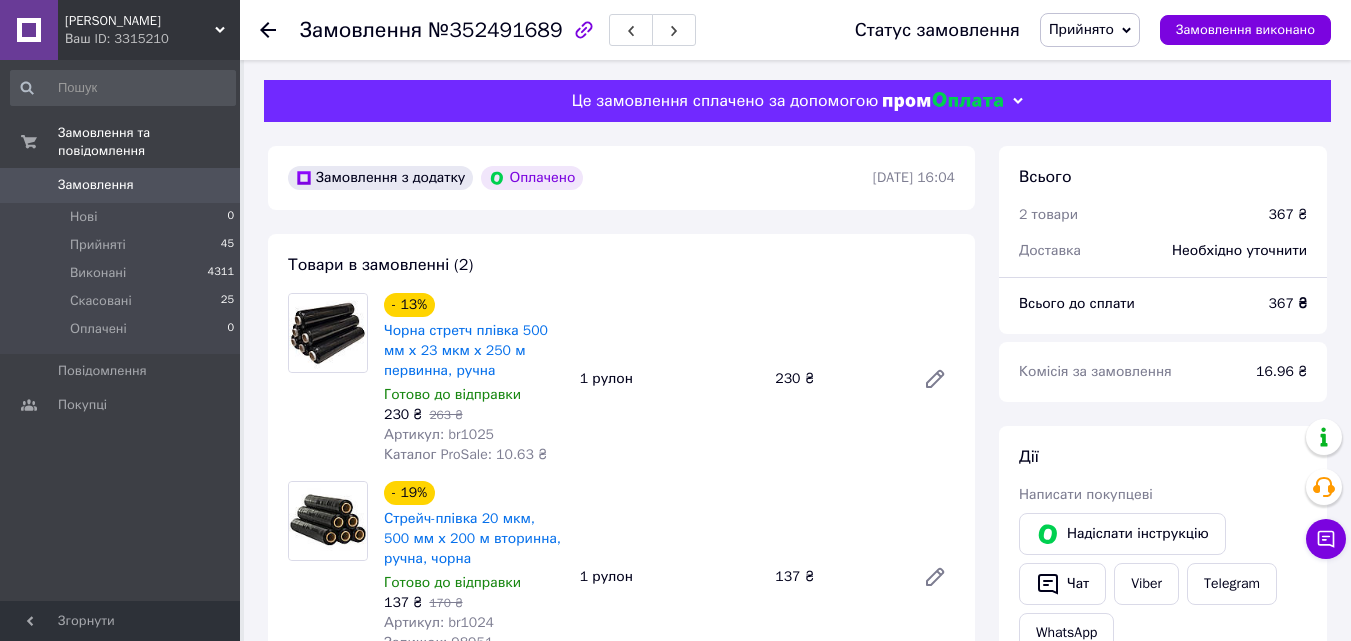 scroll, scrollTop: 100, scrollLeft: 0, axis: vertical 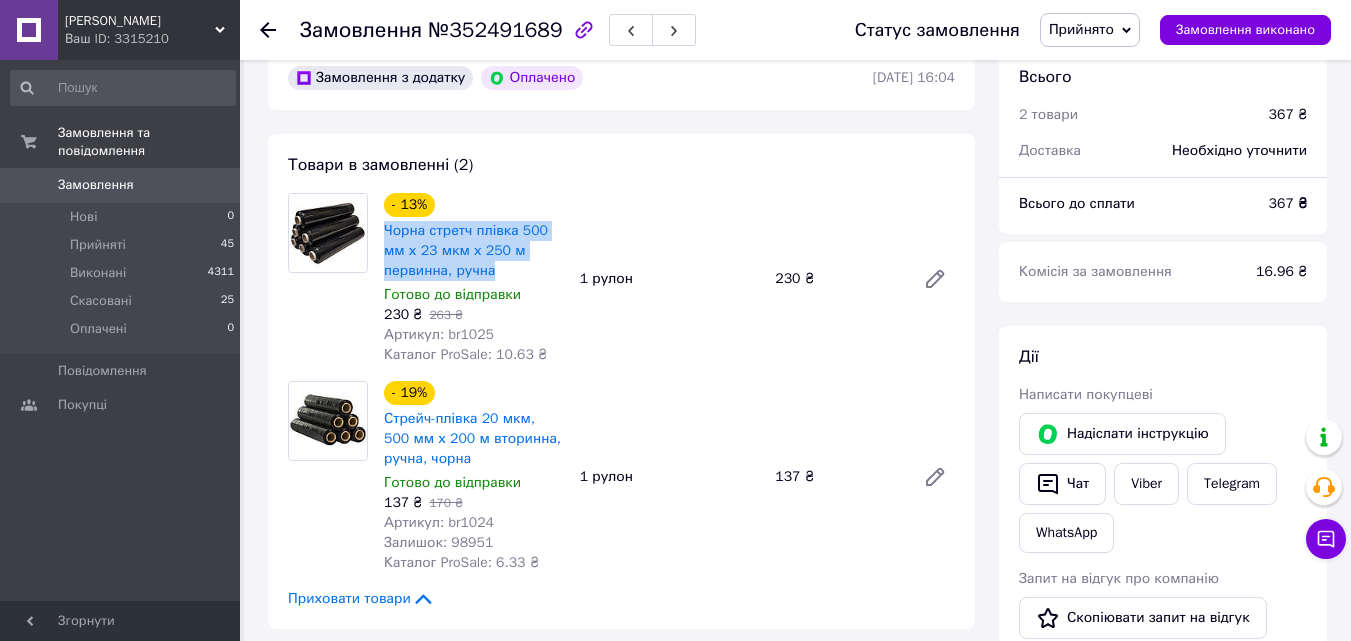 drag, startPoint x: 502, startPoint y: 275, endPoint x: 382, endPoint y: 230, distance: 128.16005 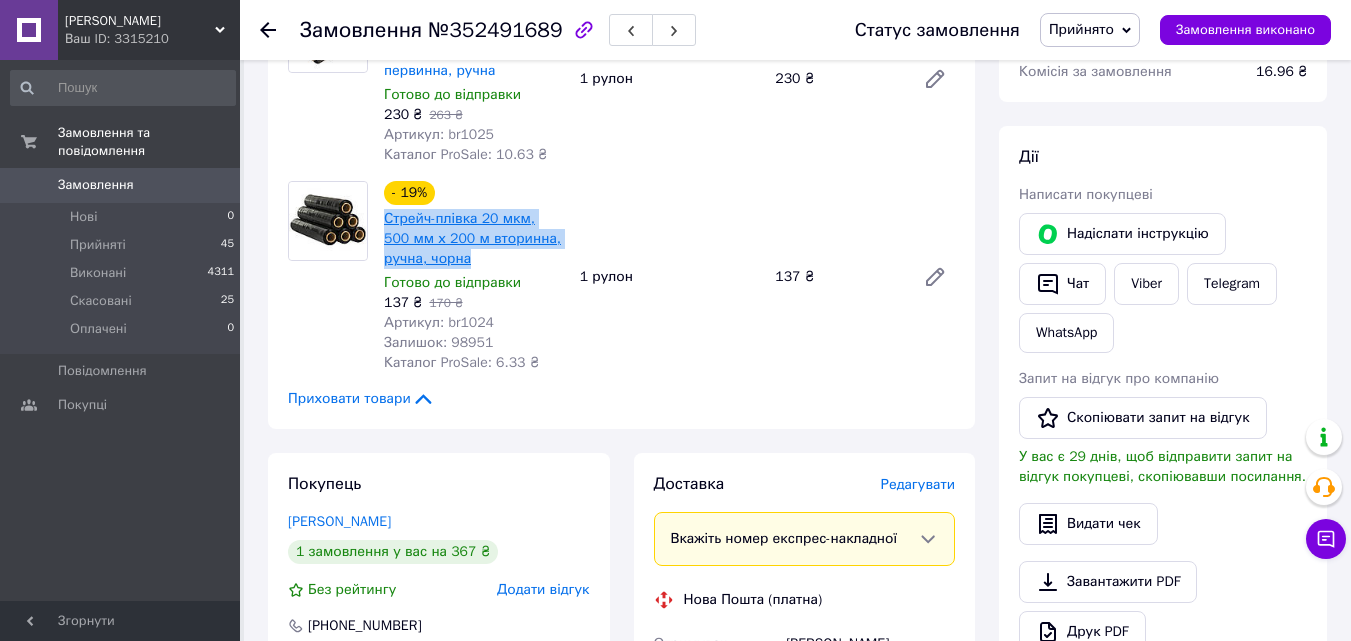 drag, startPoint x: 478, startPoint y: 258, endPoint x: 384, endPoint y: 218, distance: 102.156746 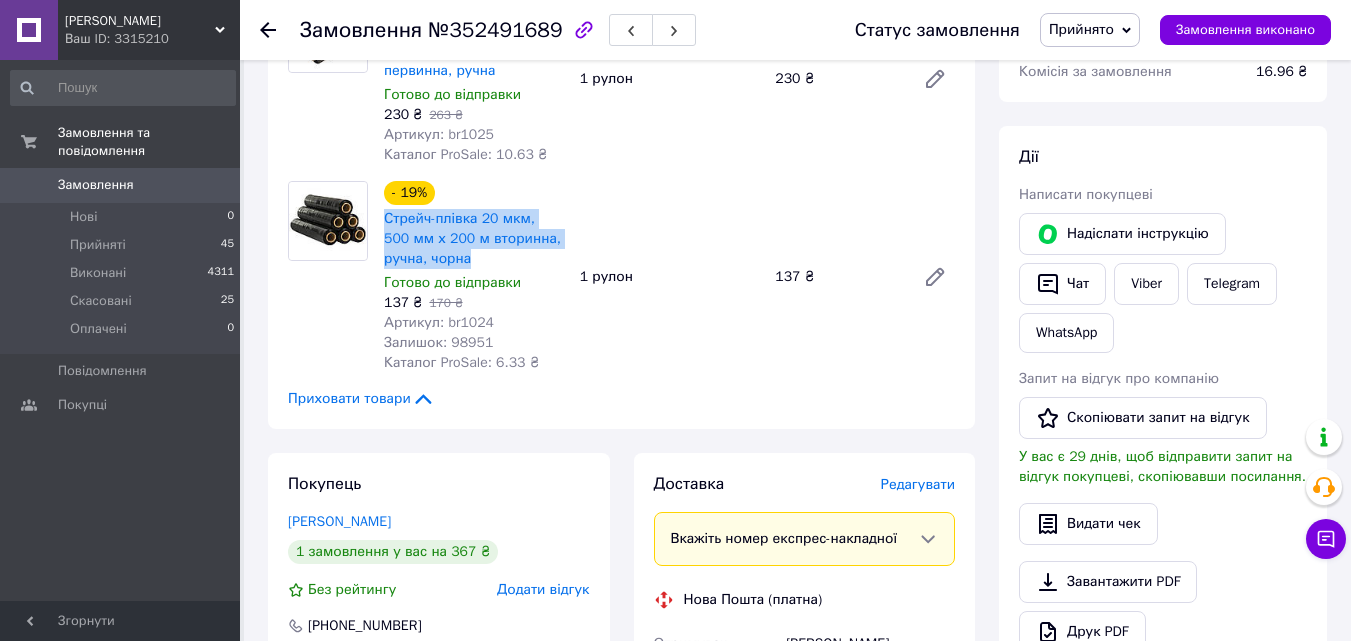 scroll, scrollTop: 0, scrollLeft: 0, axis: both 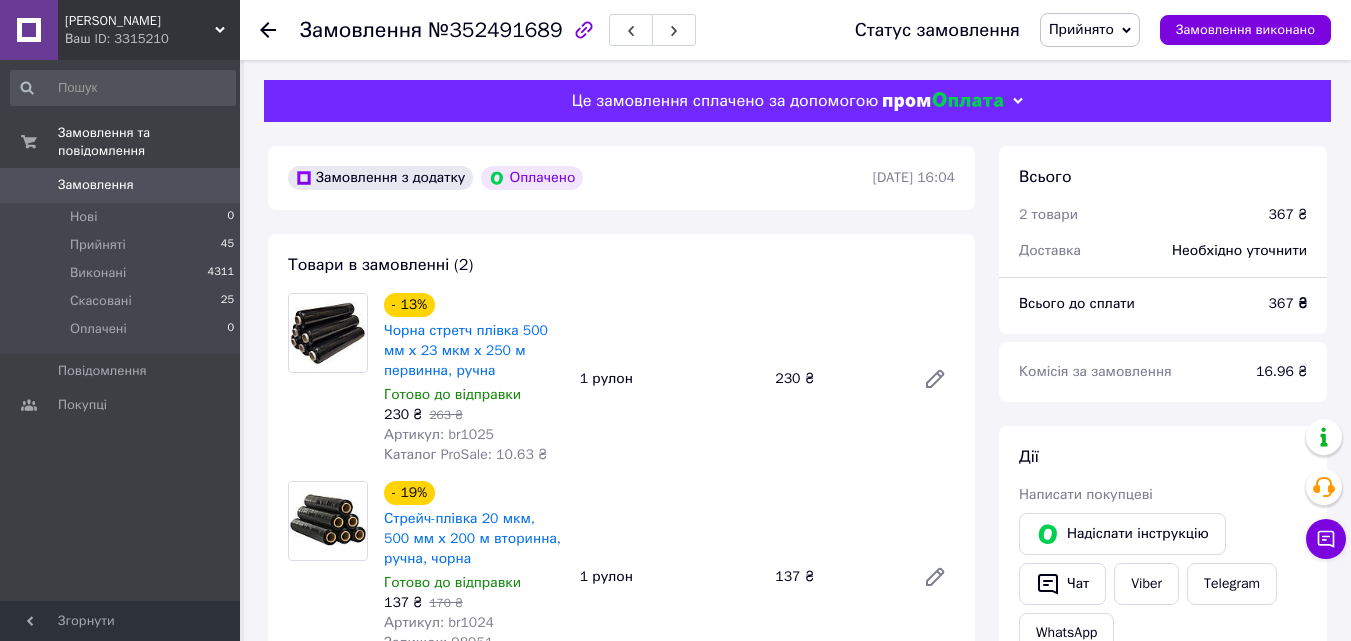 click on "Товари в замовленні (2) - 13% Чорна стретч плівка 500 мм х 23 мкм х 250 м первинна, ручна Готово до відправки 230 ₴   263 ₴ Артикул: br1025 Каталог ProSale: 10.63 ₴  1 рулон 230 ₴ - 19% Стрейч-плівка 20 мкм, 500 мм х 200 м вторинна, ручна, чорна Готово до відправки 137 ₴   170 ₴ Артикул: br1024 Залишок: 98951 Каталог ProSale: 6.33 ₴  1 рулон 137 ₴ Приховати товари" at bounding box center (621, 481) 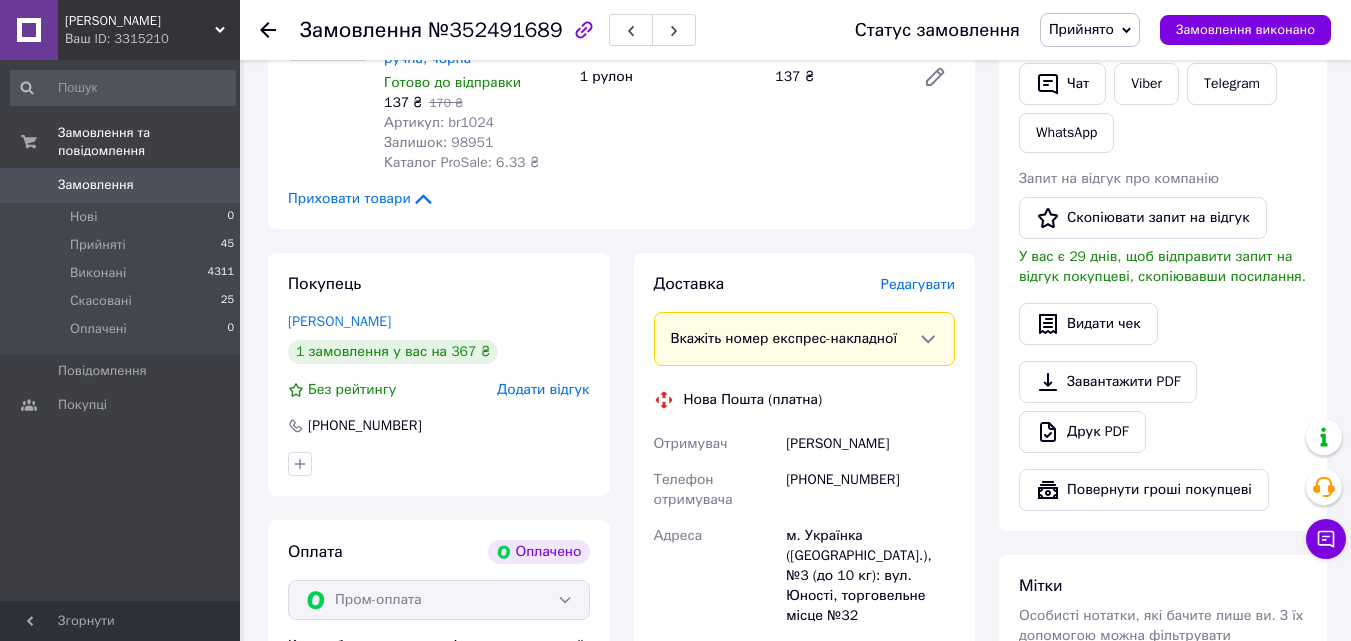 scroll, scrollTop: 700, scrollLeft: 0, axis: vertical 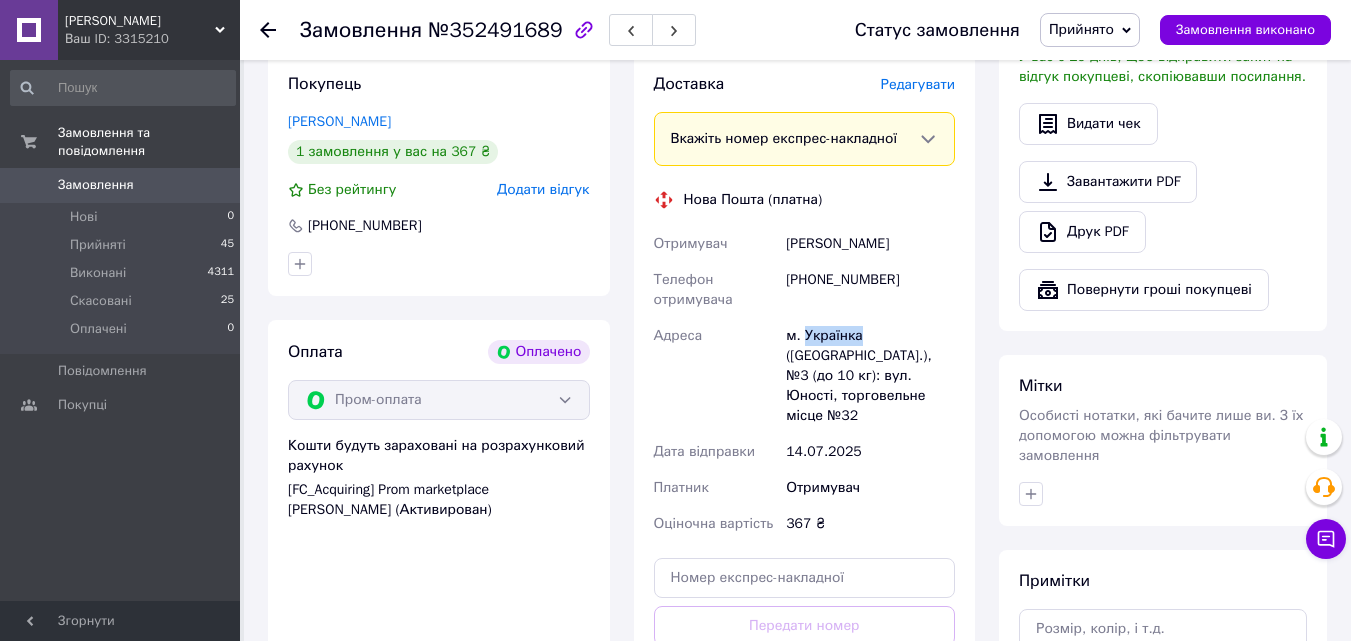 drag, startPoint x: 808, startPoint y: 334, endPoint x: 855, endPoint y: 335, distance: 47.010635 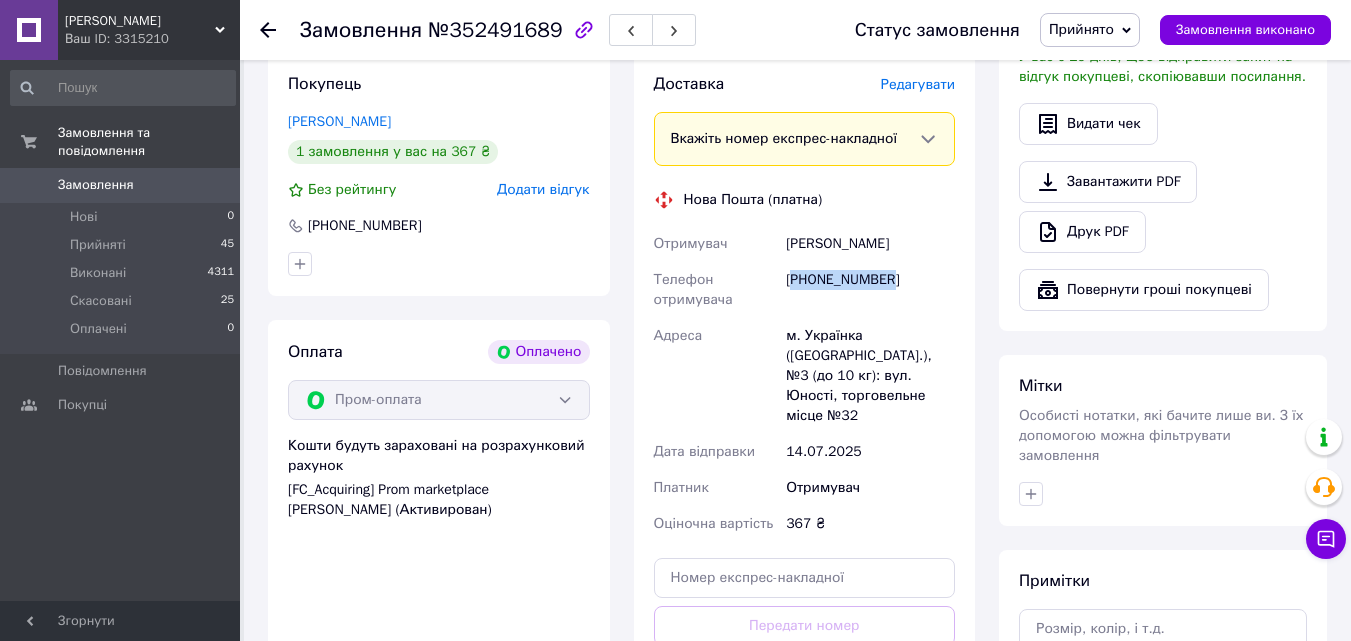 drag, startPoint x: 795, startPoint y: 283, endPoint x: 912, endPoint y: 282, distance: 117.00427 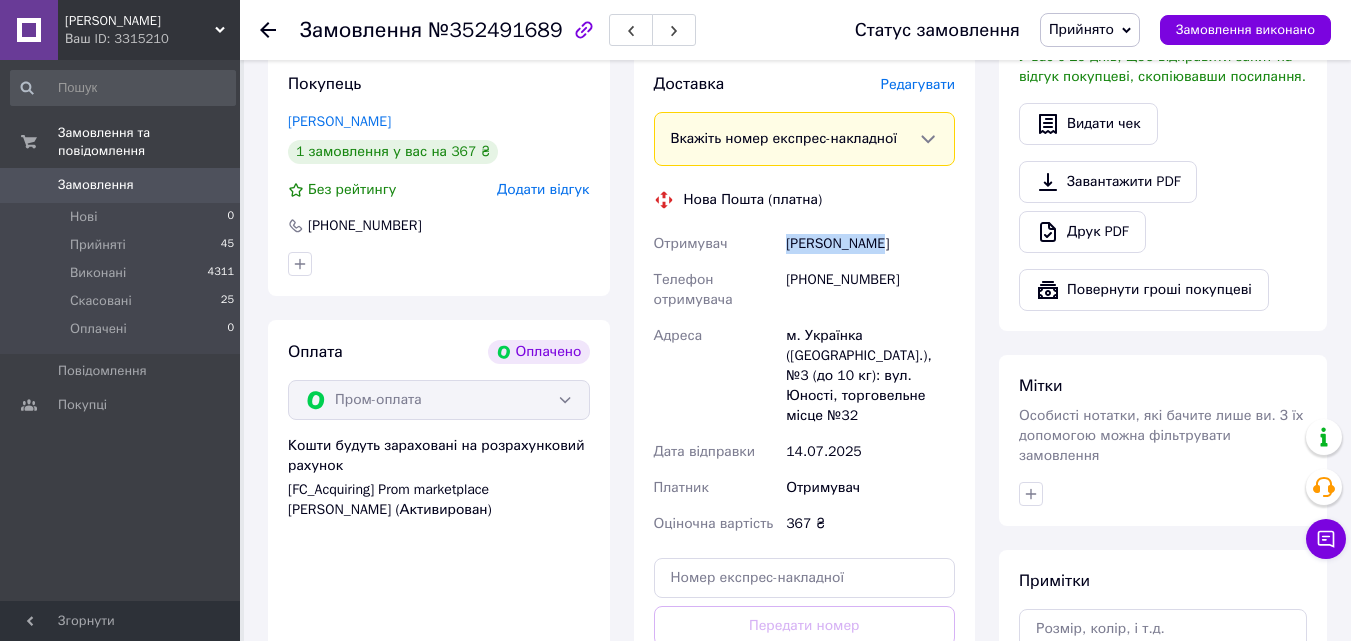 drag, startPoint x: 783, startPoint y: 238, endPoint x: 901, endPoint y: 236, distance: 118.016945 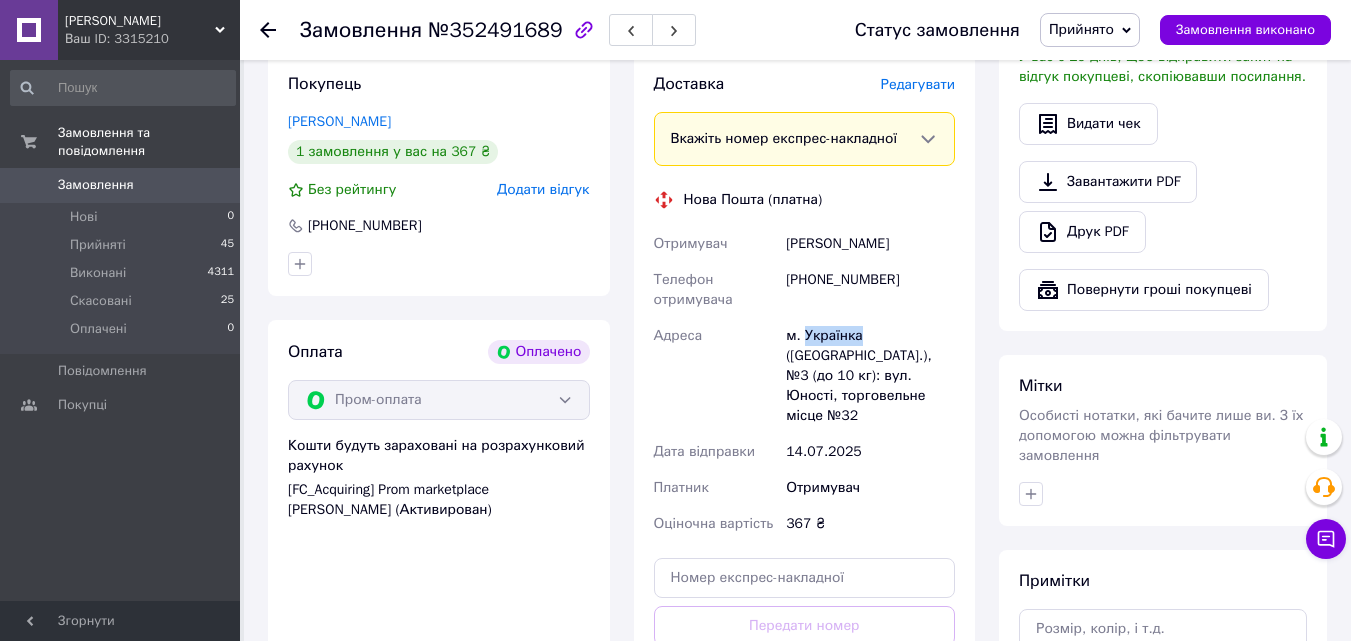 drag, startPoint x: 804, startPoint y: 337, endPoint x: 855, endPoint y: 343, distance: 51.351727 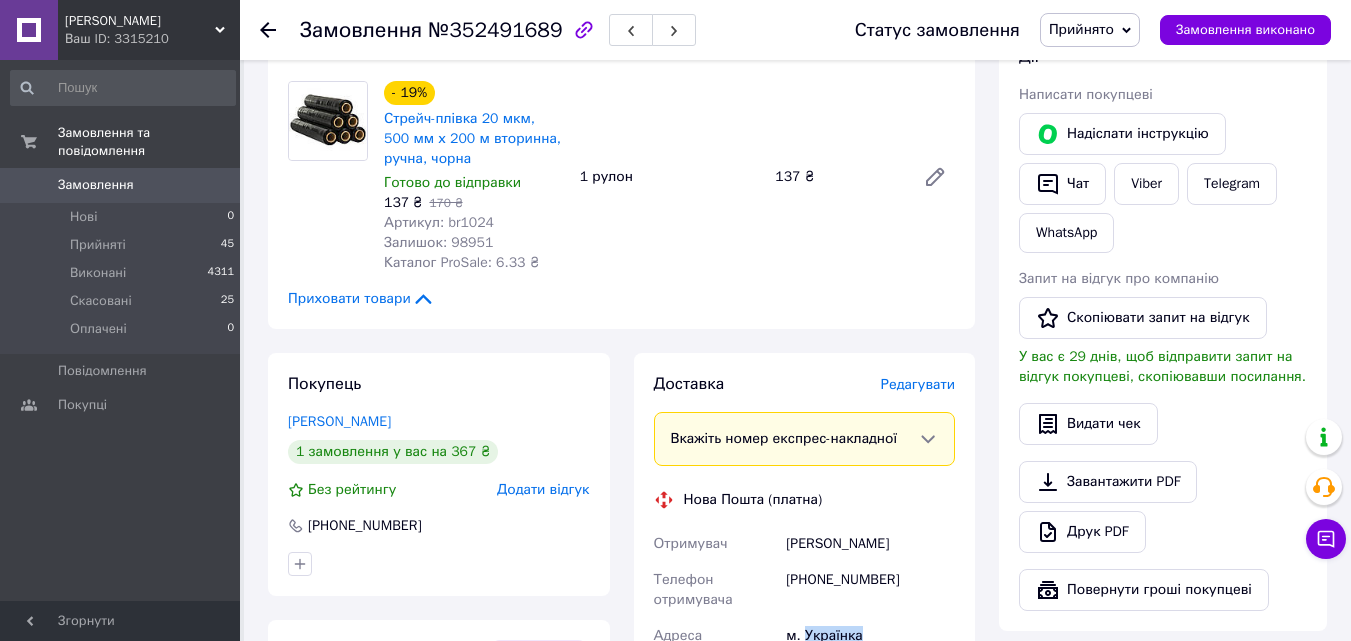 scroll, scrollTop: 700, scrollLeft: 0, axis: vertical 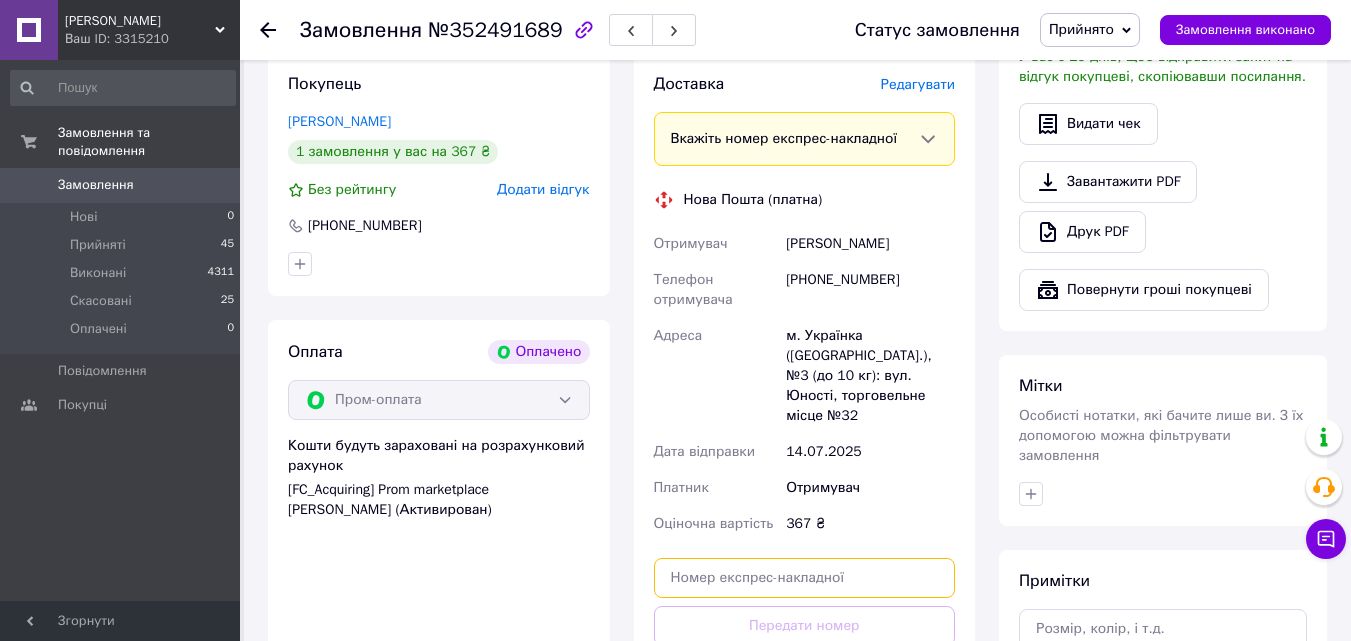 paste on "20451205002037" 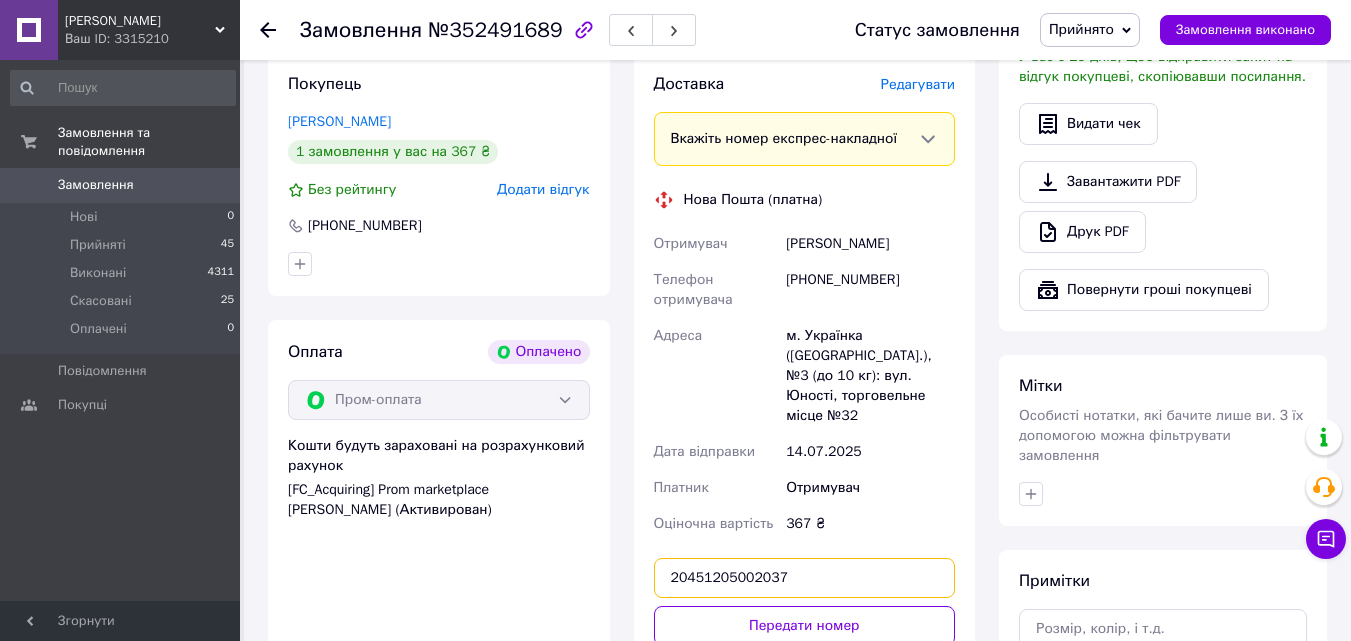 scroll, scrollTop: 900, scrollLeft: 0, axis: vertical 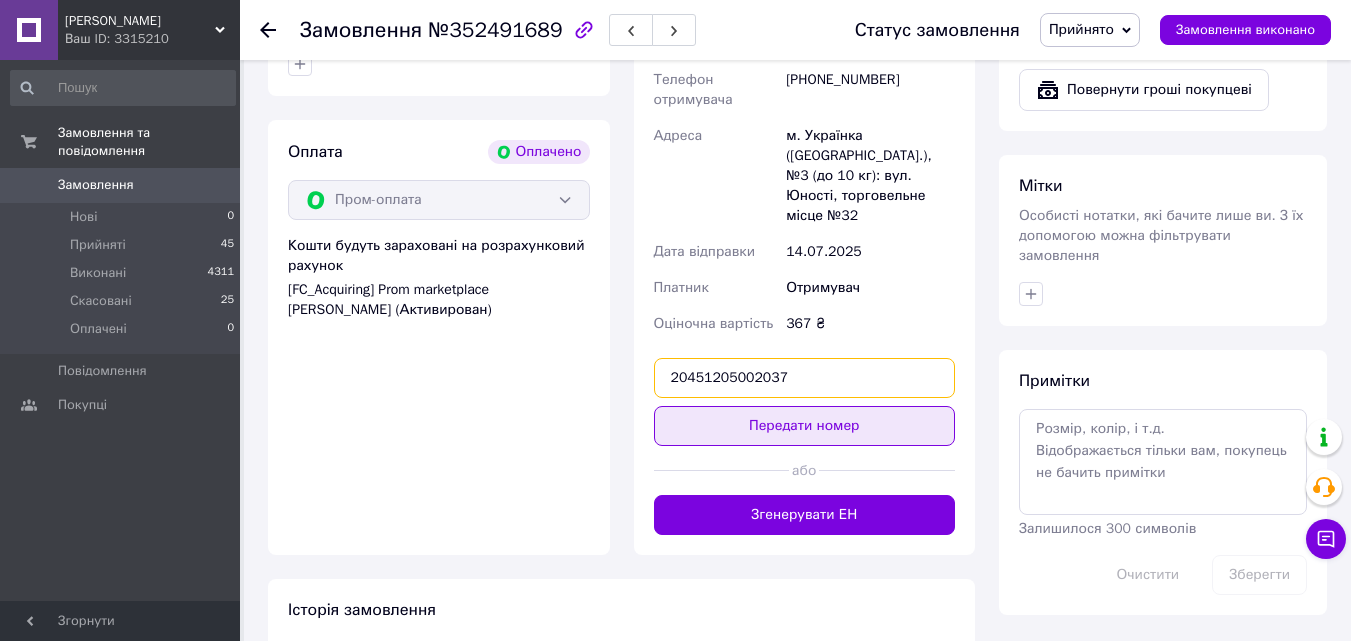 type on "20451205002037" 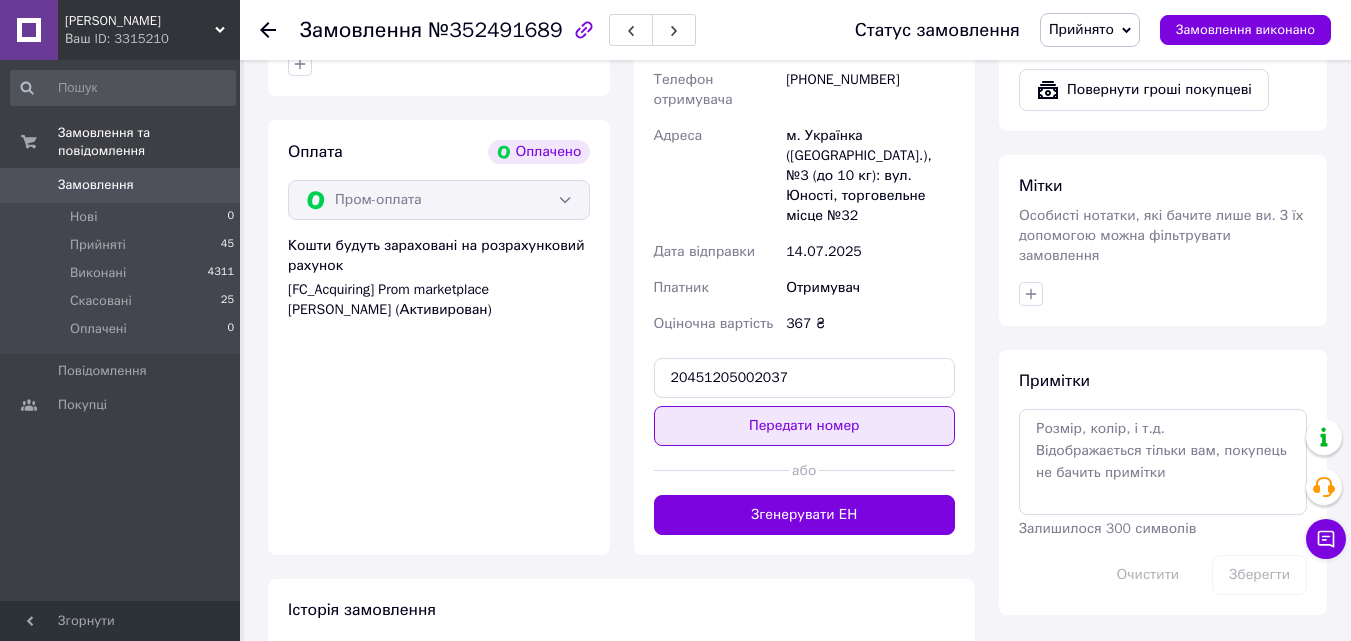 click on "Передати номер" at bounding box center (805, 426) 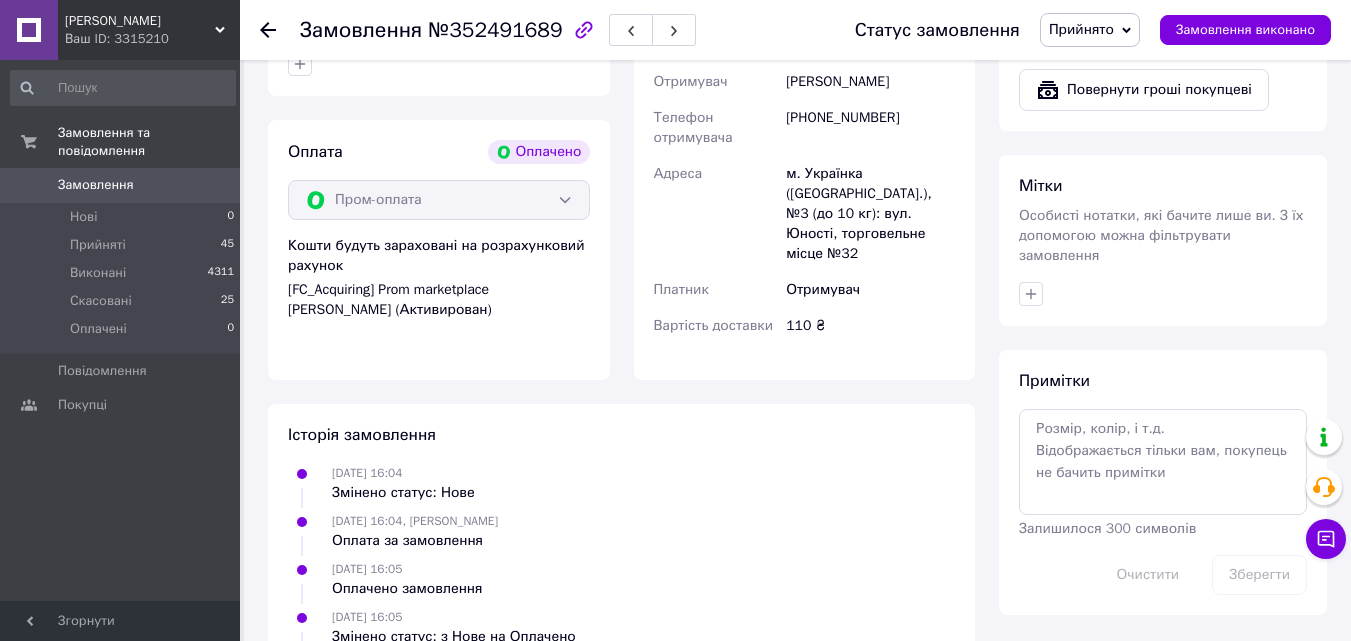 scroll, scrollTop: 700, scrollLeft: 0, axis: vertical 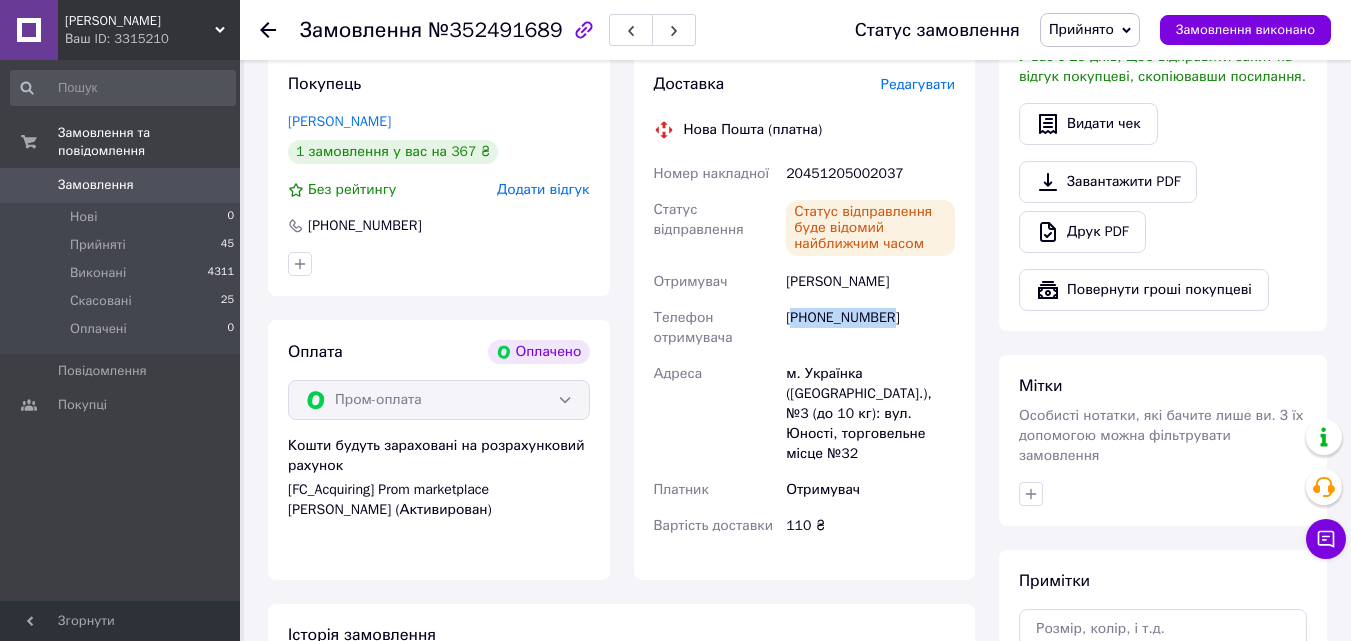 drag, startPoint x: 794, startPoint y: 319, endPoint x: 922, endPoint y: 314, distance: 128.09763 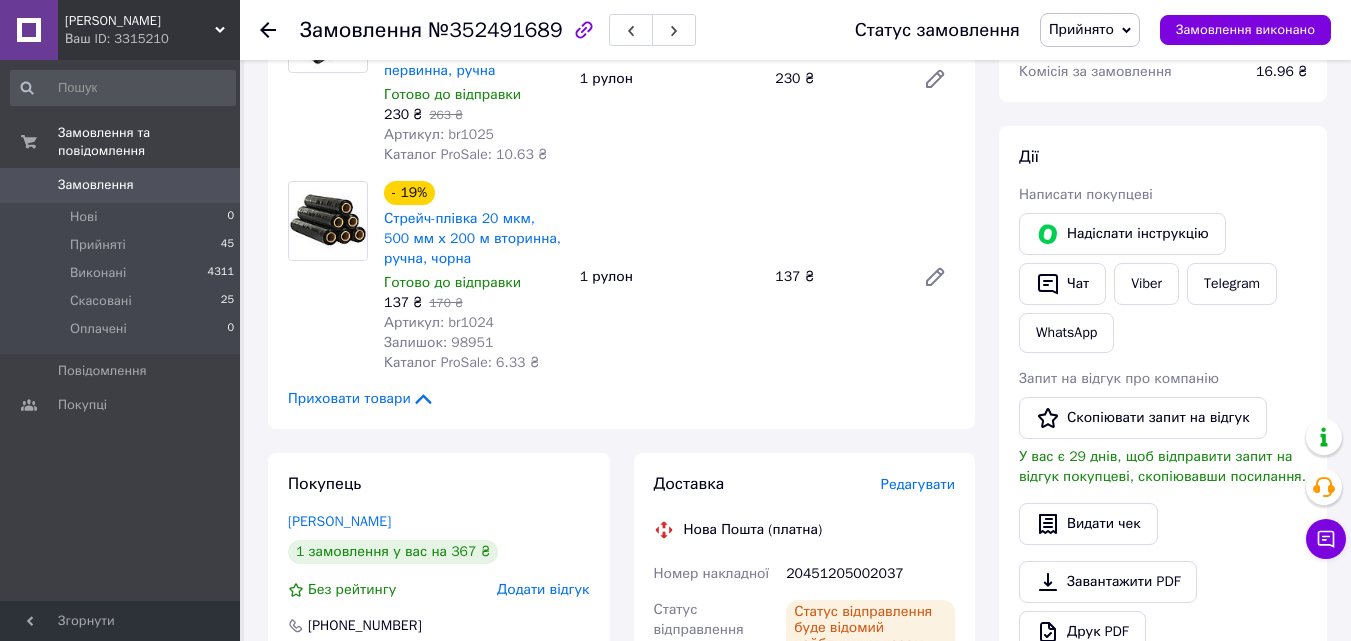 scroll, scrollTop: 0, scrollLeft: 0, axis: both 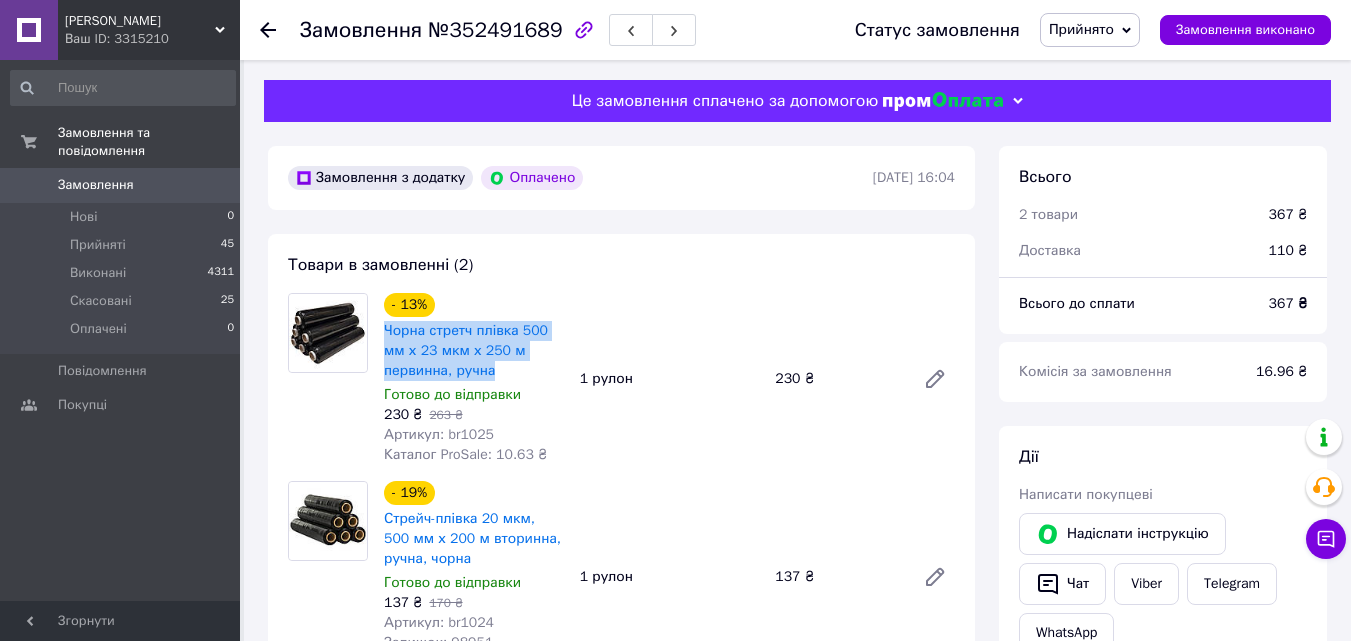 drag, startPoint x: 499, startPoint y: 379, endPoint x: 380, endPoint y: 331, distance: 128.31601 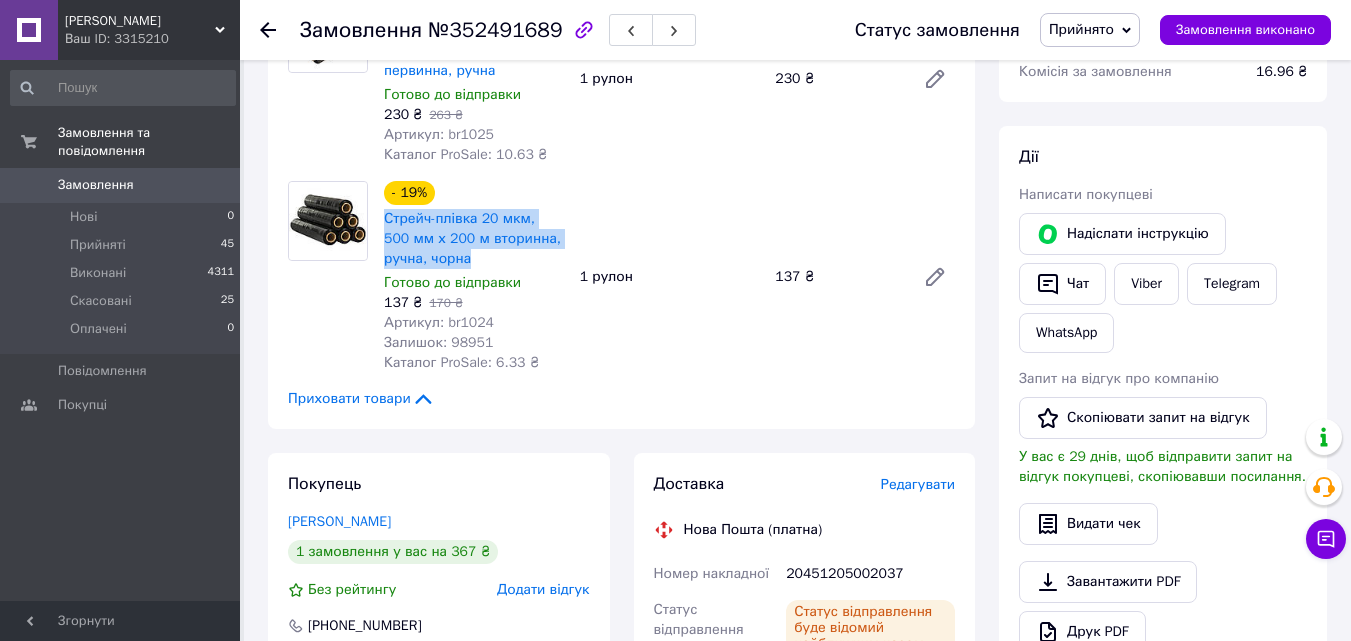 drag, startPoint x: 472, startPoint y: 258, endPoint x: 383, endPoint y: 210, distance: 101.118744 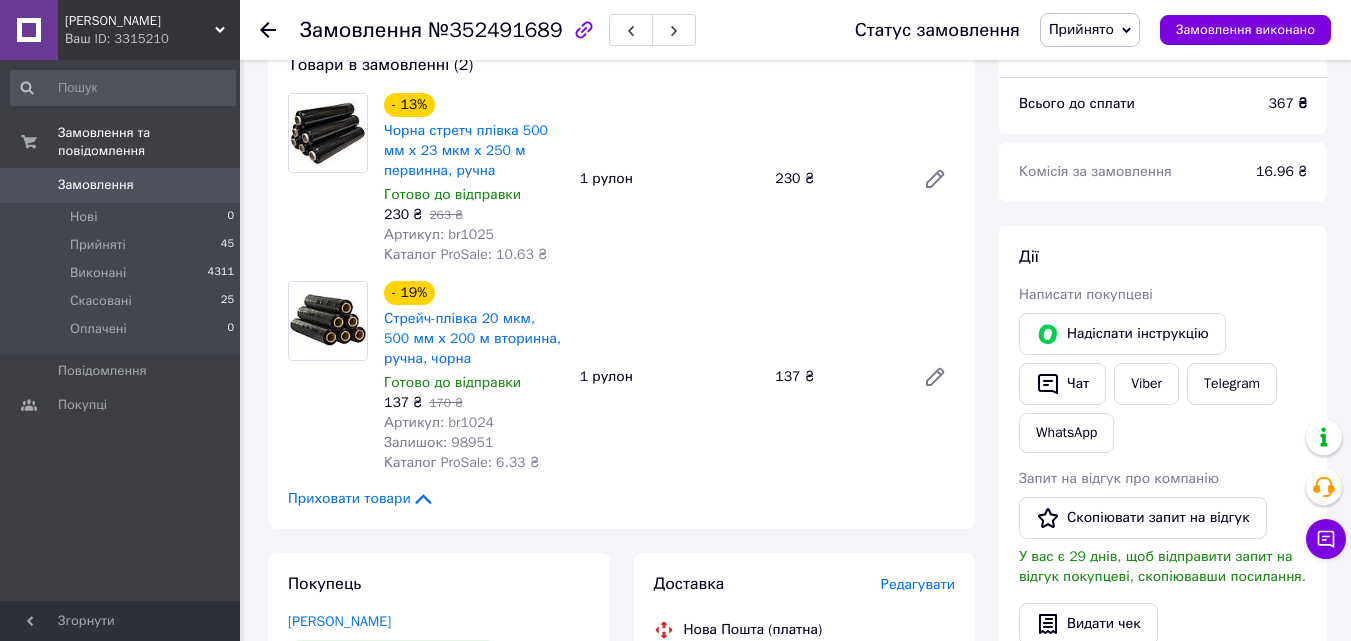 click on "- 19% Стрейч-плівка 20 мкм, 500 мм х 200 м вторинна, ручна, чорна Готово до відправки 137 ₴   170 ₴ Артикул: br1024 Залишок: 98951 Каталог ProSale: 6.33 ₴  1 рулон 137 ₴" at bounding box center (669, 377) 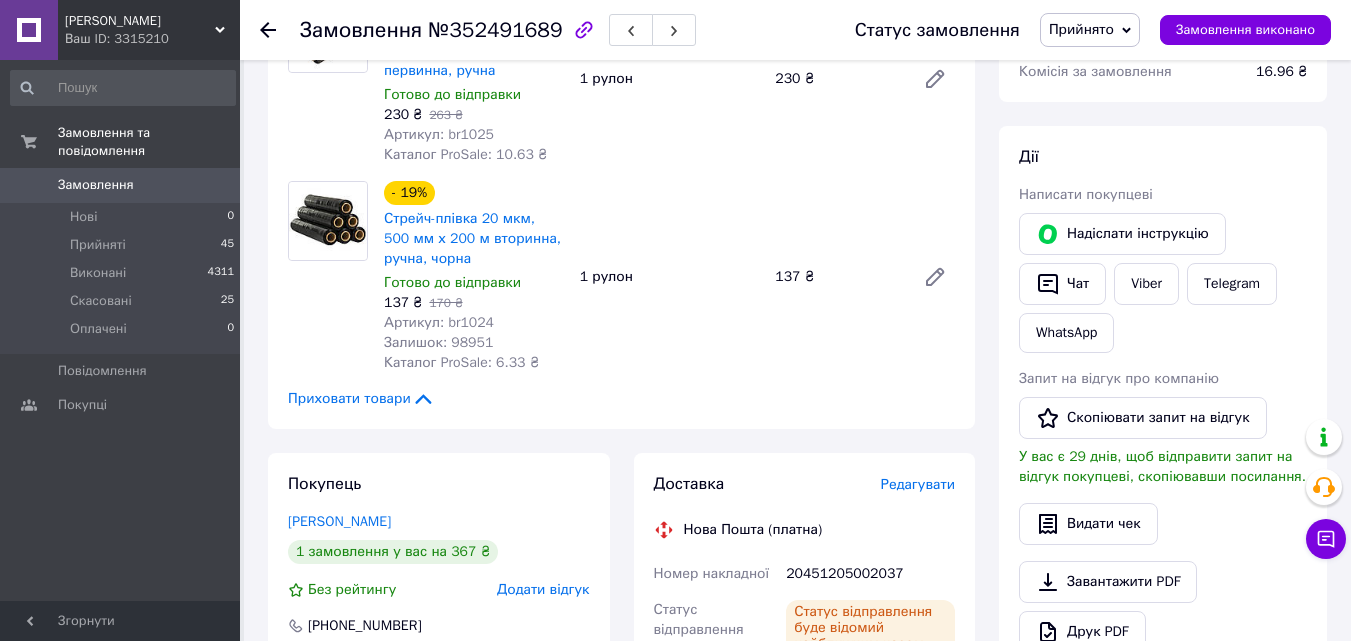 scroll, scrollTop: 0, scrollLeft: 0, axis: both 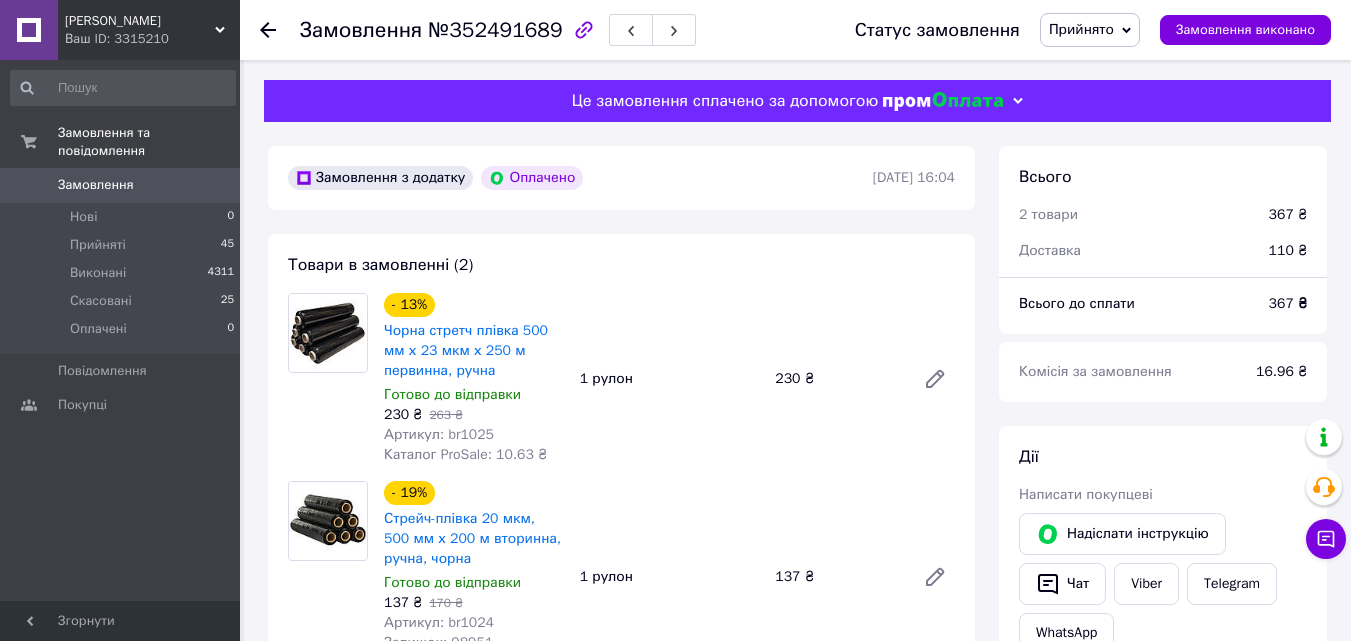 click 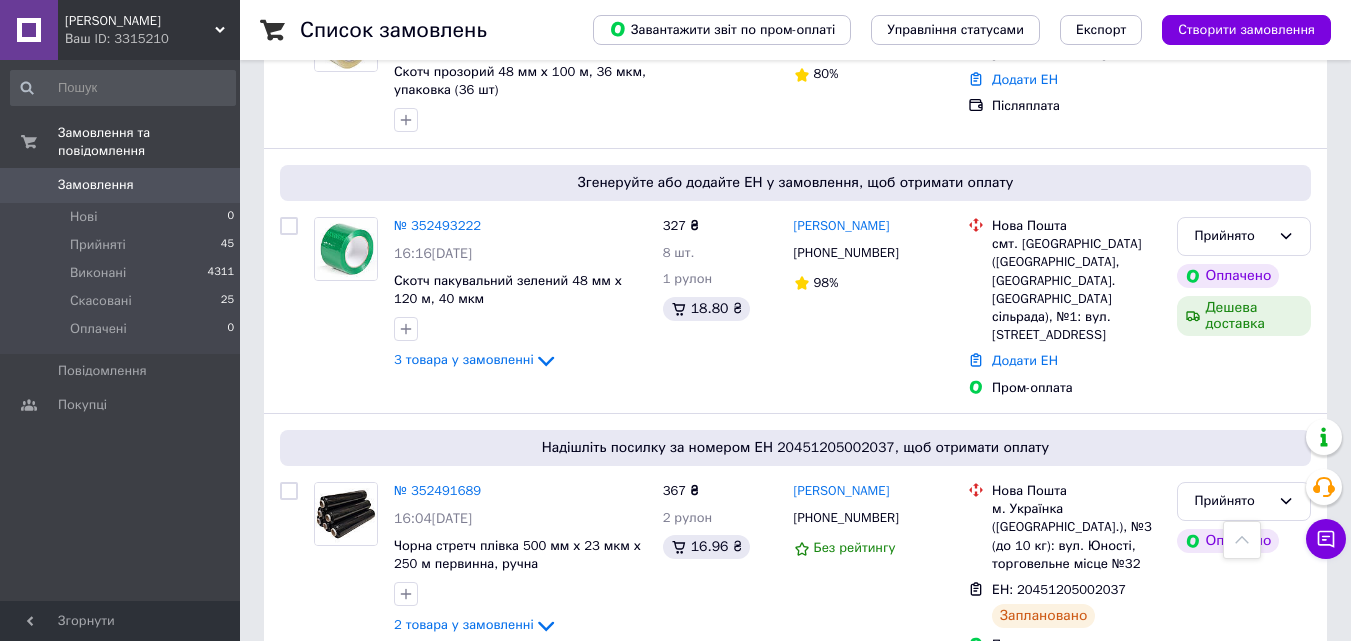 scroll, scrollTop: 300, scrollLeft: 0, axis: vertical 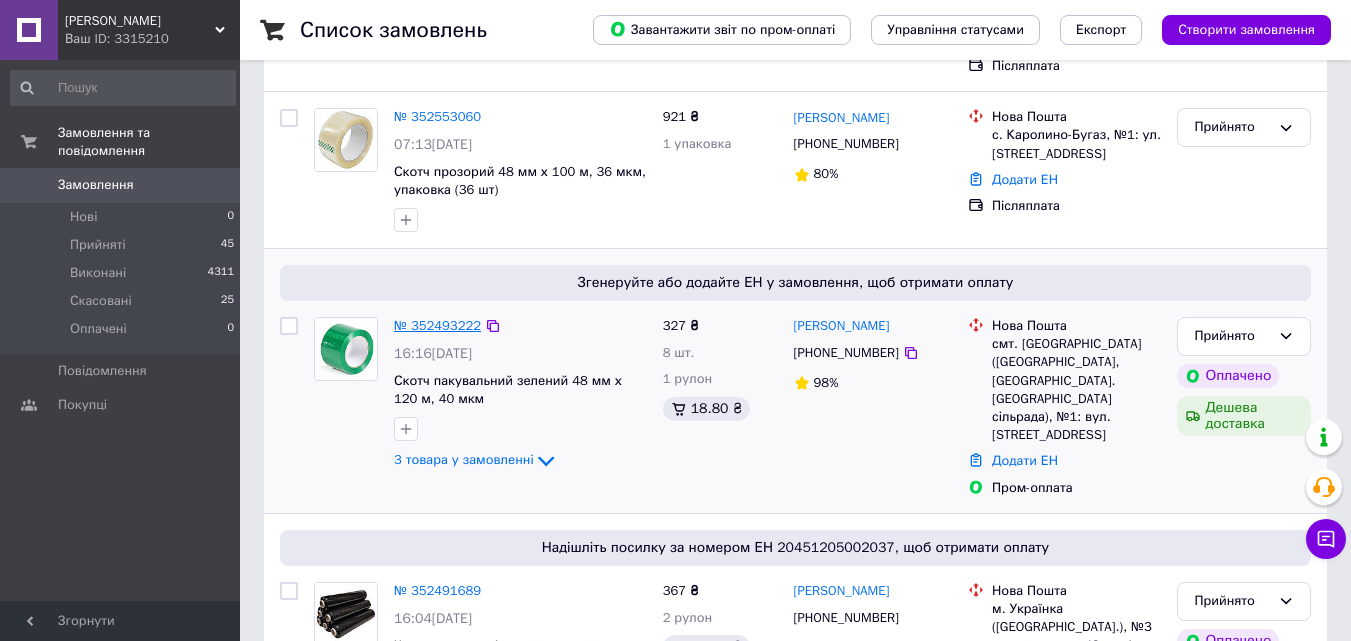 click on "№ 352493222" at bounding box center (437, 325) 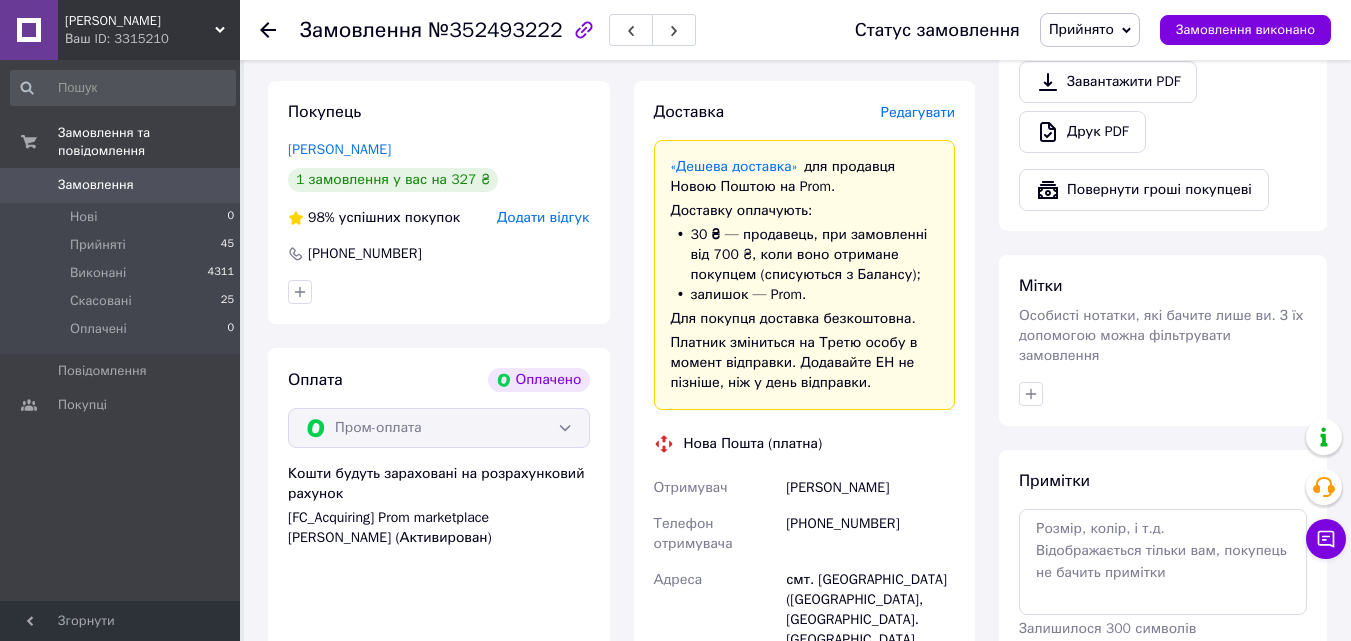 scroll, scrollTop: 900, scrollLeft: 0, axis: vertical 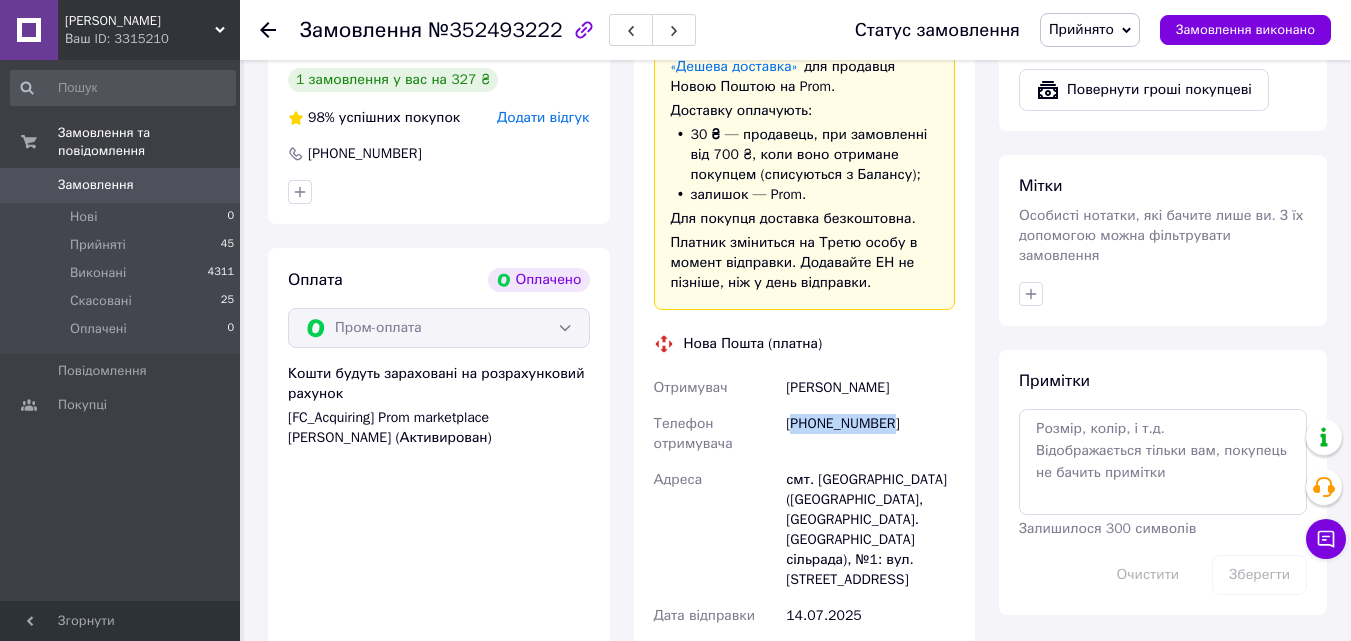 drag, startPoint x: 798, startPoint y: 407, endPoint x: 924, endPoint y: 407, distance: 126 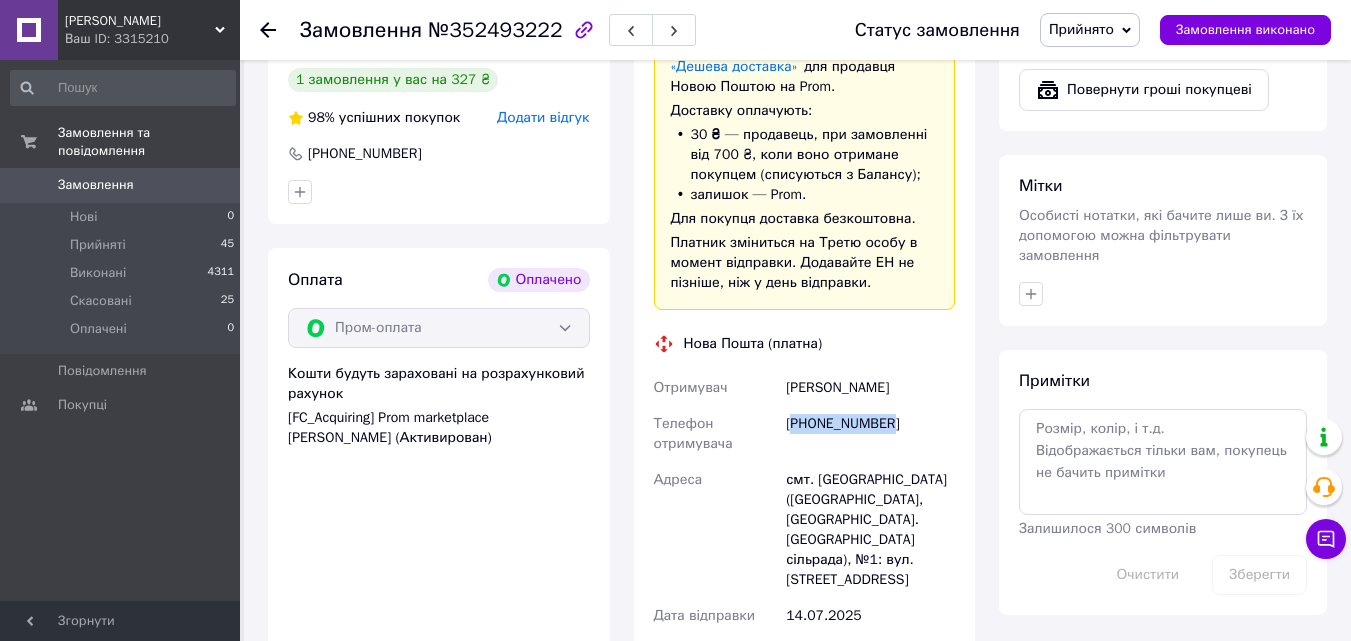 drag, startPoint x: 789, startPoint y: 369, endPoint x: 914, endPoint y: 368, distance: 125.004 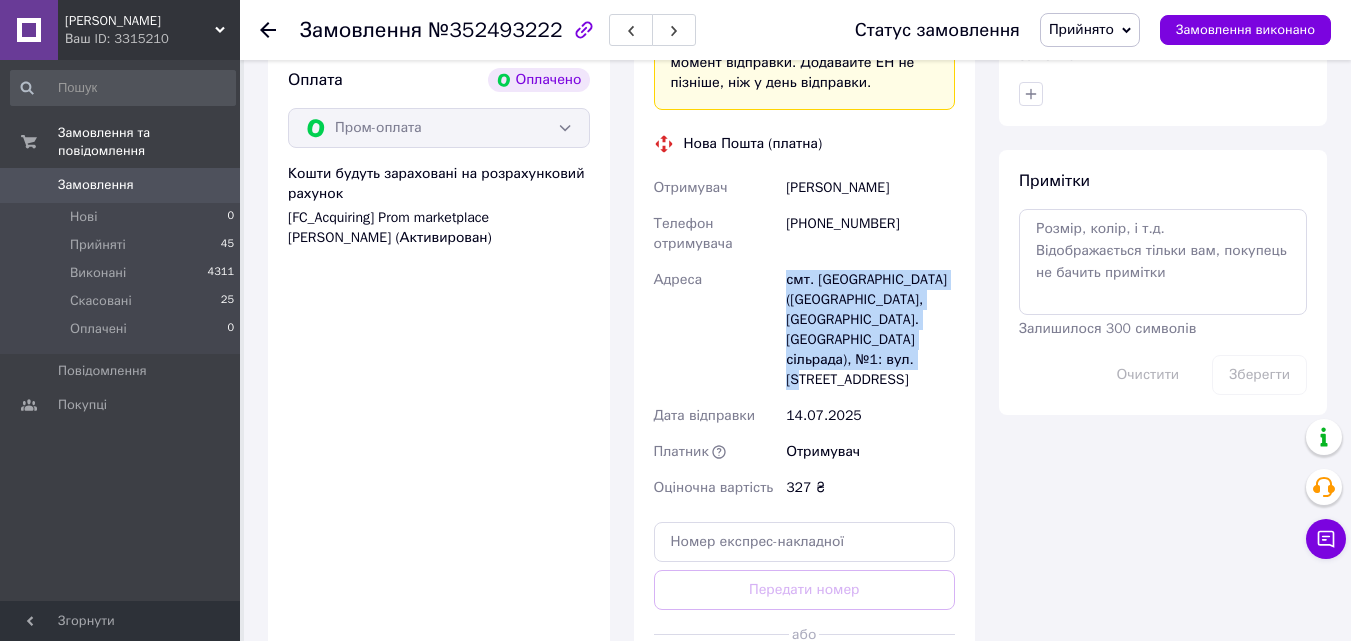 drag, startPoint x: 785, startPoint y: 257, endPoint x: 891, endPoint y: 377, distance: 160.11246 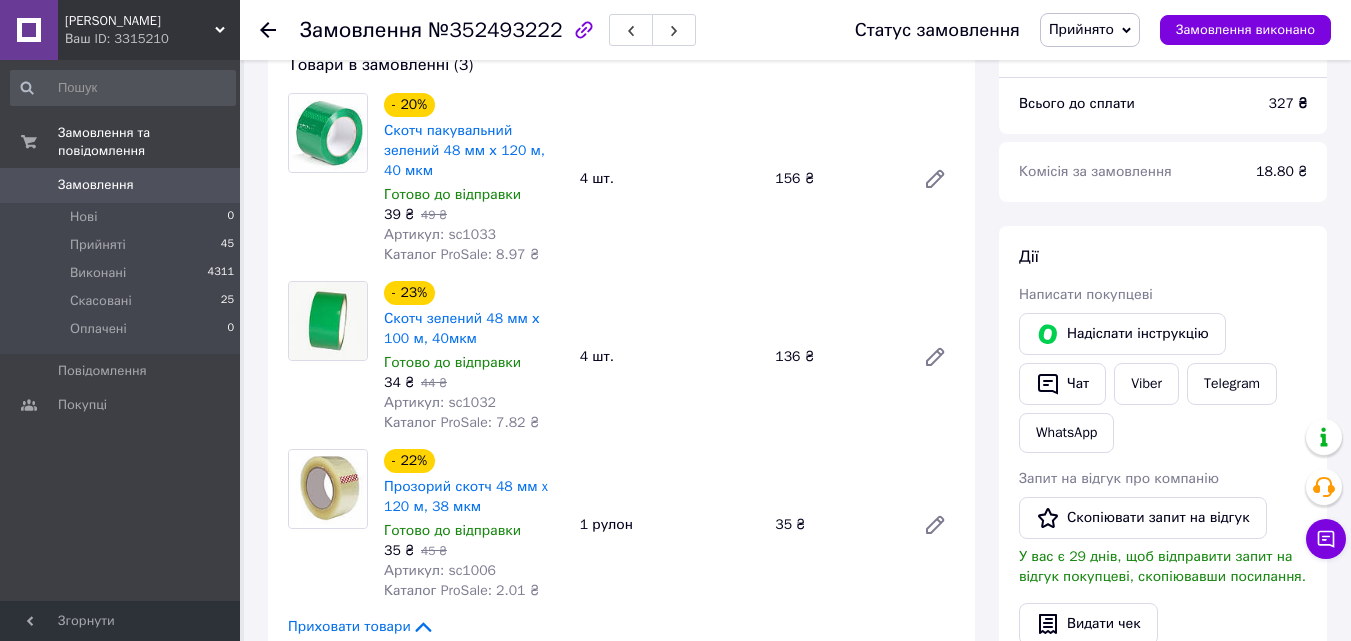 scroll, scrollTop: 0, scrollLeft: 0, axis: both 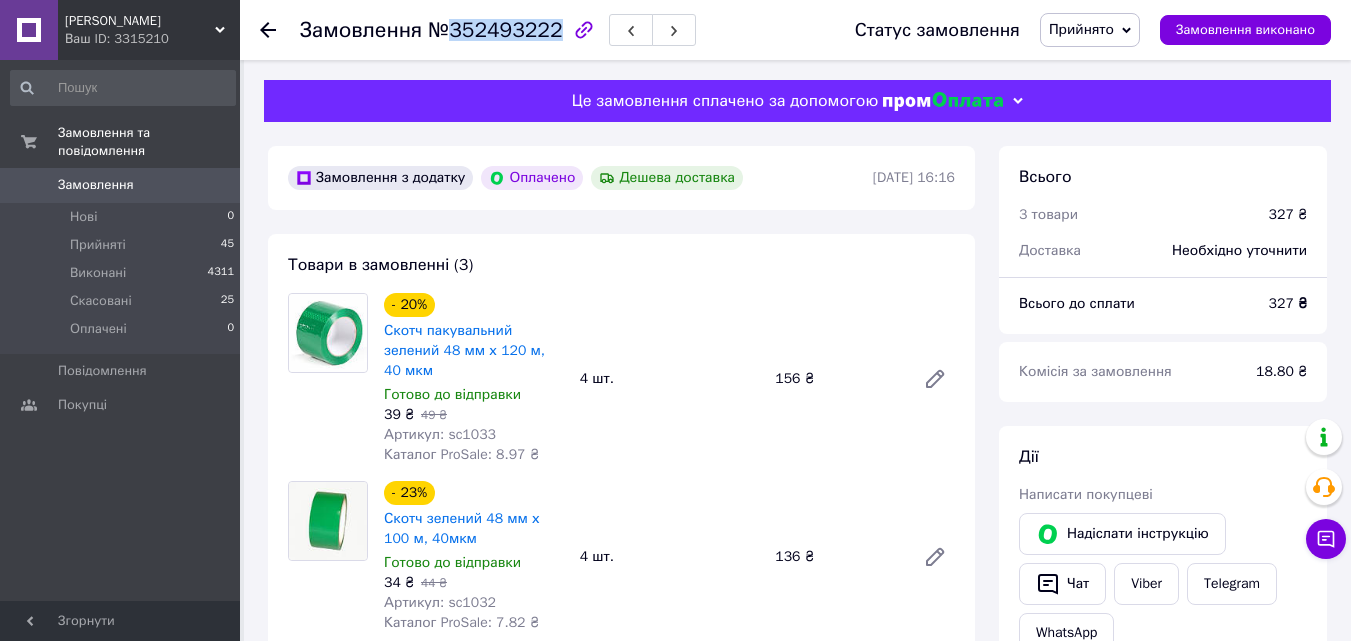 drag, startPoint x: 505, startPoint y: 33, endPoint x: 545, endPoint y: 32, distance: 40.012497 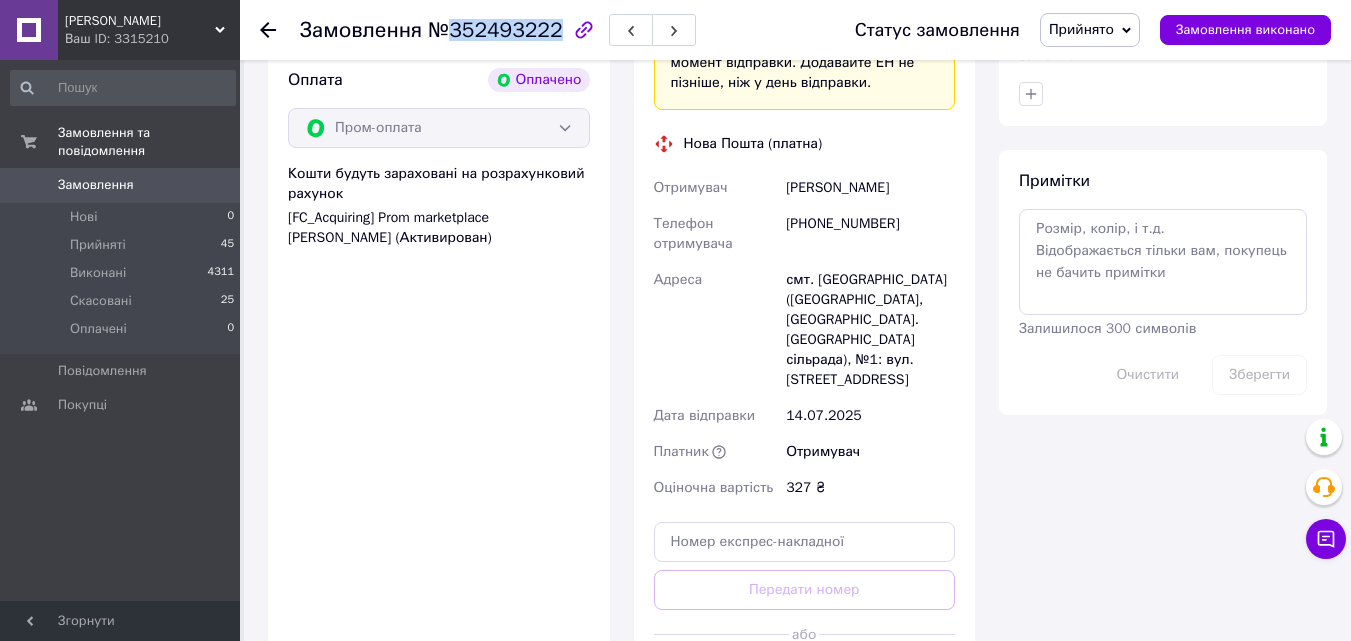 scroll, scrollTop: 900, scrollLeft: 0, axis: vertical 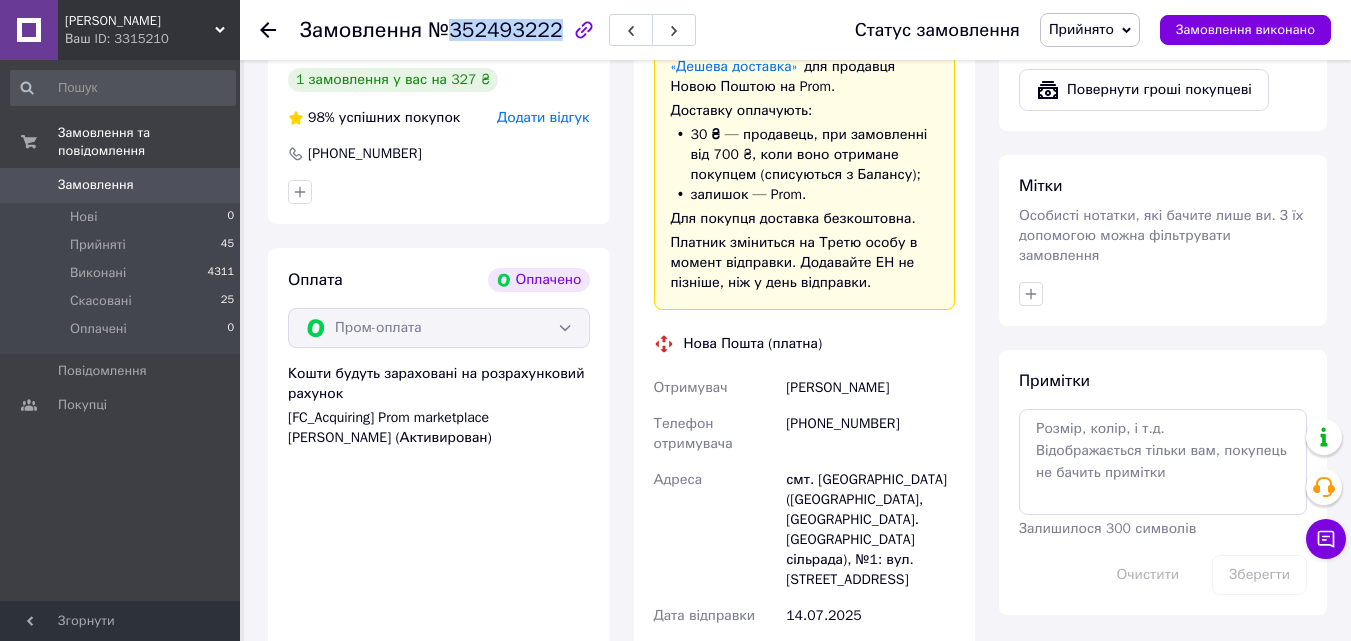 drag, startPoint x: 778, startPoint y: 366, endPoint x: 904, endPoint y: 370, distance: 126.06348 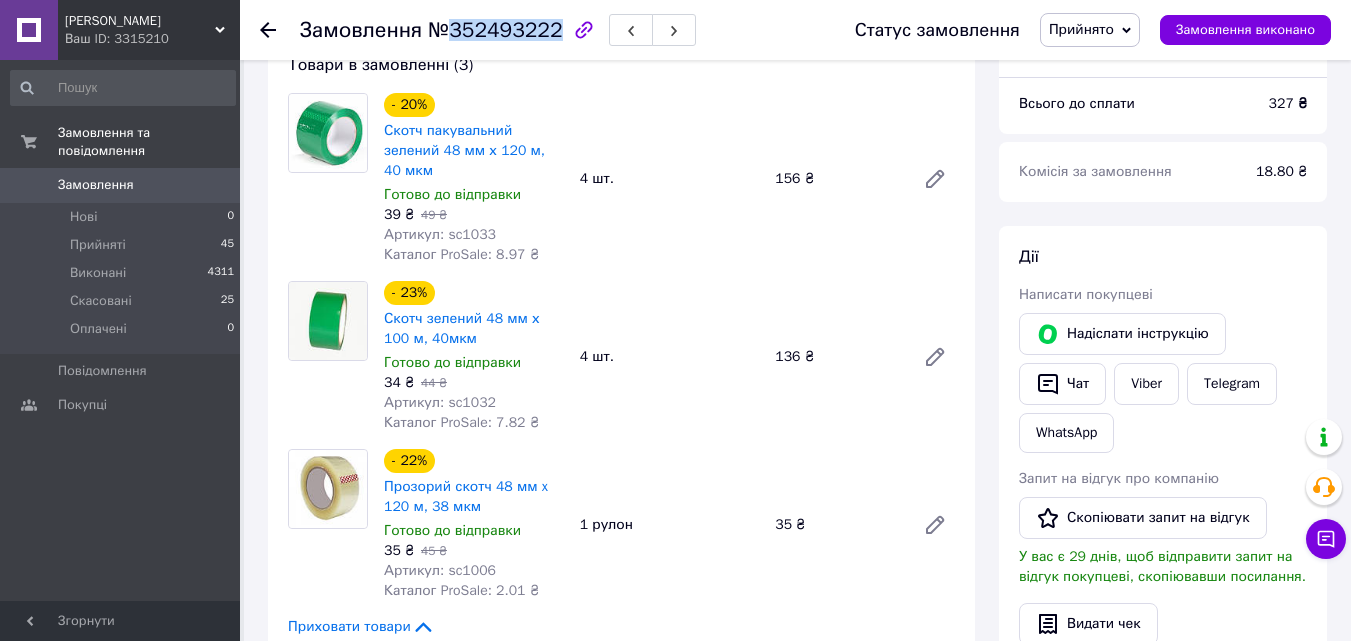 scroll, scrollTop: 100, scrollLeft: 0, axis: vertical 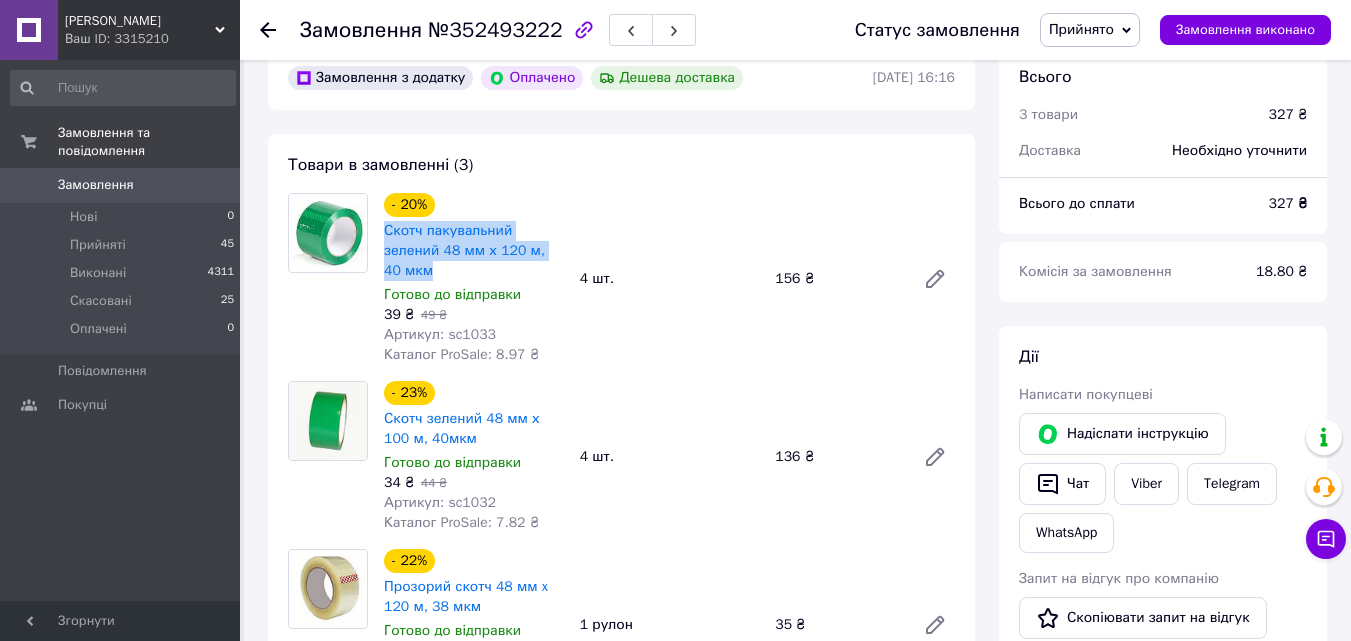 drag, startPoint x: 537, startPoint y: 249, endPoint x: 377, endPoint y: 230, distance: 161.12418 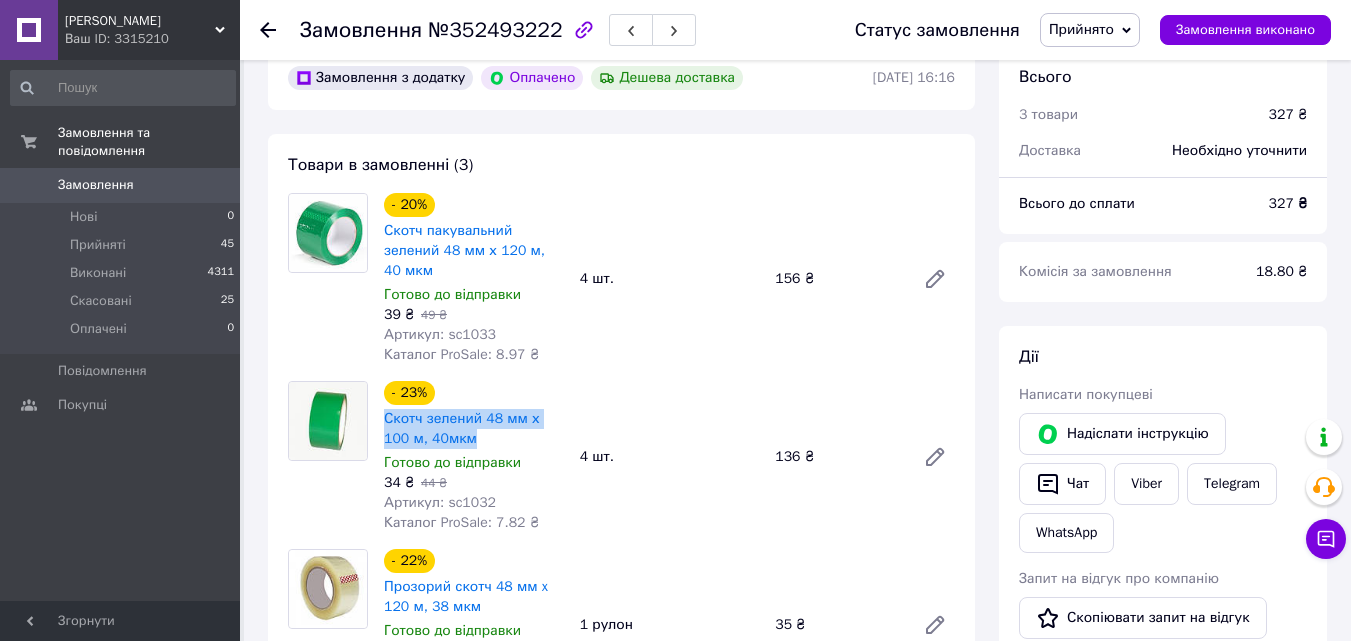 drag, startPoint x: 455, startPoint y: 423, endPoint x: 380, endPoint y: 408, distance: 76.48529 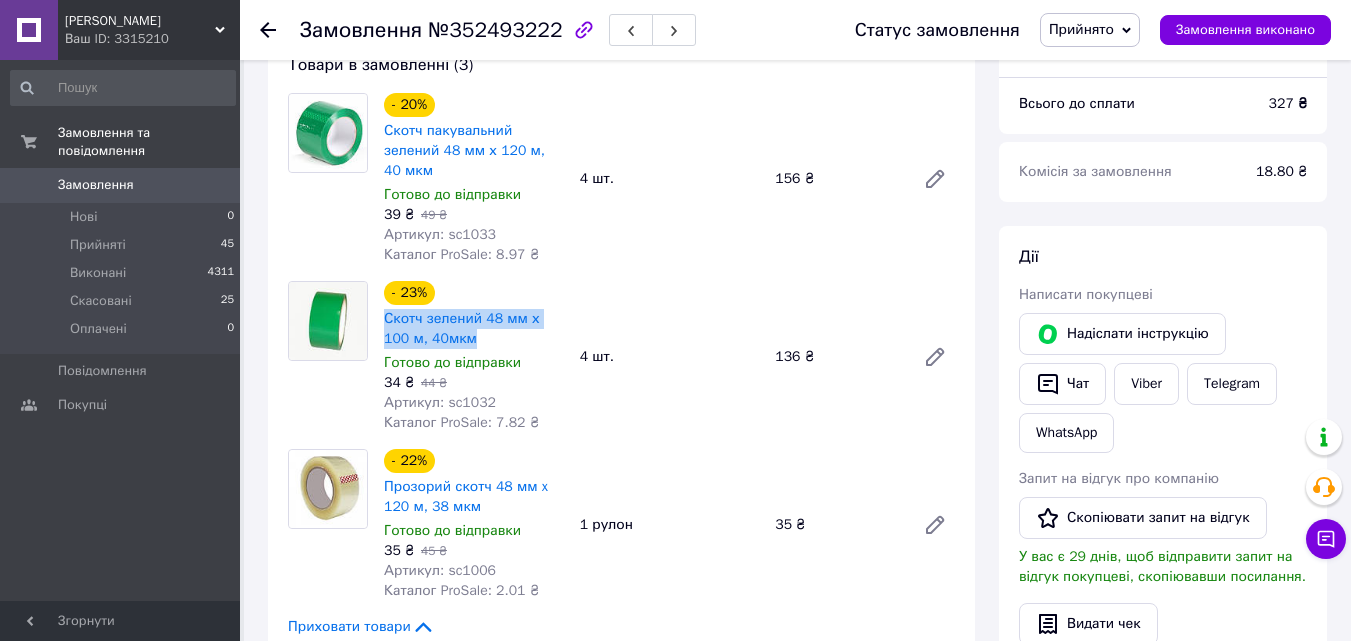 scroll, scrollTop: 300, scrollLeft: 0, axis: vertical 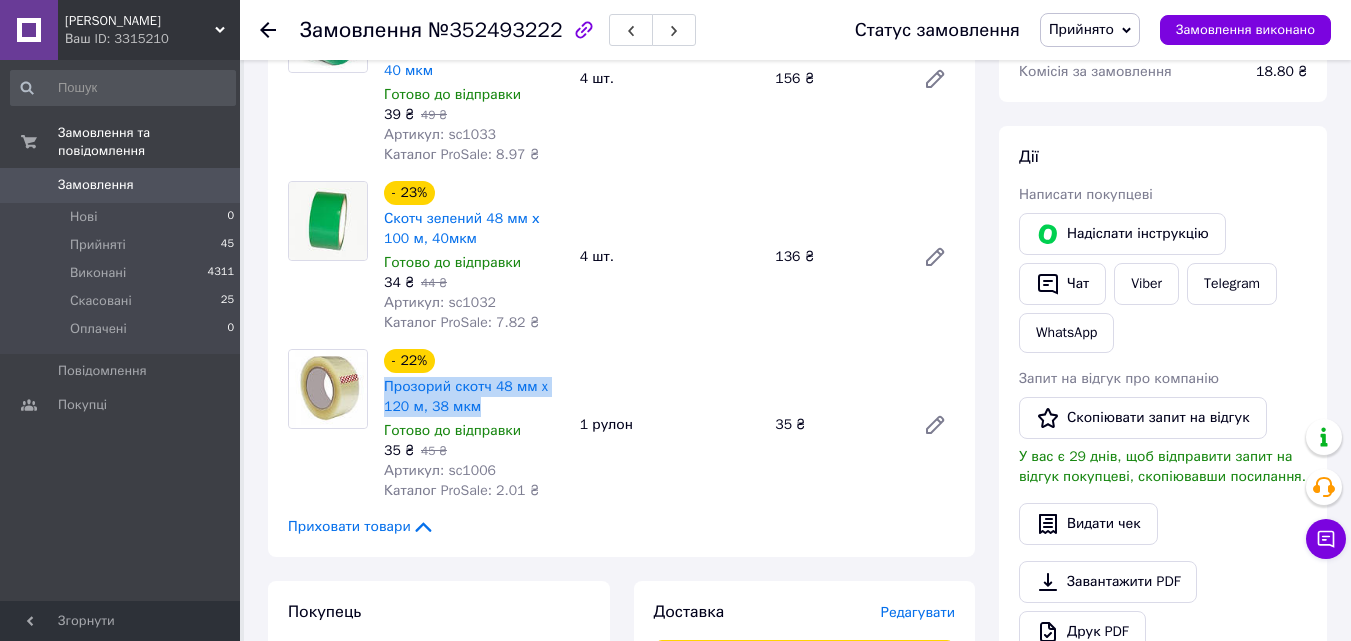 drag, startPoint x: 491, startPoint y: 386, endPoint x: 378, endPoint y: 364, distance: 115.12167 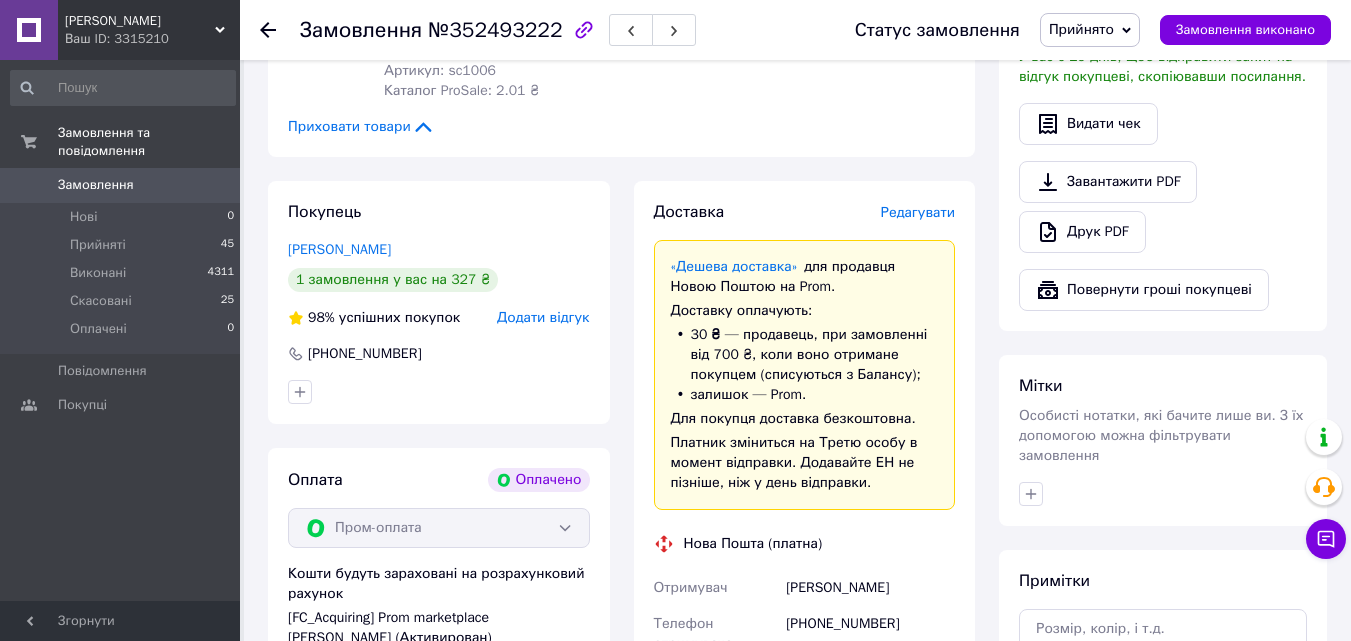 scroll, scrollTop: 1000, scrollLeft: 0, axis: vertical 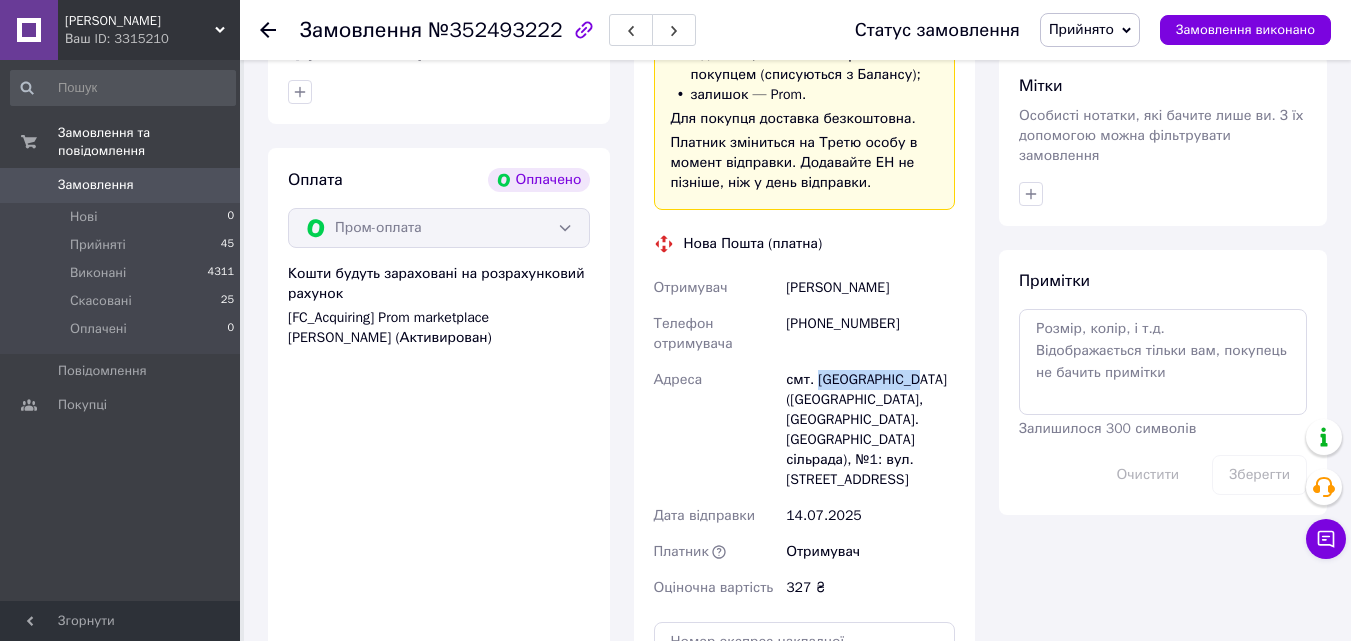 drag, startPoint x: 818, startPoint y: 361, endPoint x: 913, endPoint y: 359, distance: 95.02105 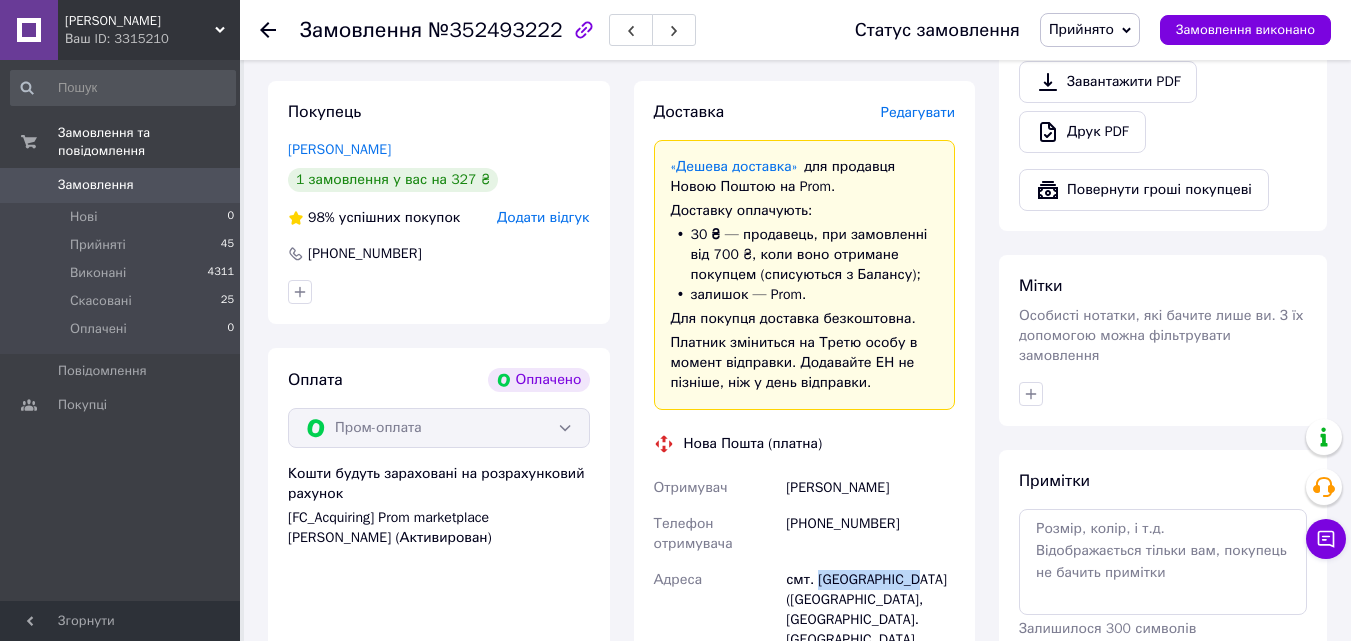 scroll, scrollTop: 1100, scrollLeft: 0, axis: vertical 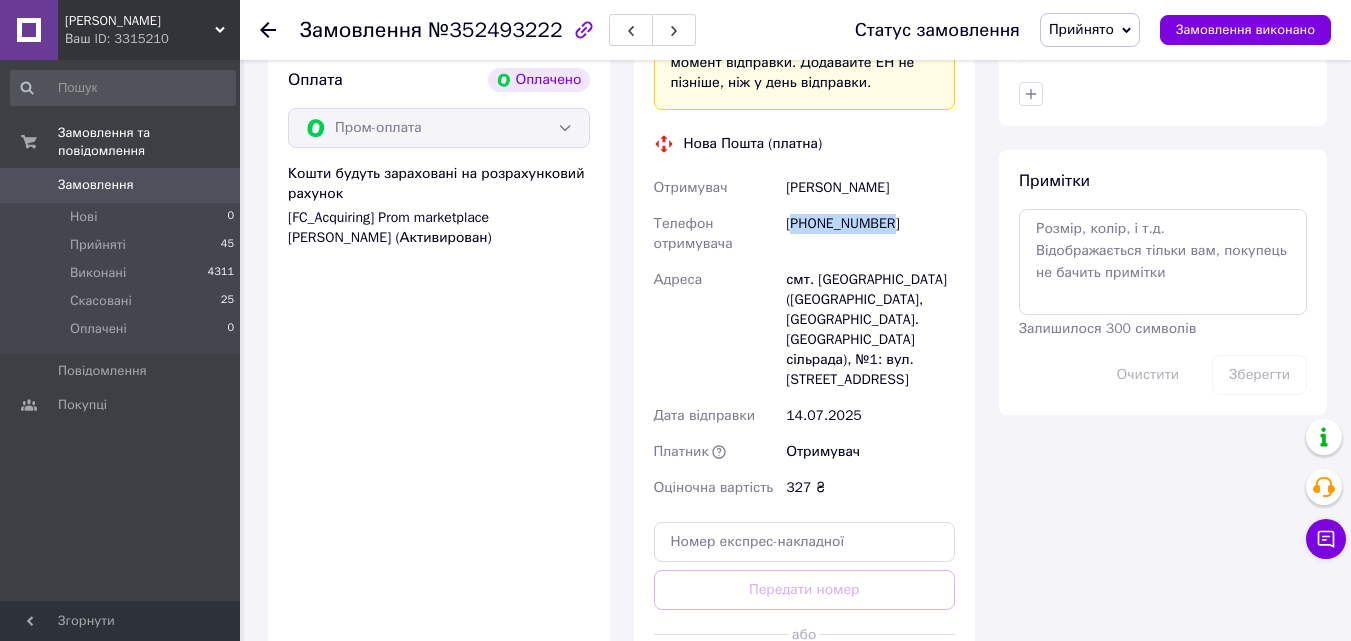 drag, startPoint x: 797, startPoint y: 201, endPoint x: 907, endPoint y: 204, distance: 110.0409 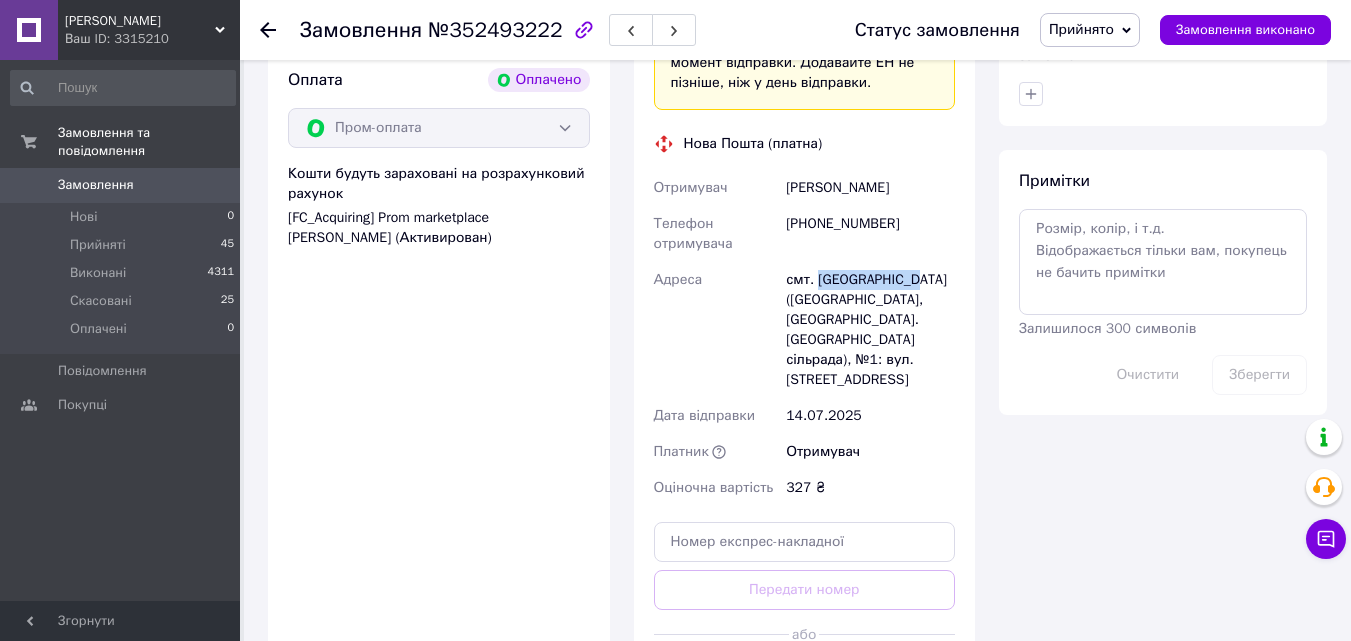 drag, startPoint x: 817, startPoint y: 264, endPoint x: 910, endPoint y: 263, distance: 93.00538 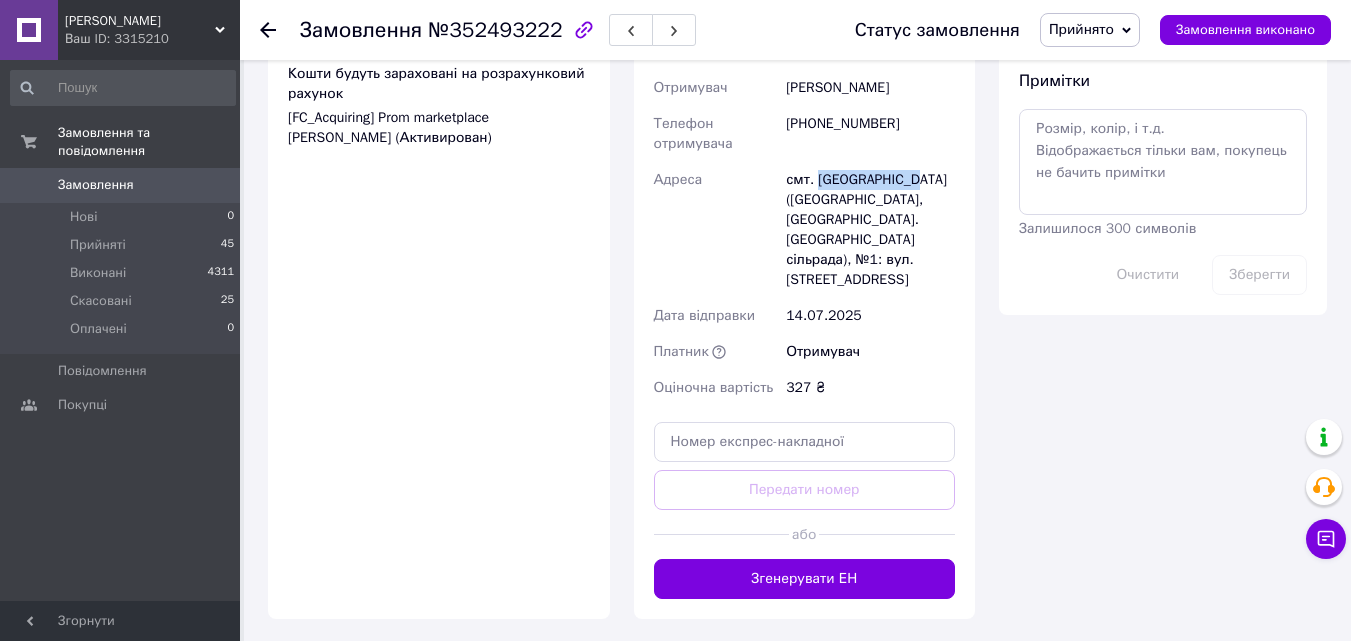 scroll, scrollTop: 1400, scrollLeft: 0, axis: vertical 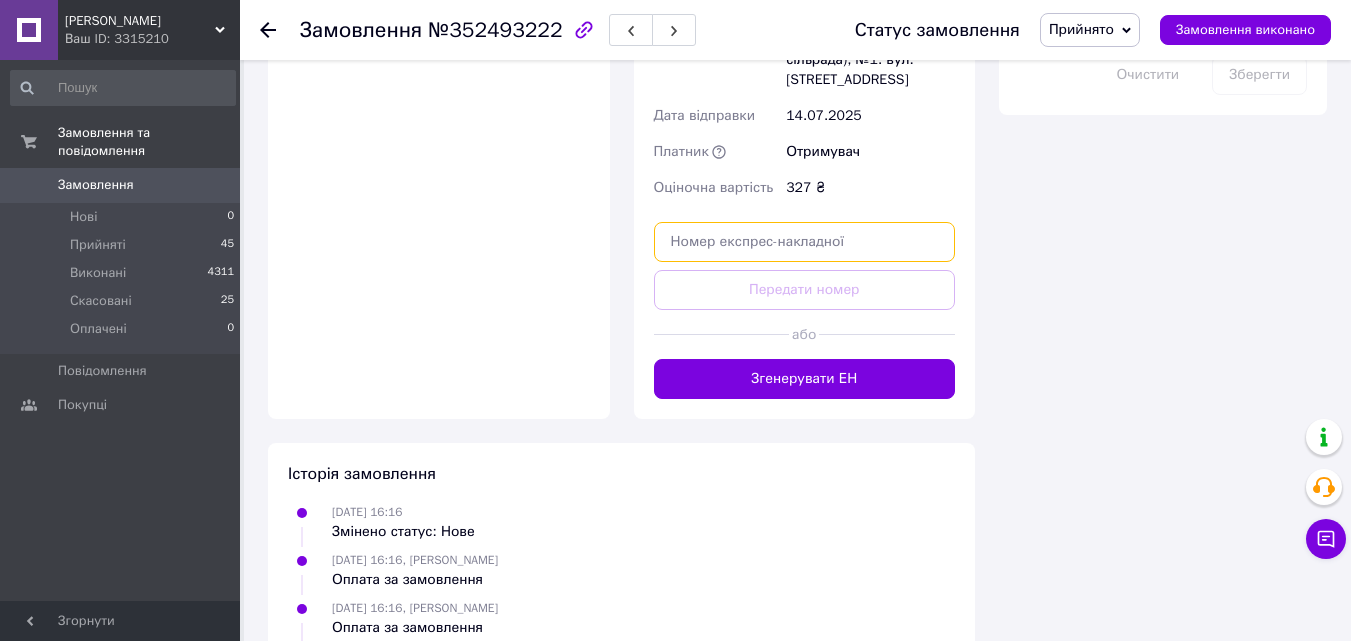click at bounding box center [805, 242] 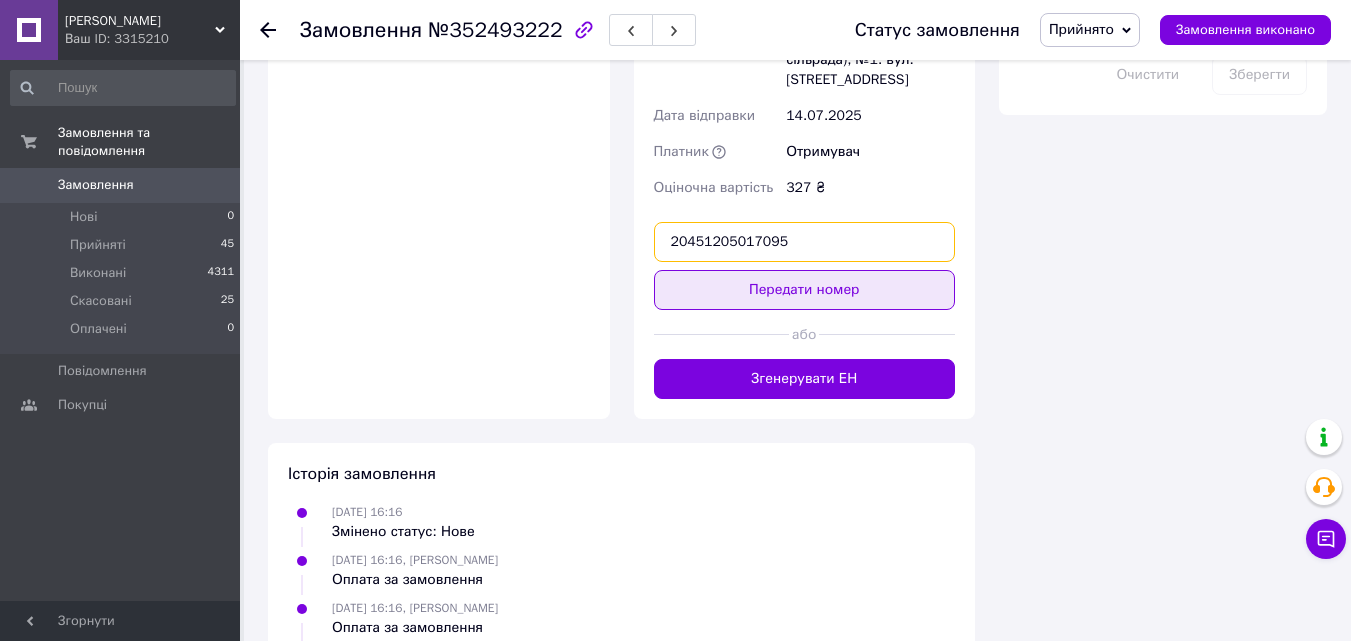 type on "20451205017095" 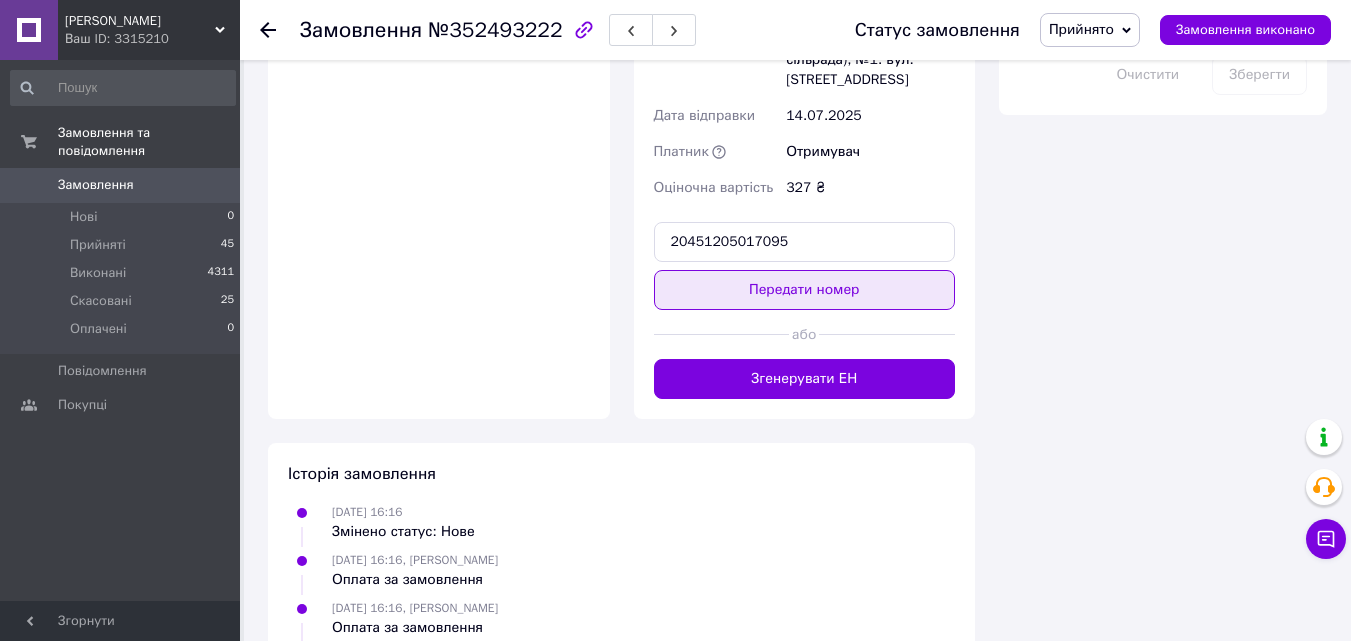 click on "Передати номер" at bounding box center (805, 290) 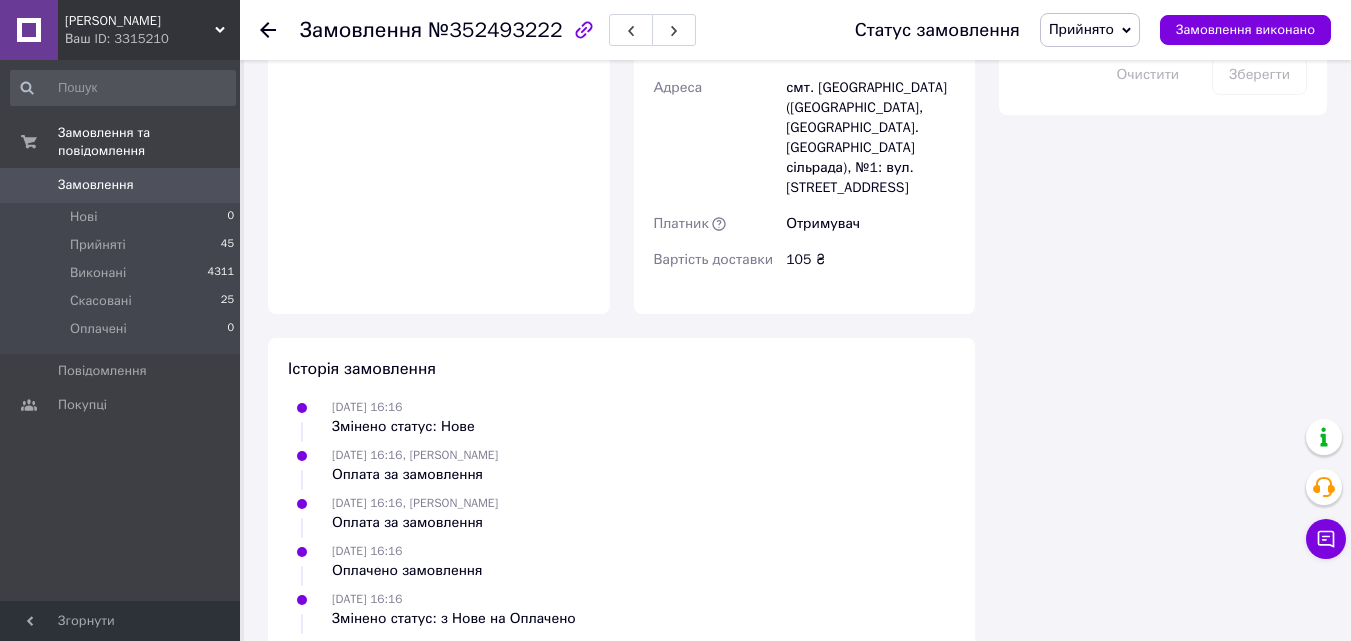 scroll, scrollTop: 1100, scrollLeft: 0, axis: vertical 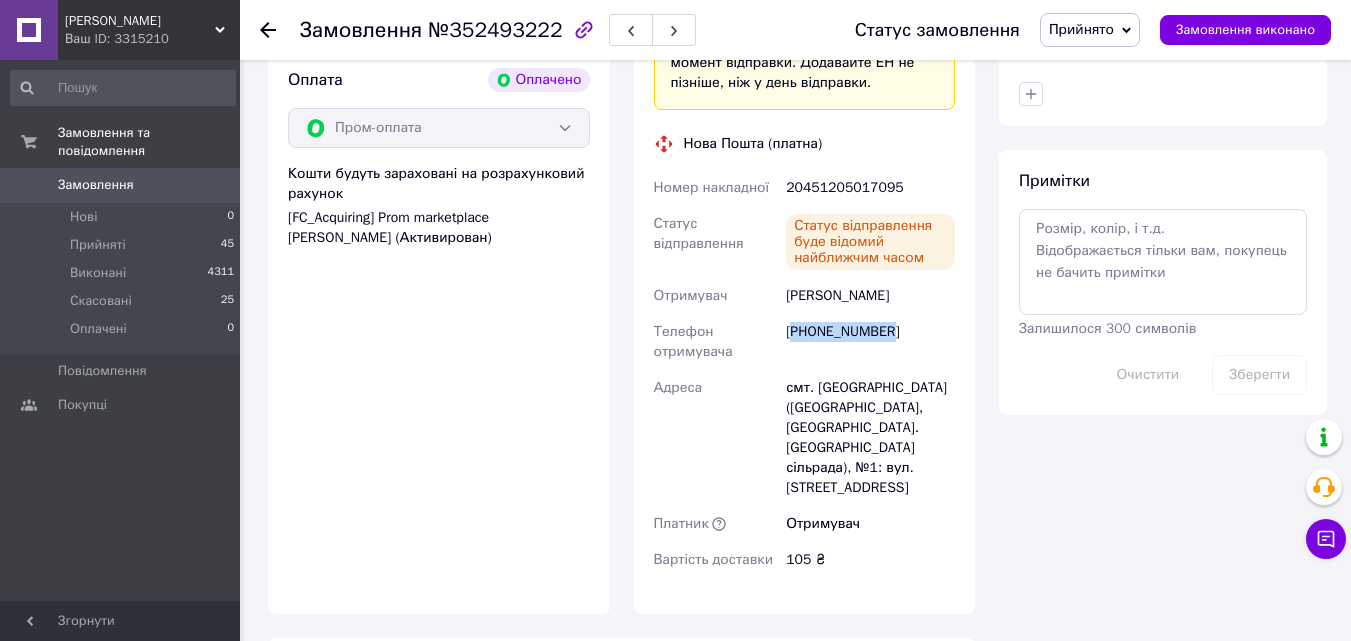 drag, startPoint x: 797, startPoint y: 311, endPoint x: 976, endPoint y: 320, distance: 179.22612 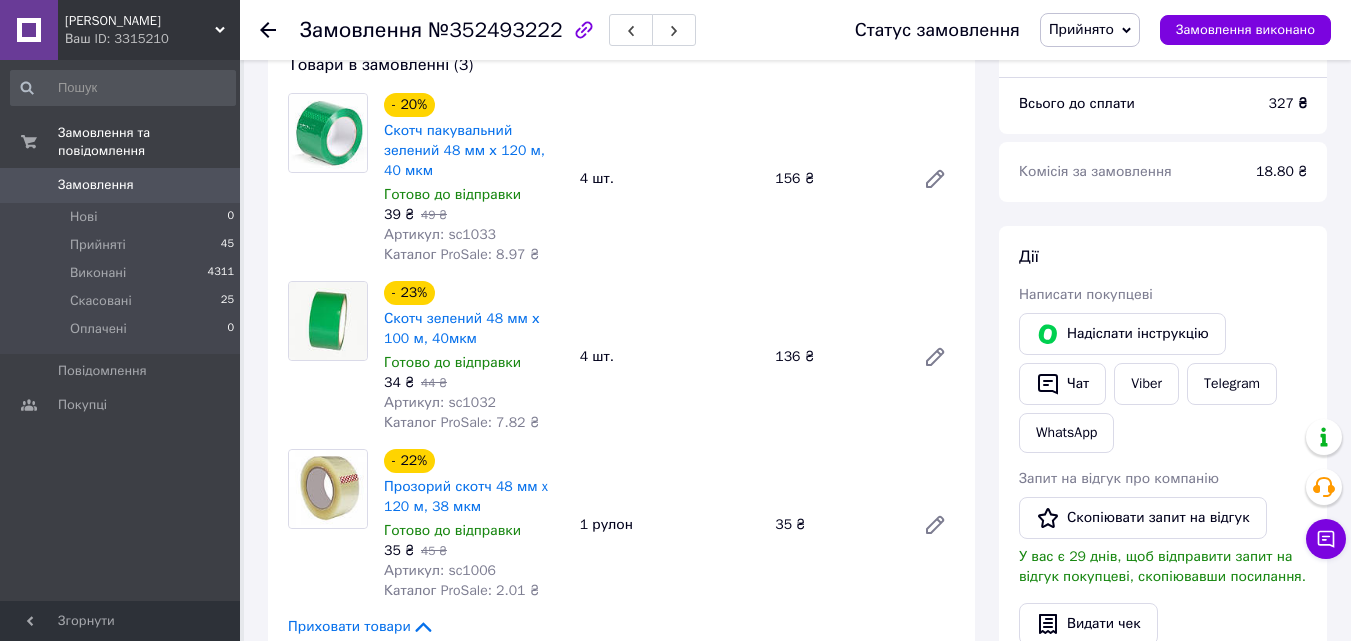 scroll, scrollTop: 0, scrollLeft: 0, axis: both 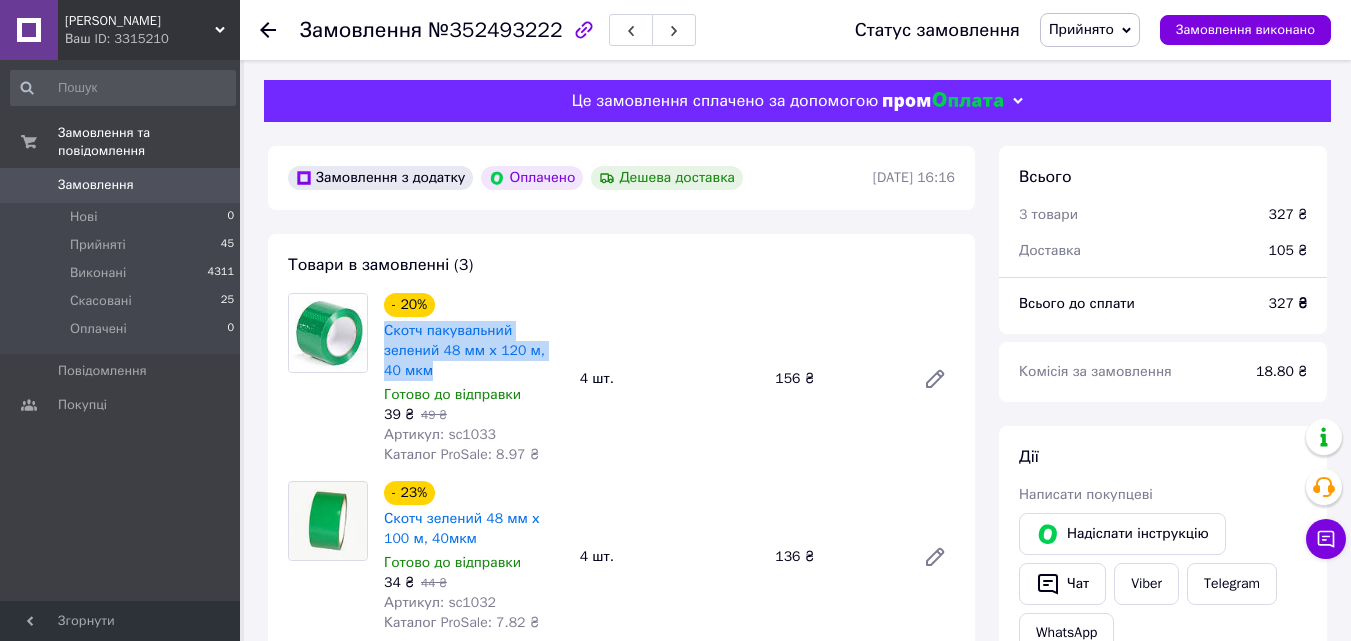 drag, startPoint x: 543, startPoint y: 350, endPoint x: 380, endPoint y: 325, distance: 164.90604 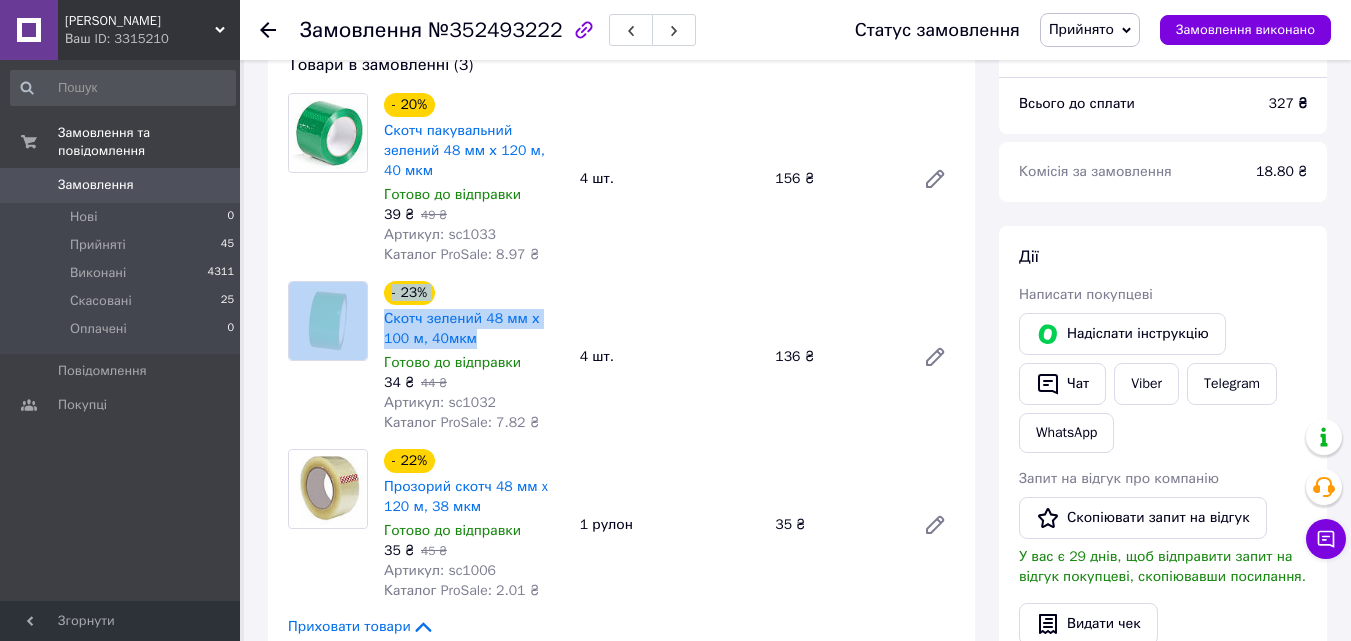 drag, startPoint x: 450, startPoint y: 322, endPoint x: 381, endPoint y: 298, distance: 73.05477 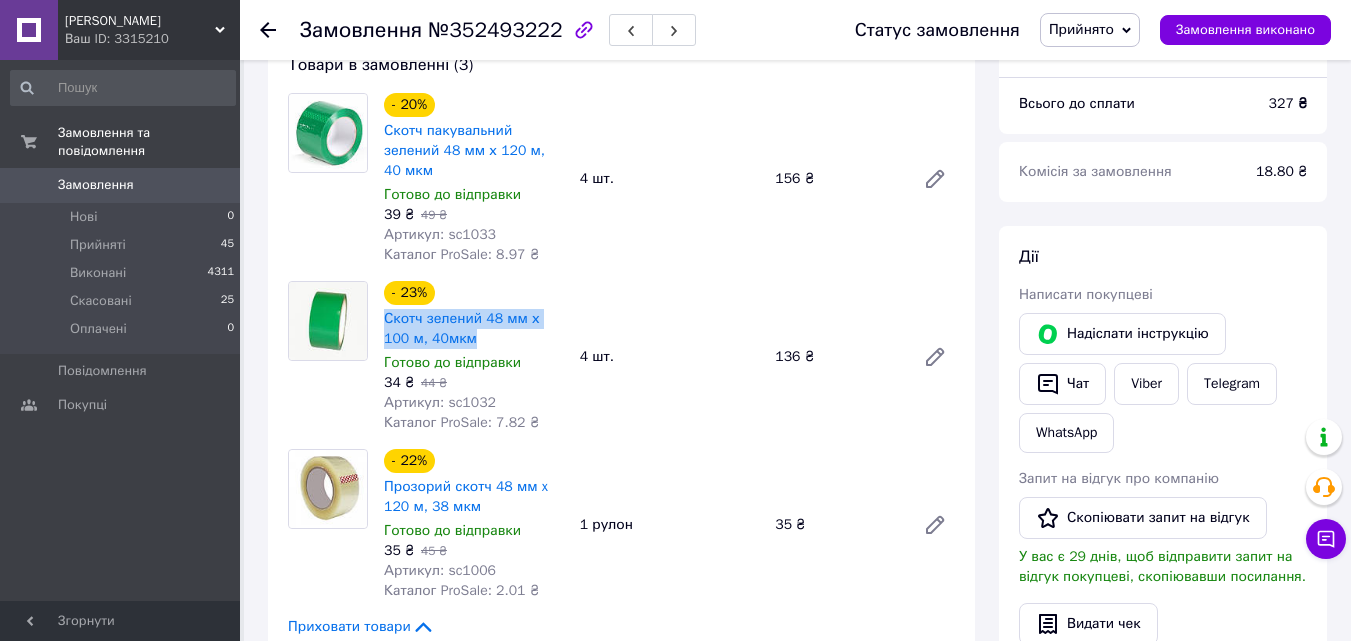 scroll, scrollTop: 400, scrollLeft: 0, axis: vertical 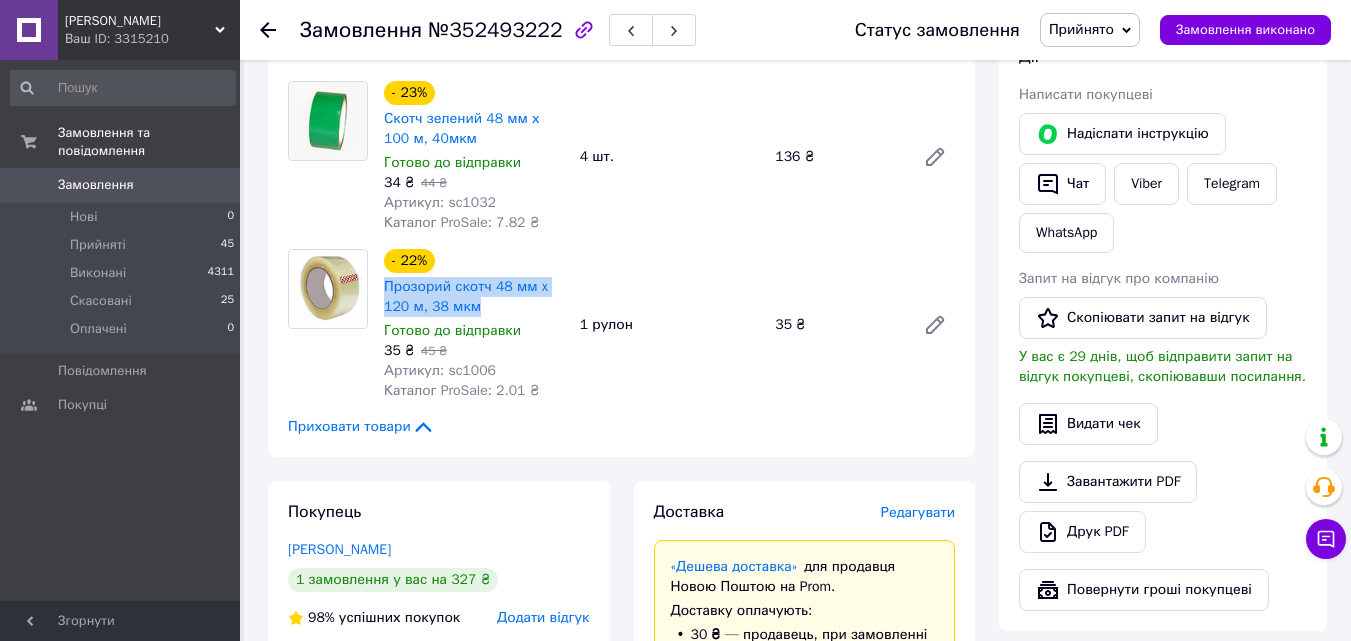 drag, startPoint x: 488, startPoint y: 291, endPoint x: 382, endPoint y: 270, distance: 108.060165 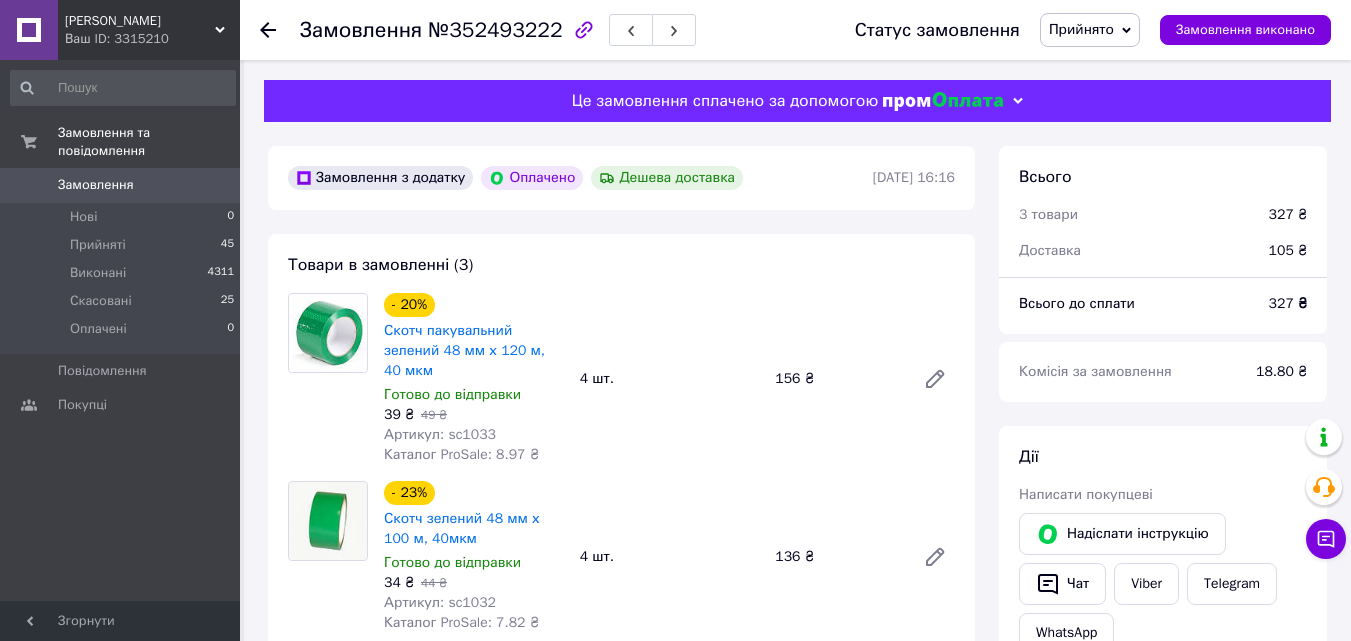 click 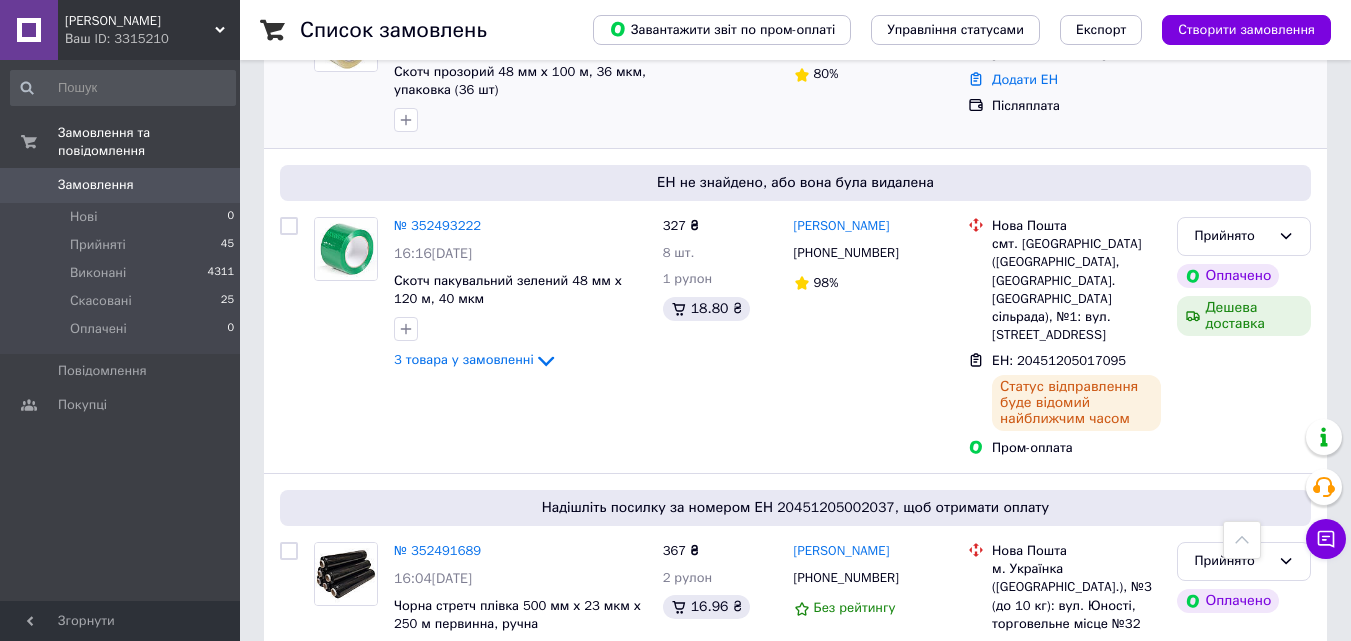 scroll, scrollTop: 100, scrollLeft: 0, axis: vertical 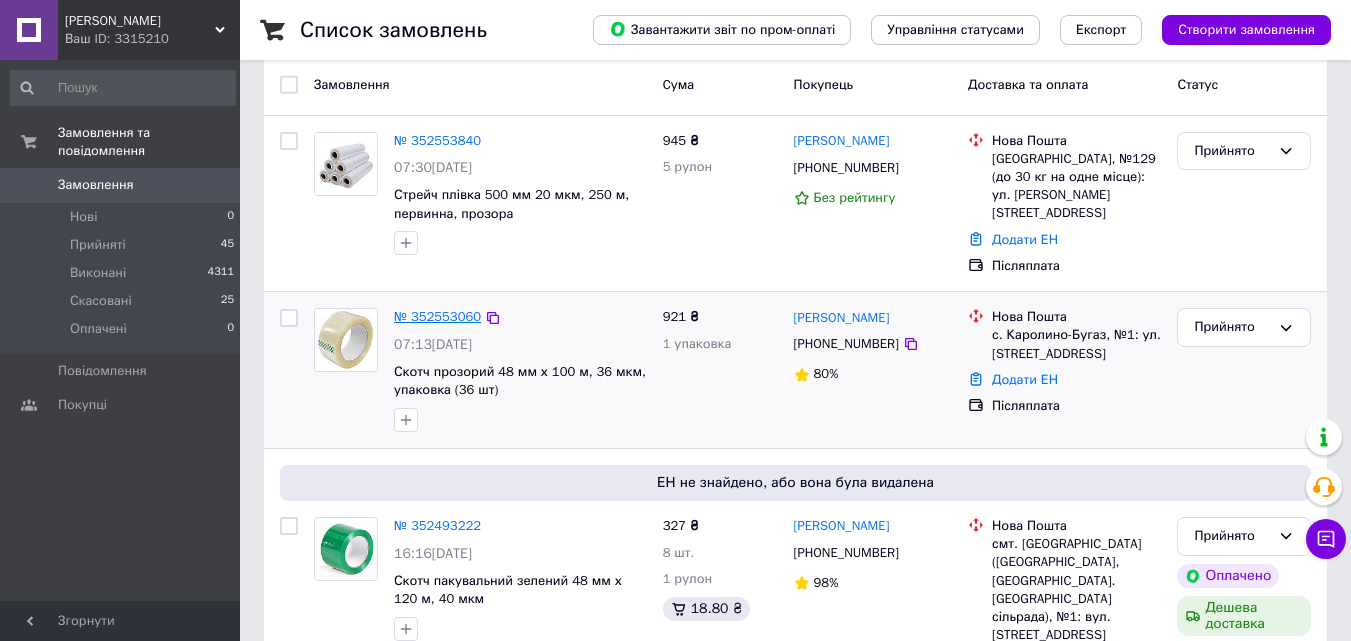 click on "№ 352553060" at bounding box center [437, 316] 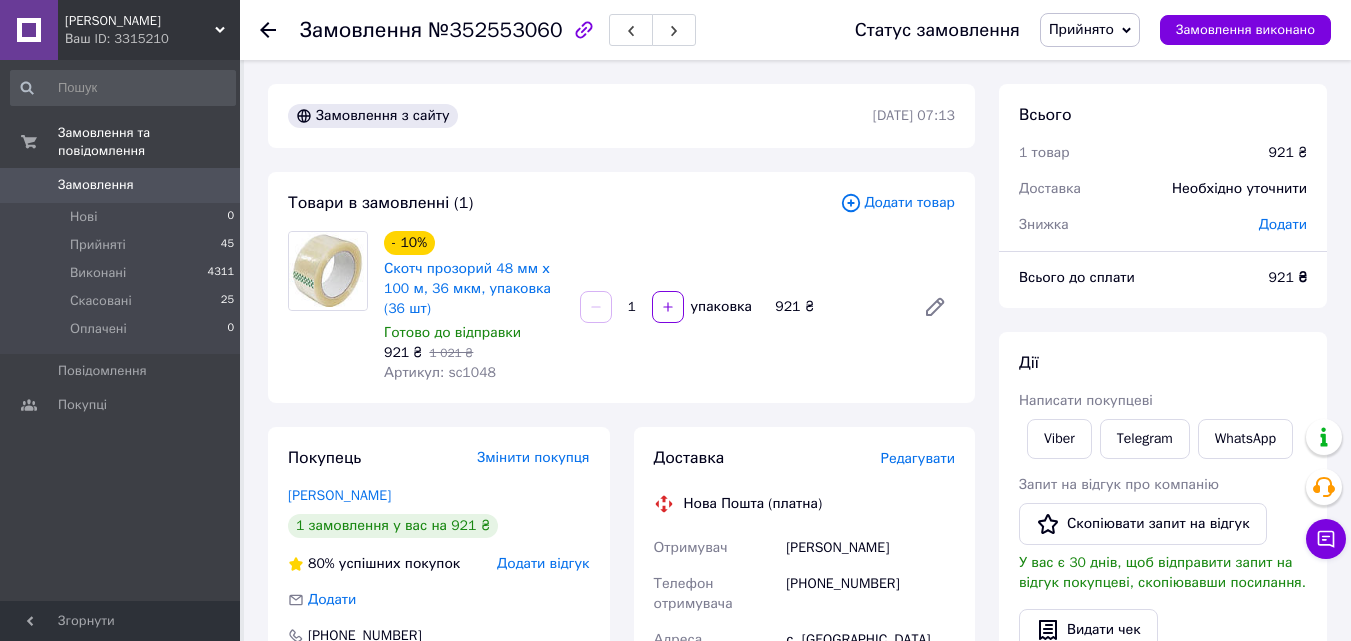 scroll, scrollTop: 200, scrollLeft: 0, axis: vertical 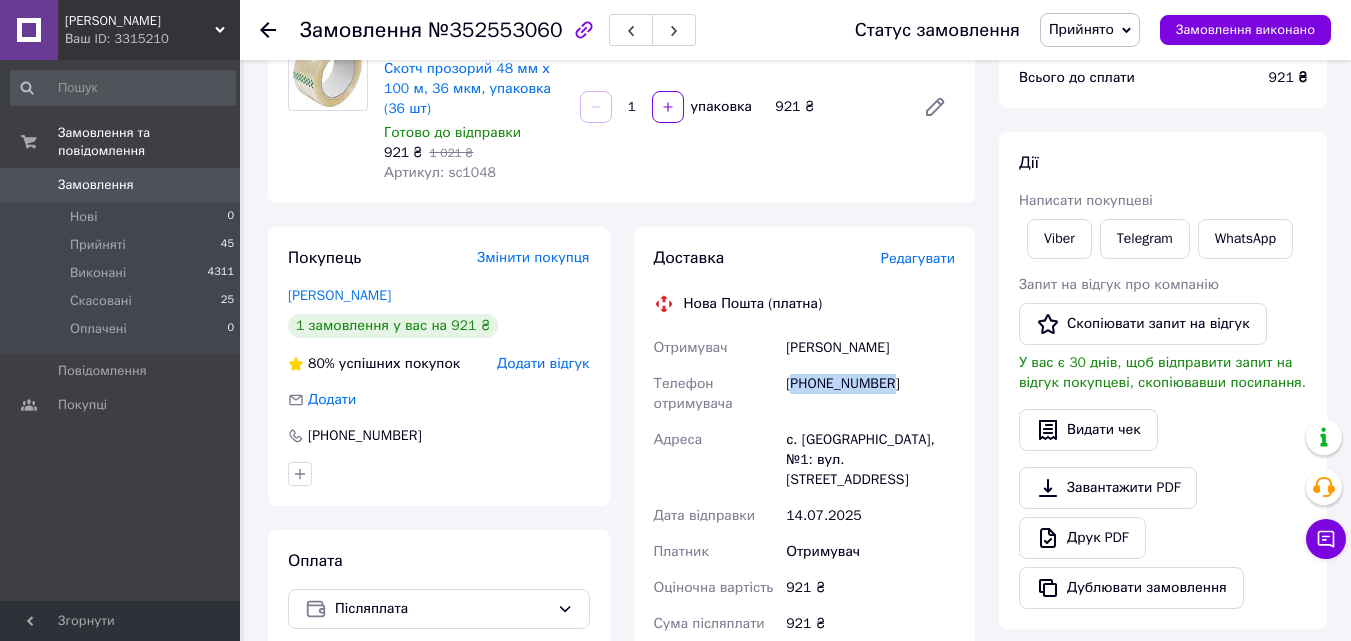 drag, startPoint x: 797, startPoint y: 382, endPoint x: 919, endPoint y: 384, distance: 122.016396 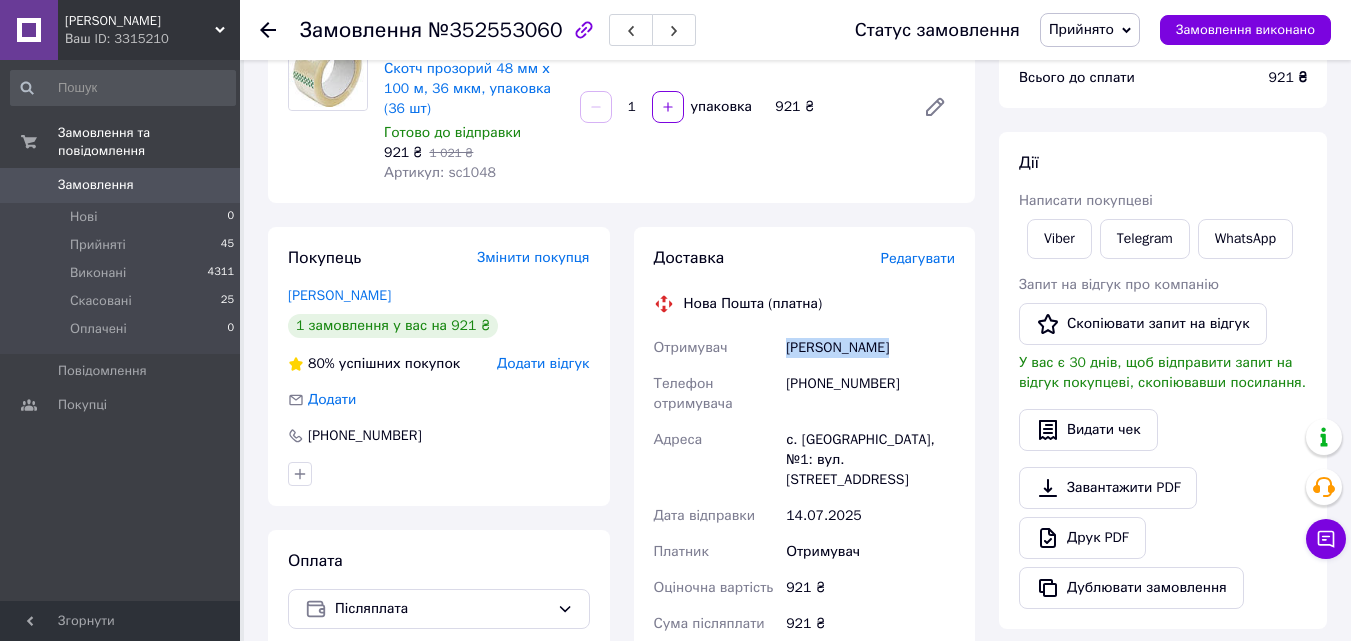 drag, startPoint x: 807, startPoint y: 344, endPoint x: 904, endPoint y: 342, distance: 97.020615 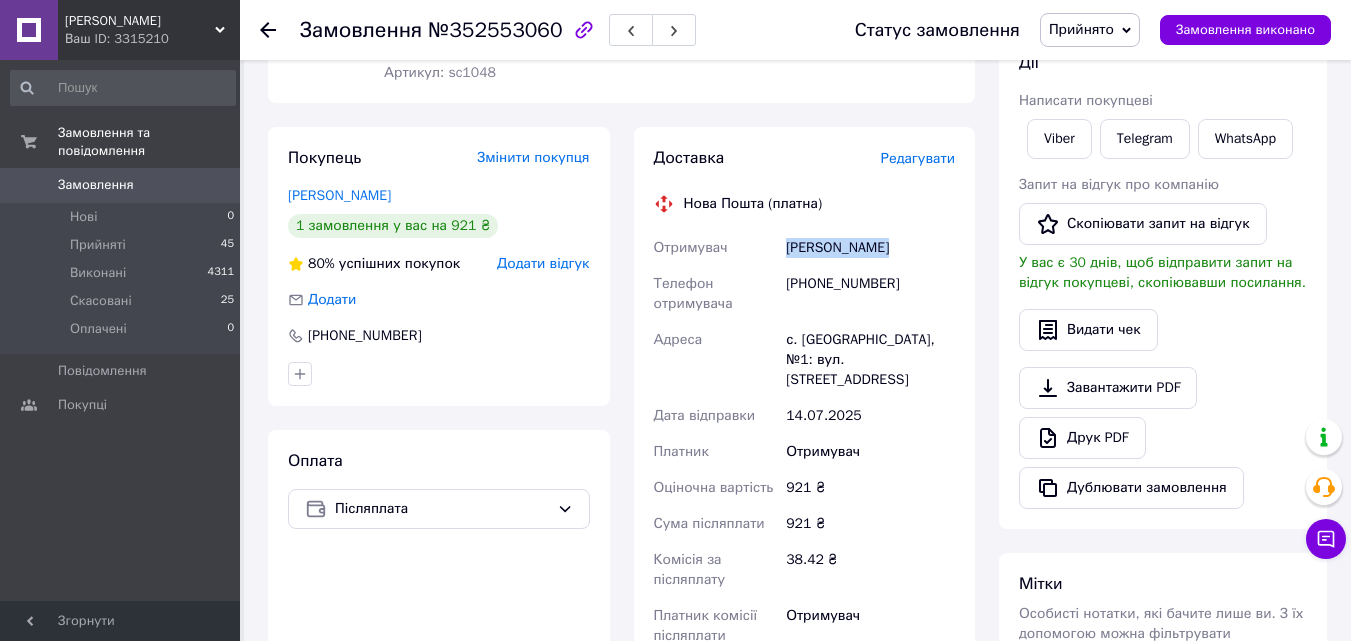 scroll, scrollTop: 400, scrollLeft: 0, axis: vertical 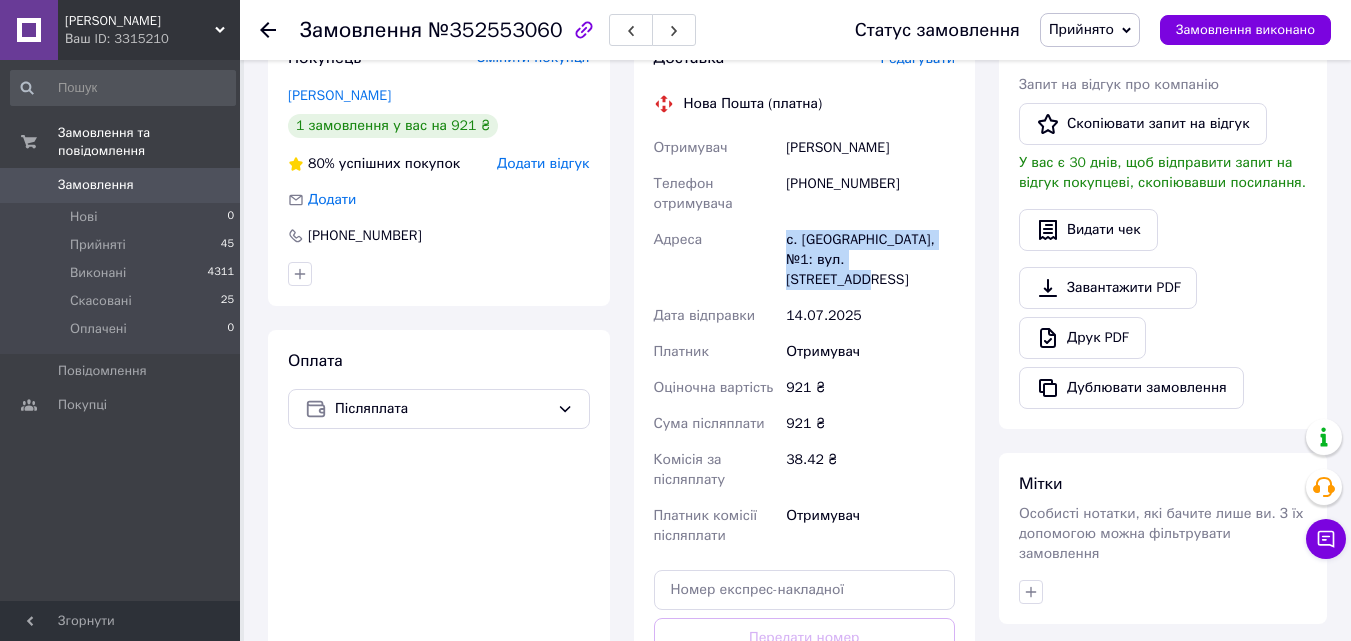 drag, startPoint x: 781, startPoint y: 242, endPoint x: 934, endPoint y: 268, distance: 155.19342 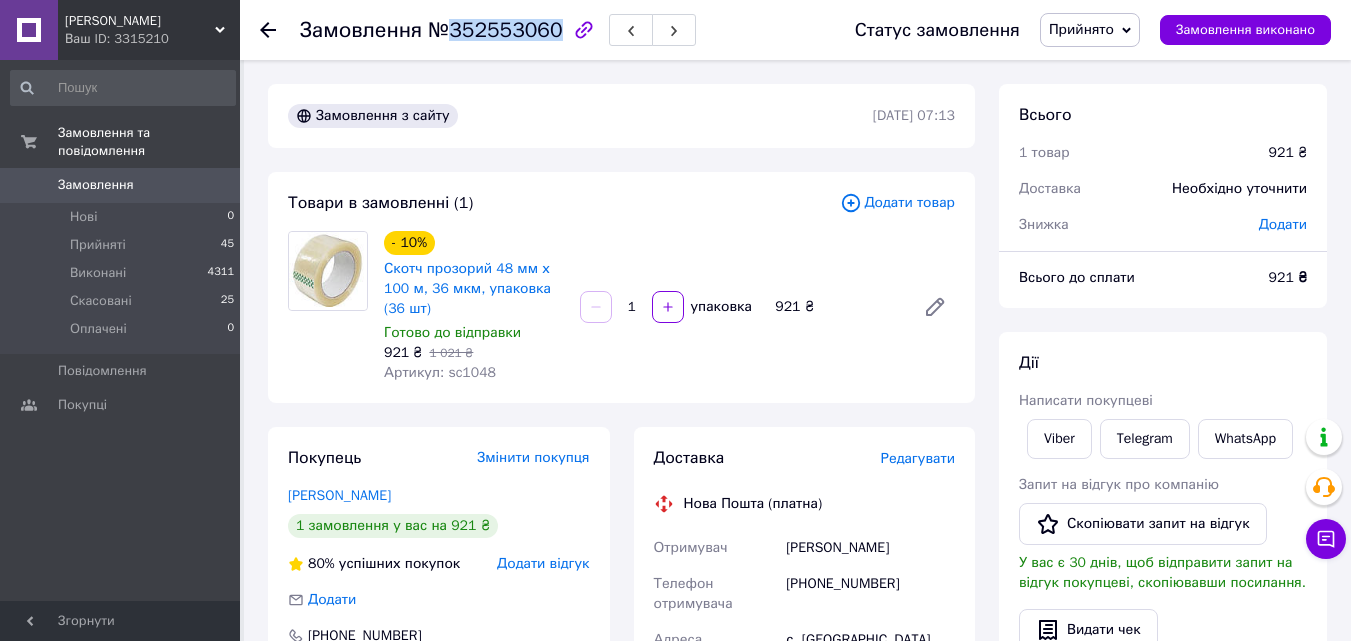 drag, startPoint x: 449, startPoint y: 32, endPoint x: 545, endPoint y: 33, distance: 96.00521 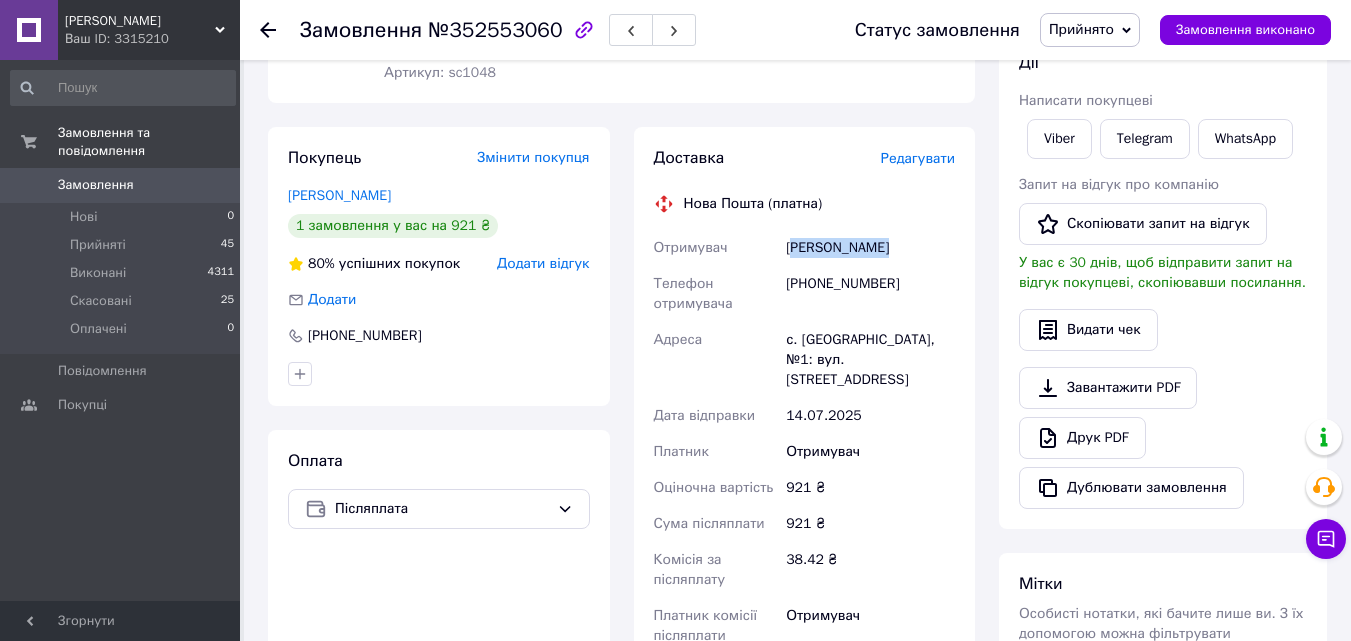 drag, startPoint x: 794, startPoint y: 247, endPoint x: 879, endPoint y: 250, distance: 85.052925 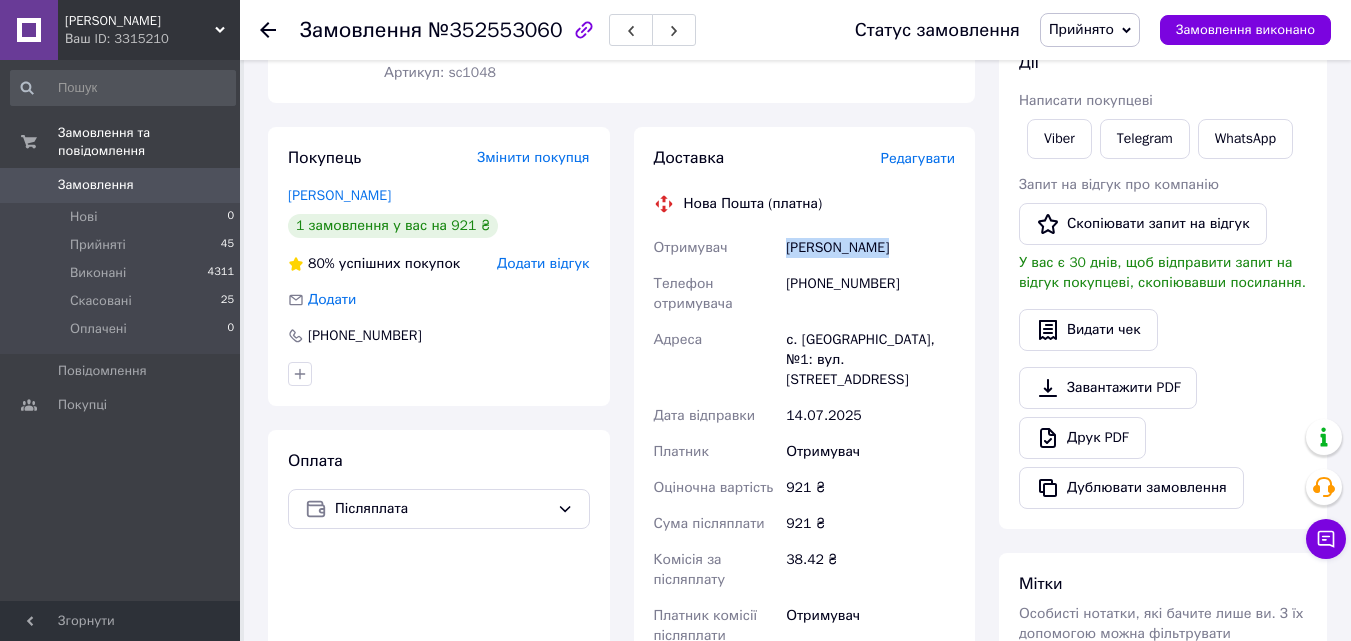 drag, startPoint x: 813, startPoint y: 248, endPoint x: 896, endPoint y: 242, distance: 83.21658 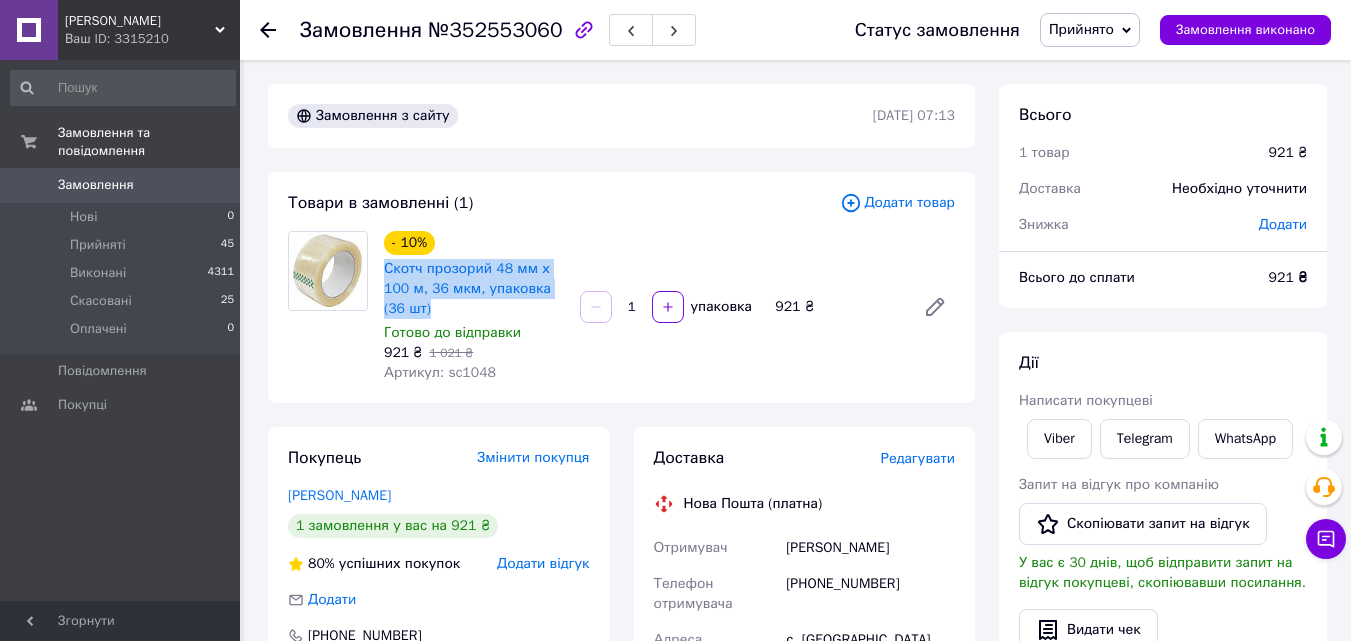 drag, startPoint x: 444, startPoint y: 309, endPoint x: 381, endPoint y: 261, distance: 79.20227 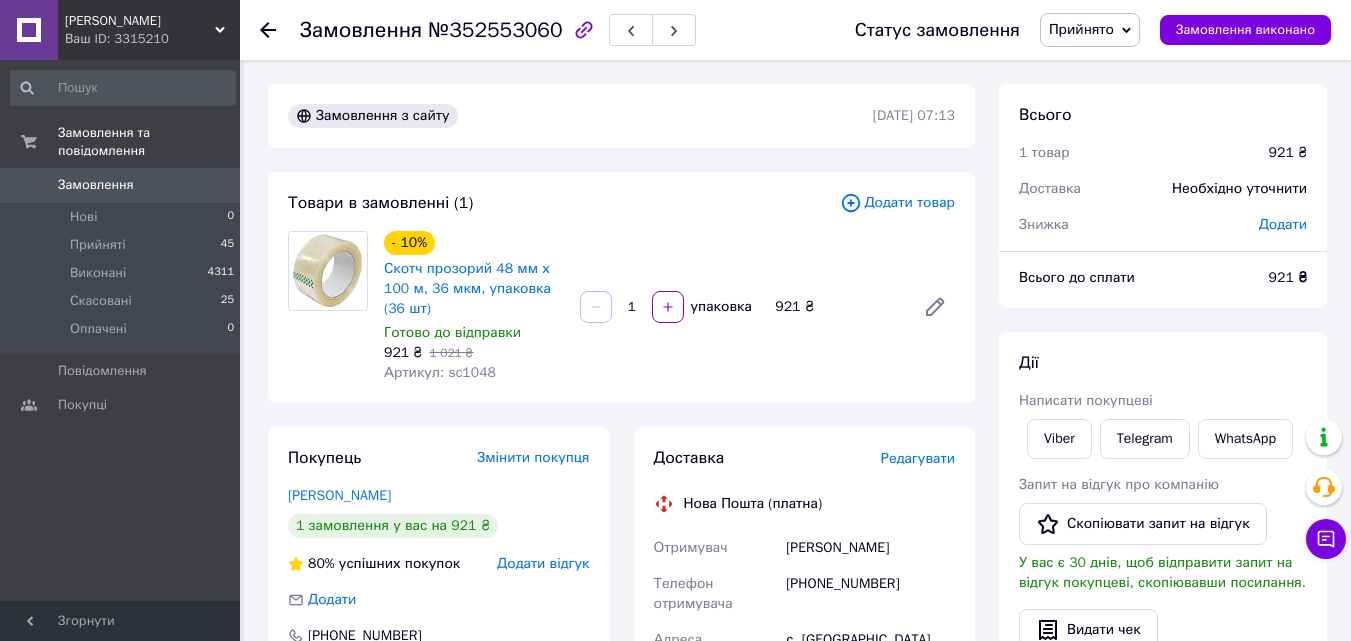 click on "- 10% Скотч прозорий 48 мм х 100 м, 36 мкм, упаковка (36 шт) Готово до відправки 921 ₴   1 021 ₴ Артикул: sc1048 1   упаковка 921 ₴" at bounding box center (669, 307) 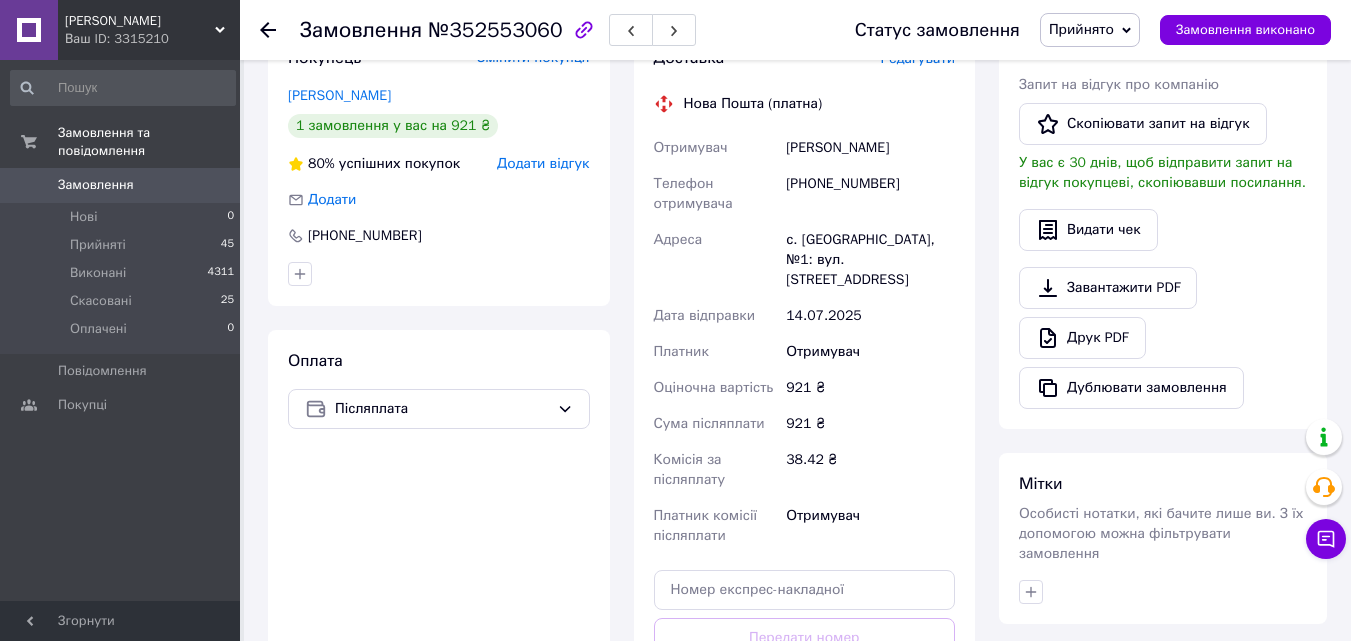scroll, scrollTop: 300, scrollLeft: 0, axis: vertical 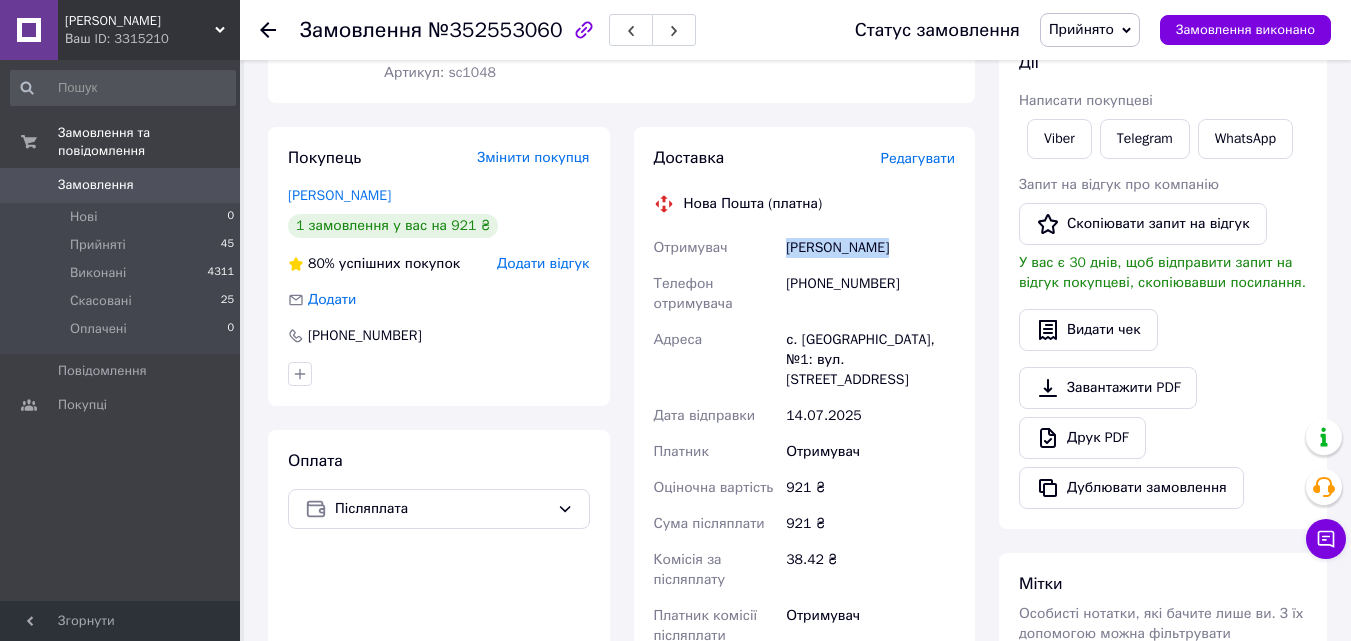 drag, startPoint x: 846, startPoint y: 252, endPoint x: 914, endPoint y: 253, distance: 68.007355 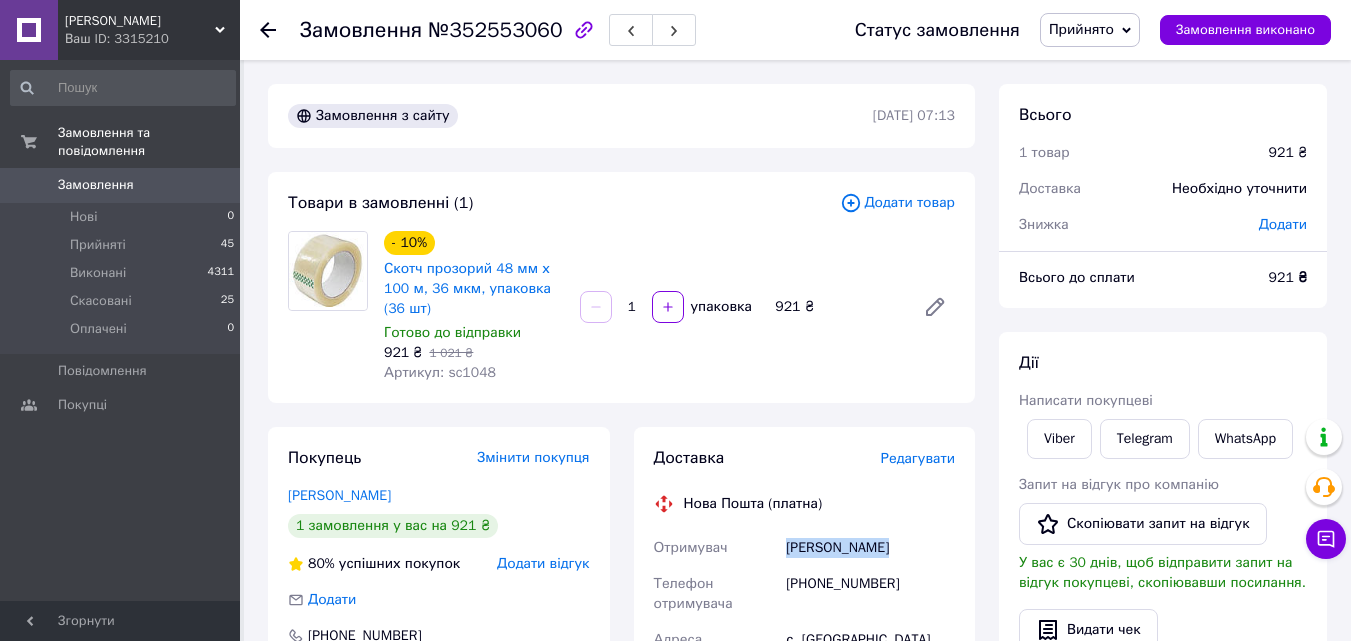 scroll, scrollTop: 200, scrollLeft: 0, axis: vertical 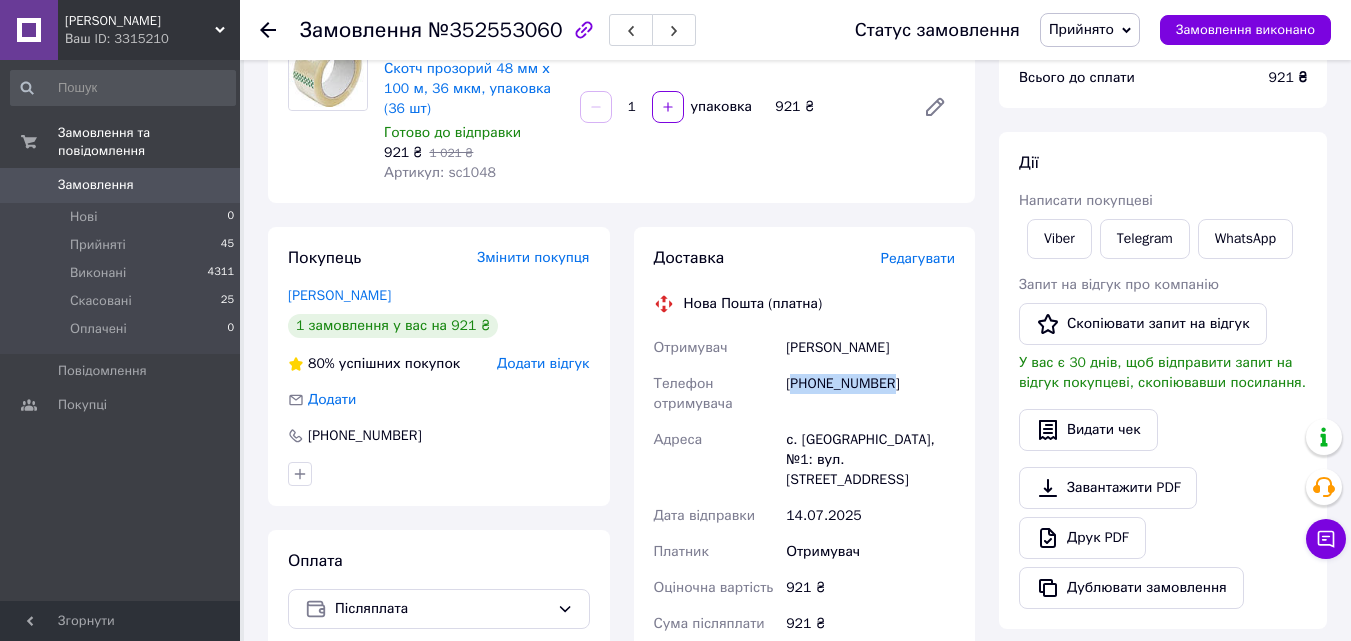 drag, startPoint x: 794, startPoint y: 389, endPoint x: 934, endPoint y: 389, distance: 140 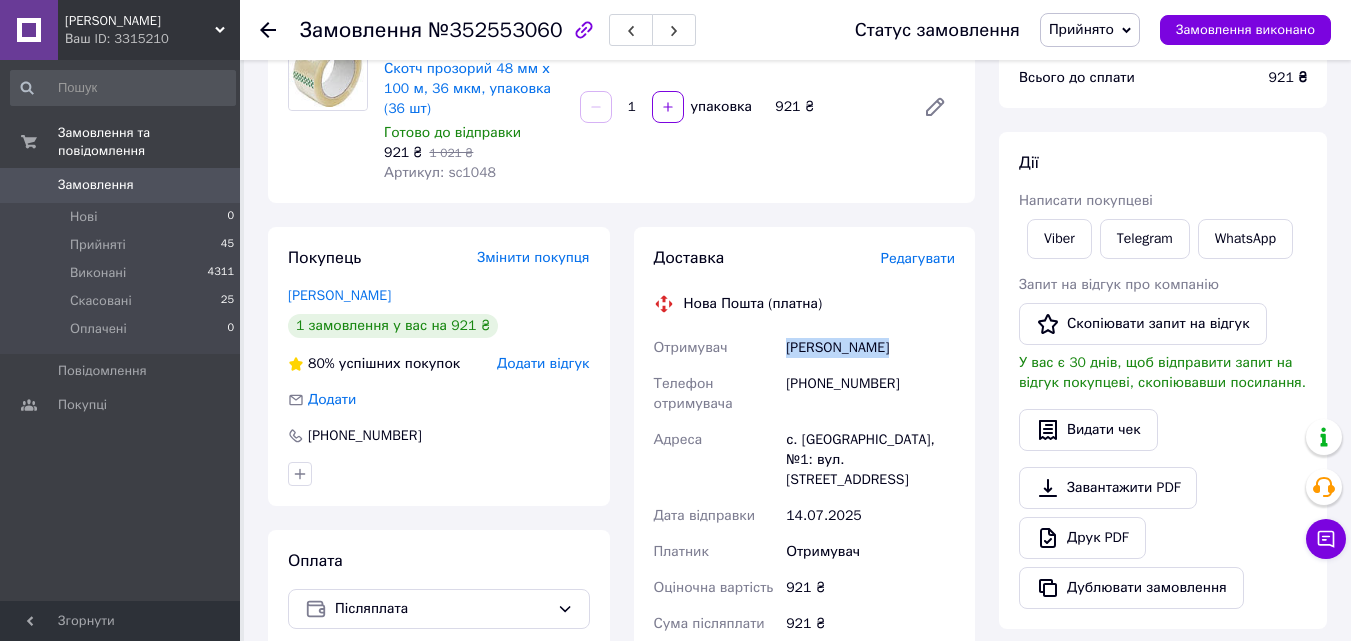 drag, startPoint x: 785, startPoint y: 344, endPoint x: 883, endPoint y: 341, distance: 98.045906 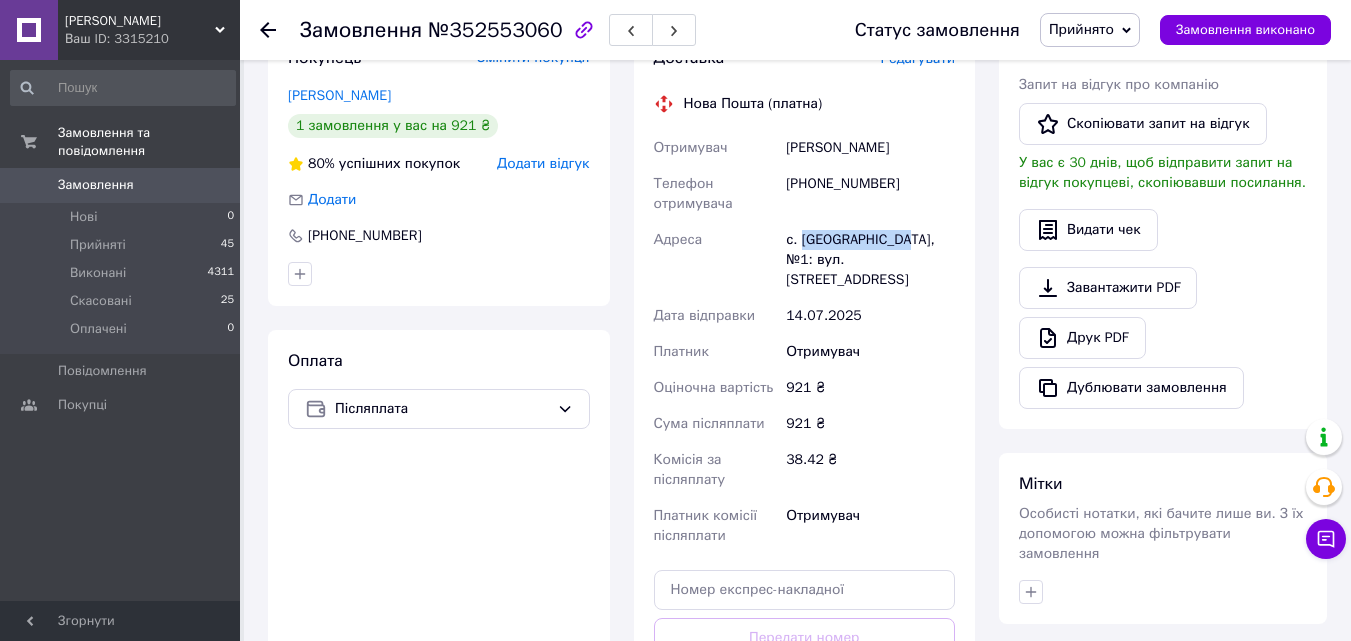 drag, startPoint x: 799, startPoint y: 238, endPoint x: 893, endPoint y: 242, distance: 94.08507 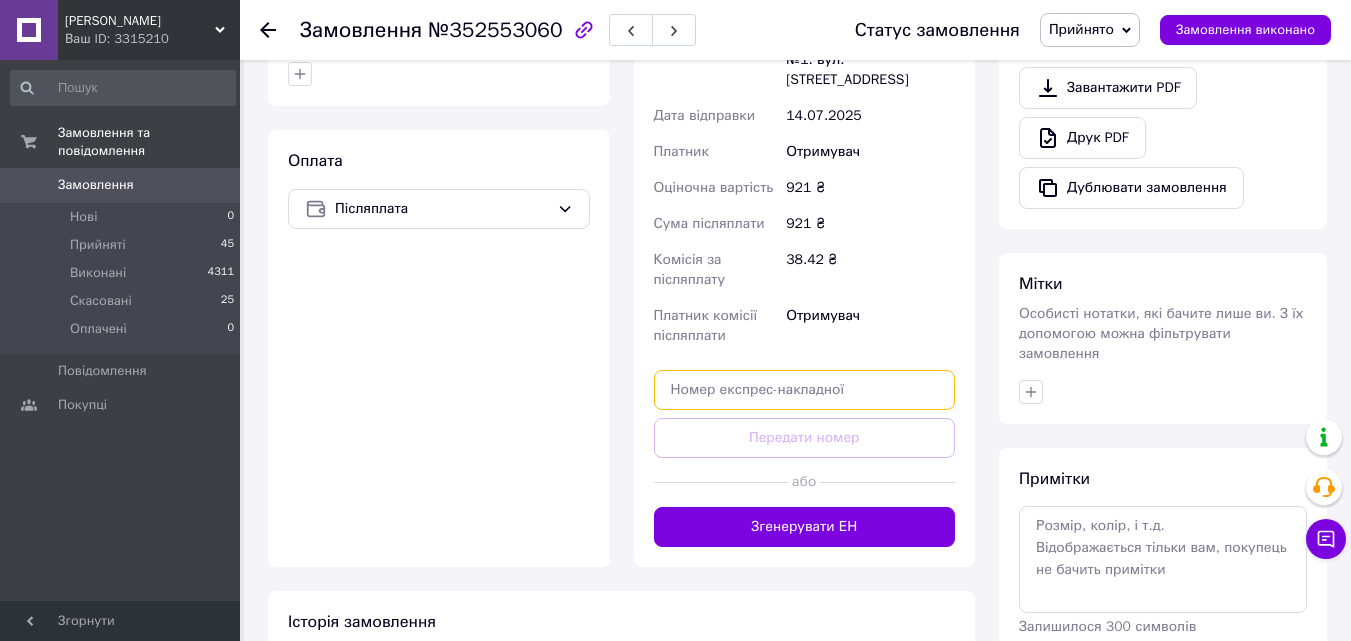 click at bounding box center (805, 390) 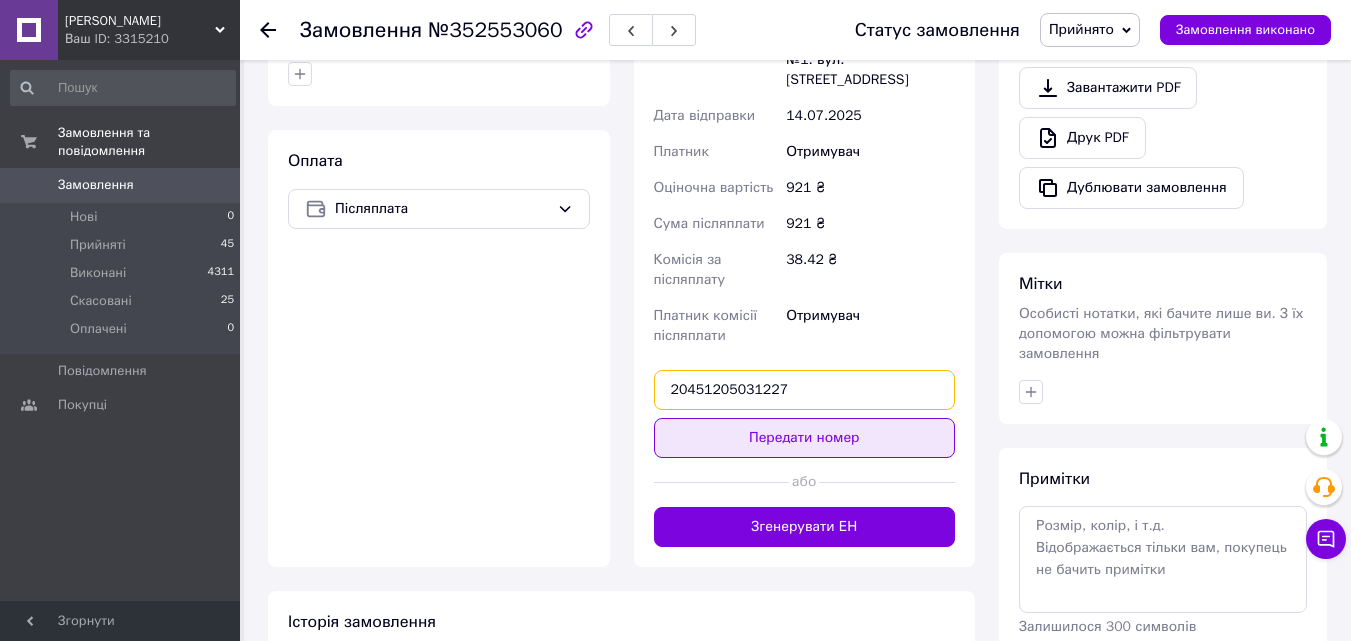 type on "20451205031227" 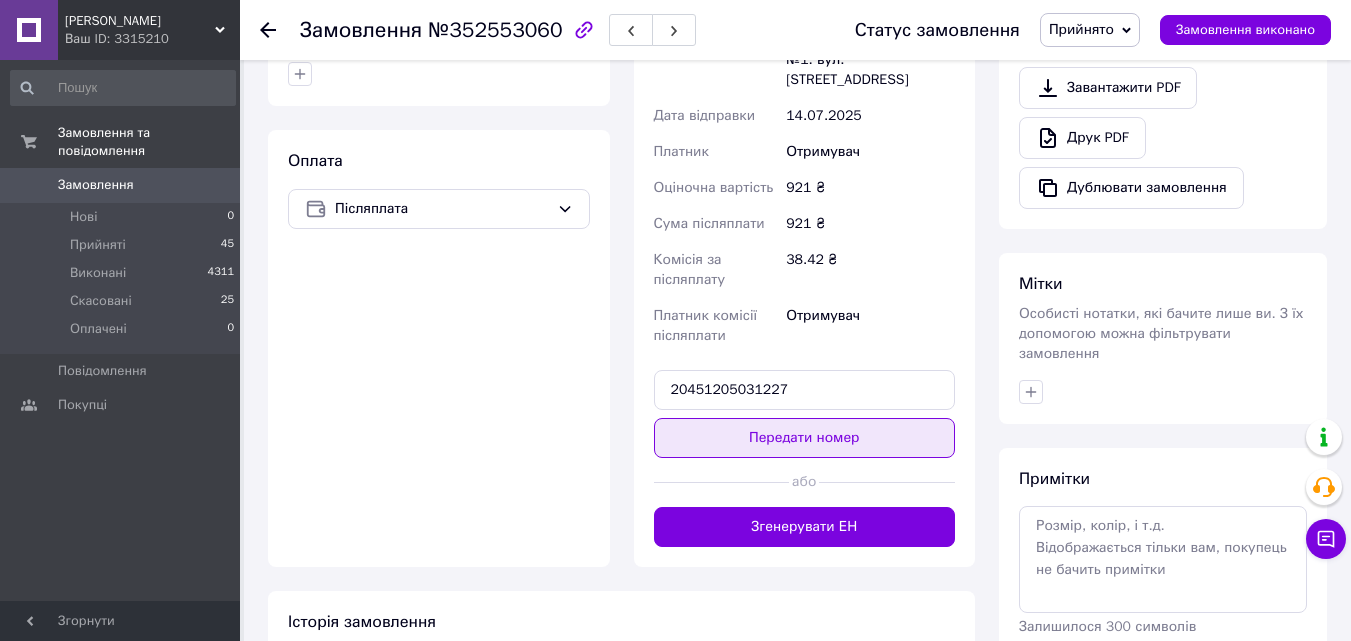 click on "Передати номер" at bounding box center [805, 438] 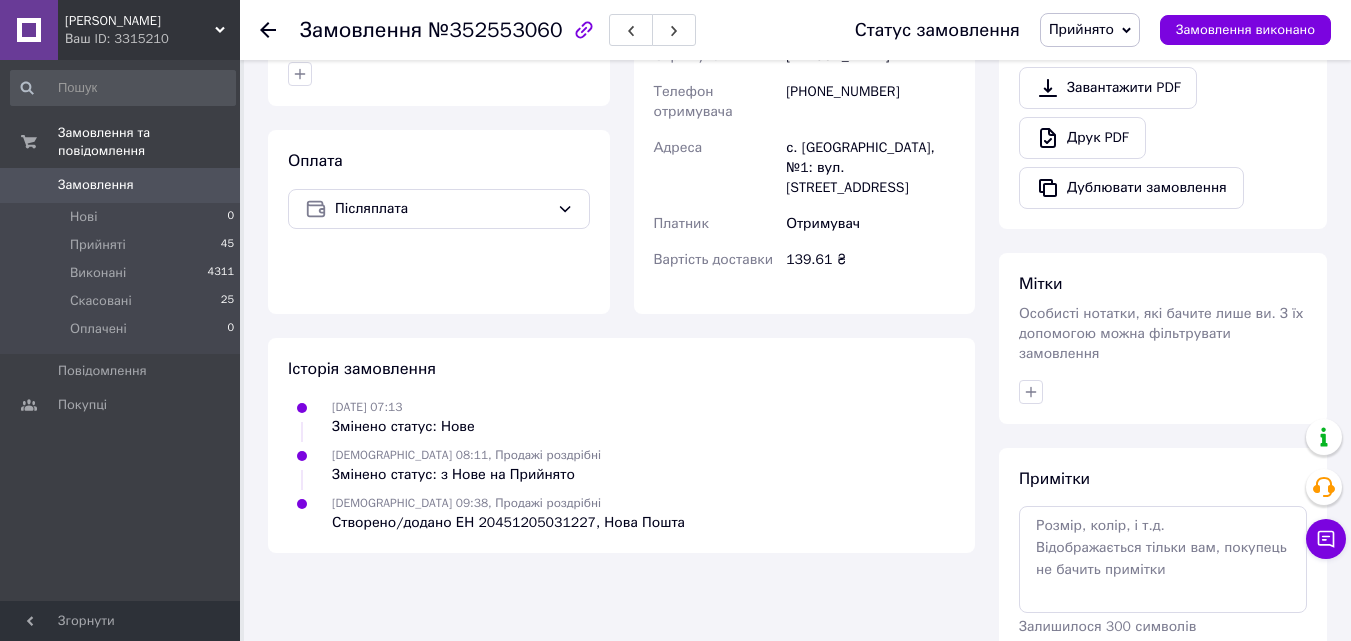 scroll, scrollTop: 400, scrollLeft: 0, axis: vertical 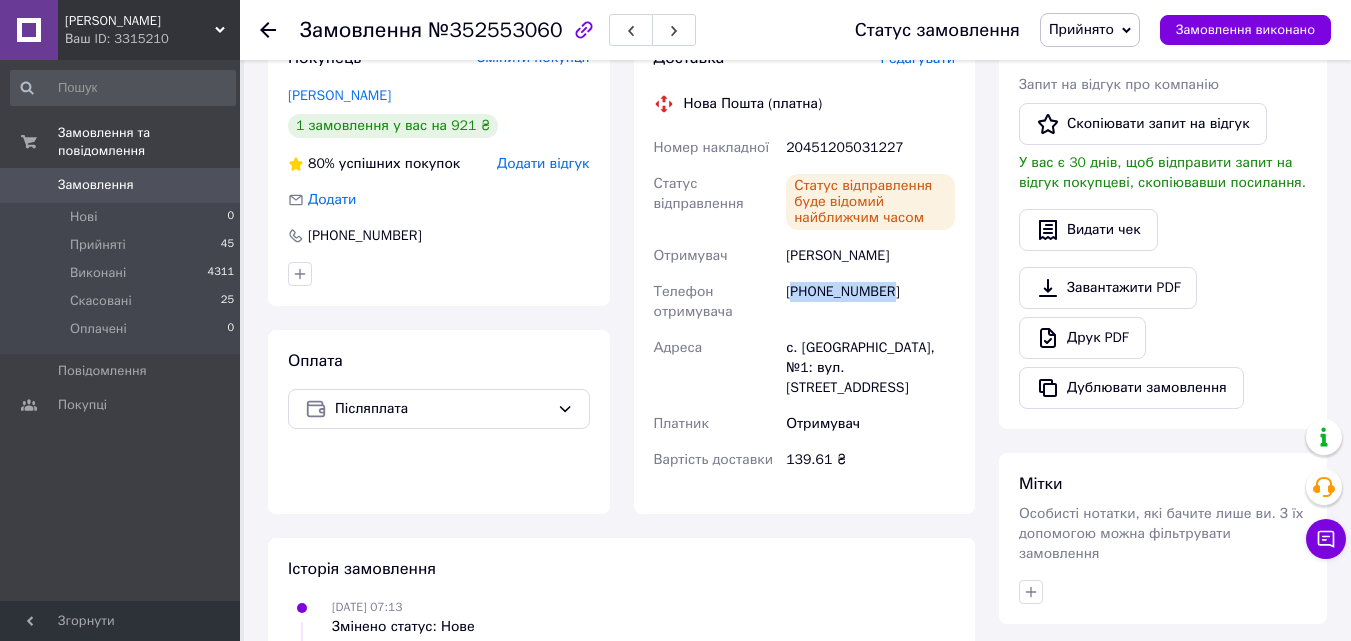 drag, startPoint x: 794, startPoint y: 290, endPoint x: 931, endPoint y: 287, distance: 137.03284 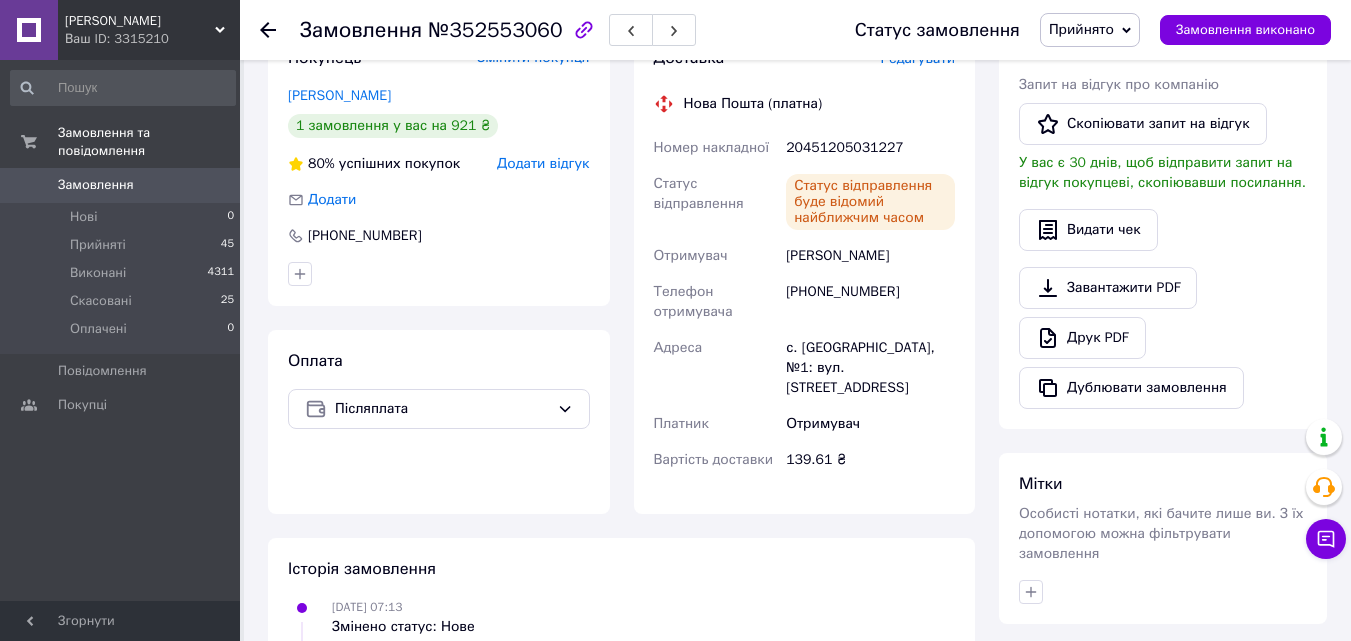 click 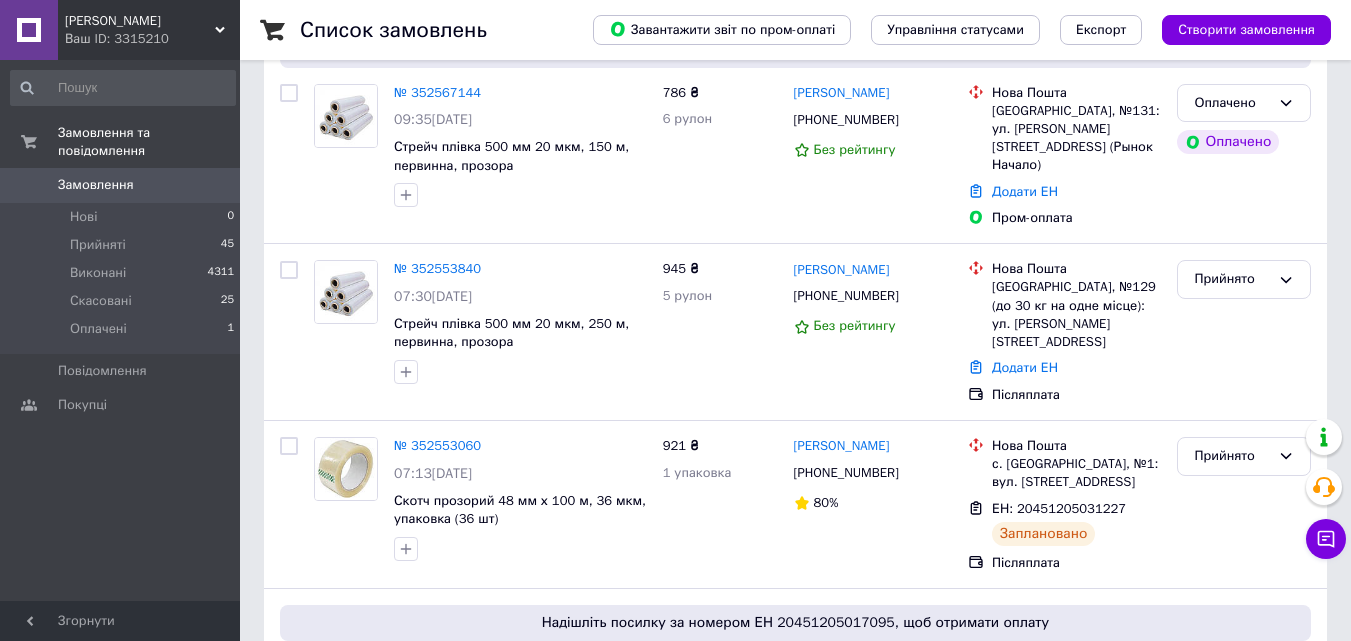 scroll, scrollTop: 100, scrollLeft: 0, axis: vertical 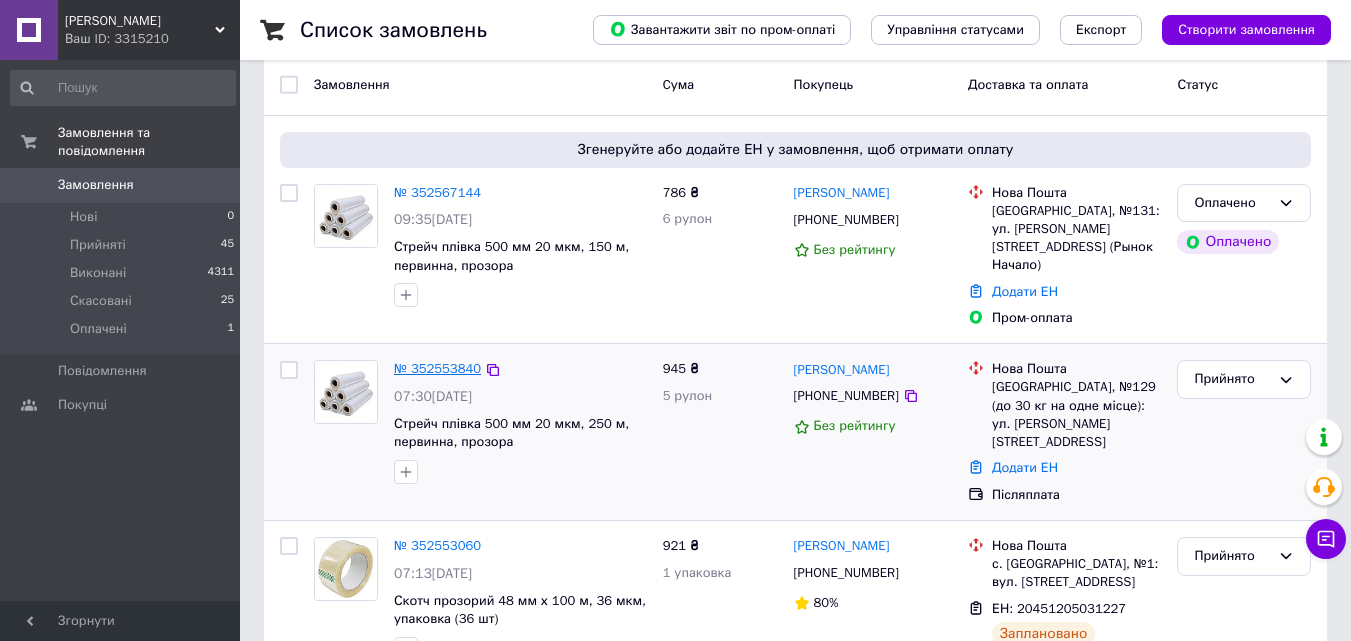 click on "№ 352553840" at bounding box center (437, 368) 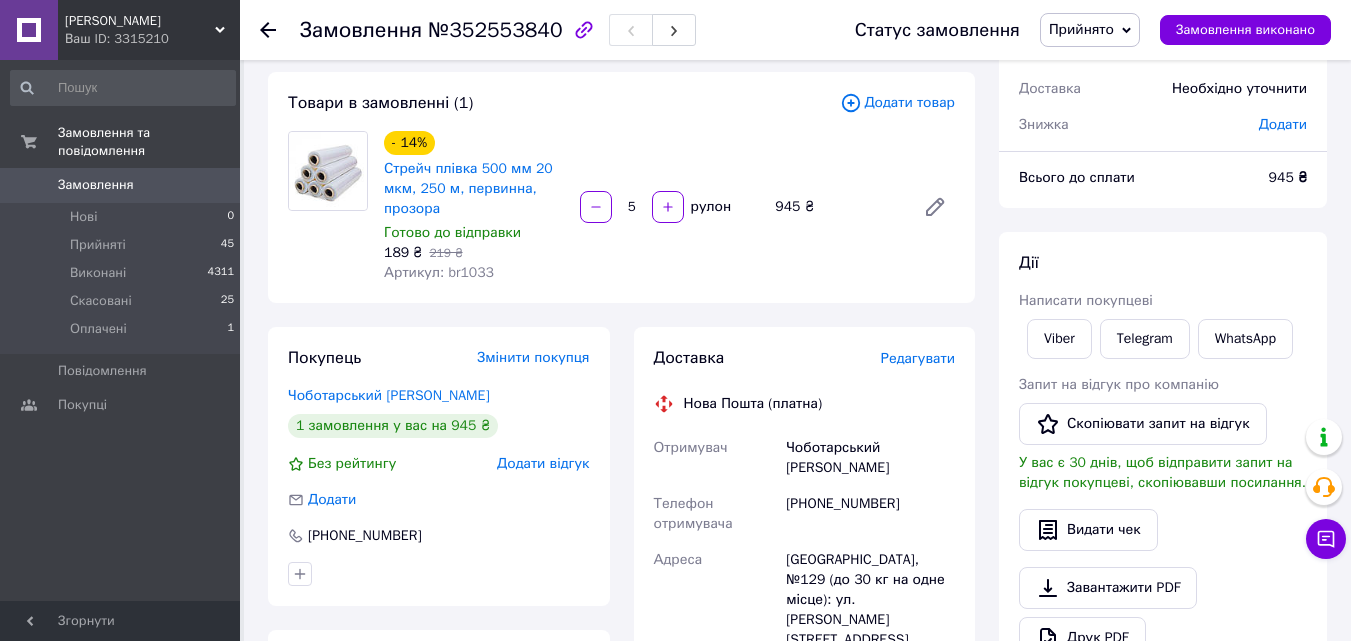 scroll, scrollTop: 400, scrollLeft: 0, axis: vertical 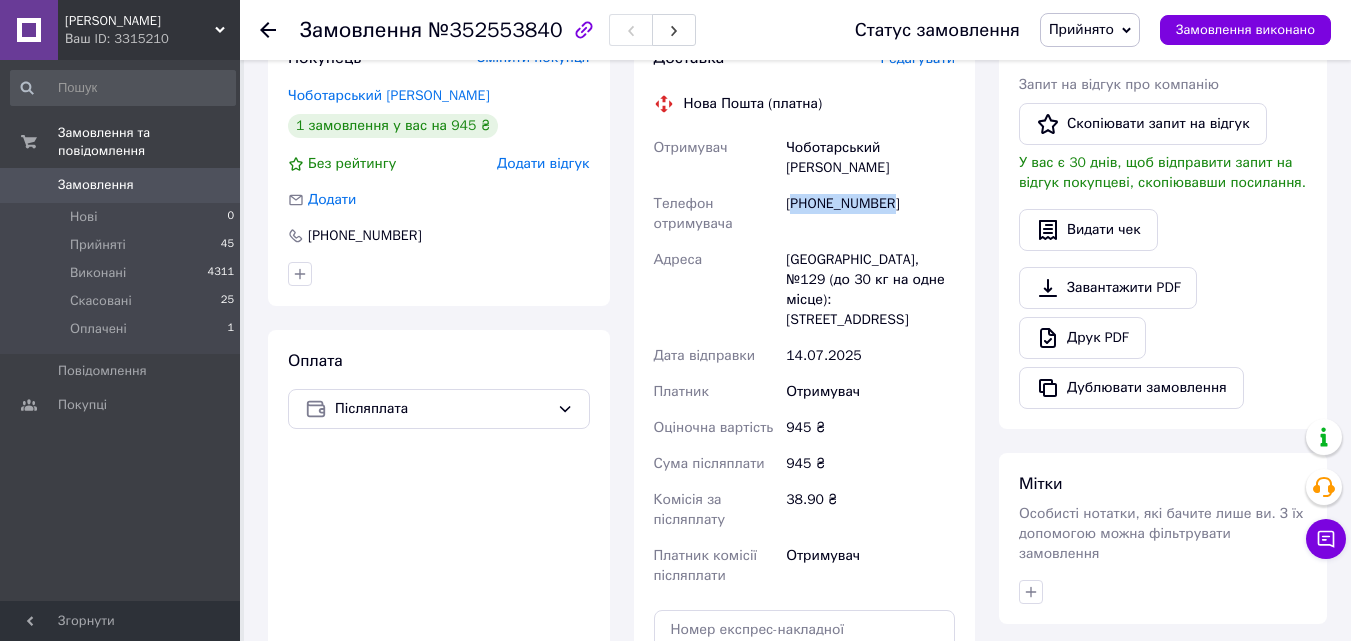 drag, startPoint x: 795, startPoint y: 185, endPoint x: 898, endPoint y: 182, distance: 103.04368 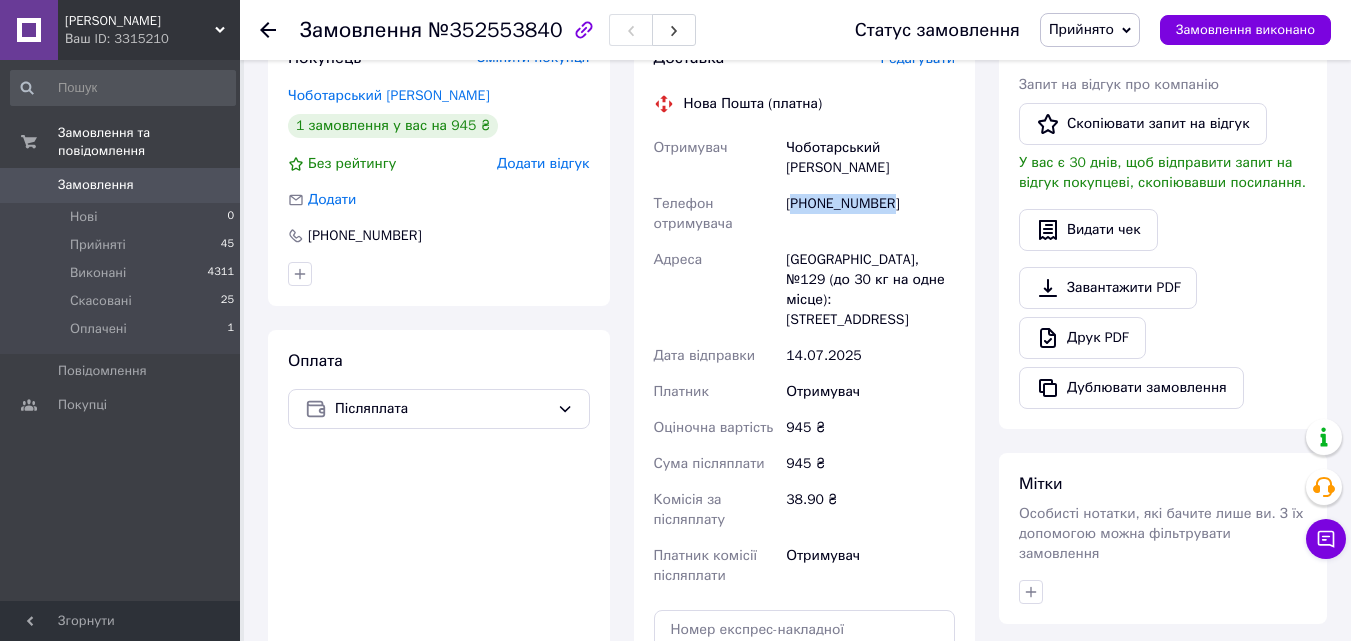 scroll, scrollTop: 300, scrollLeft: 0, axis: vertical 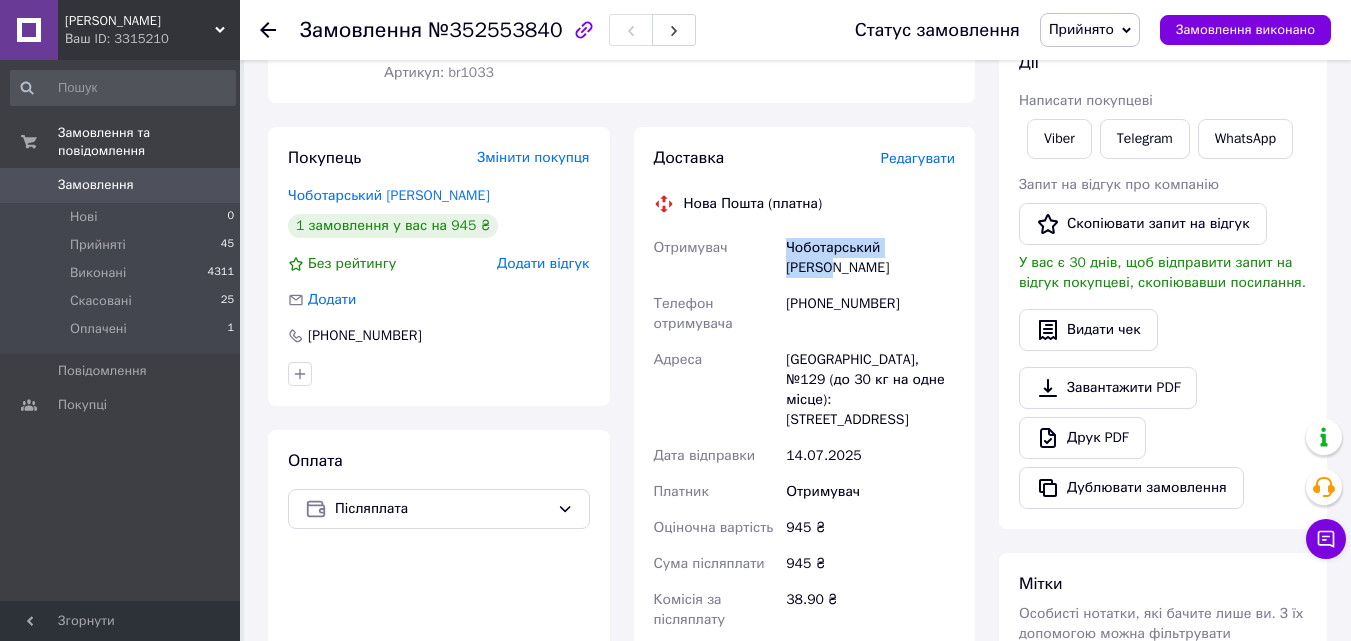 drag, startPoint x: 789, startPoint y: 240, endPoint x: 939, endPoint y: 254, distance: 150.65192 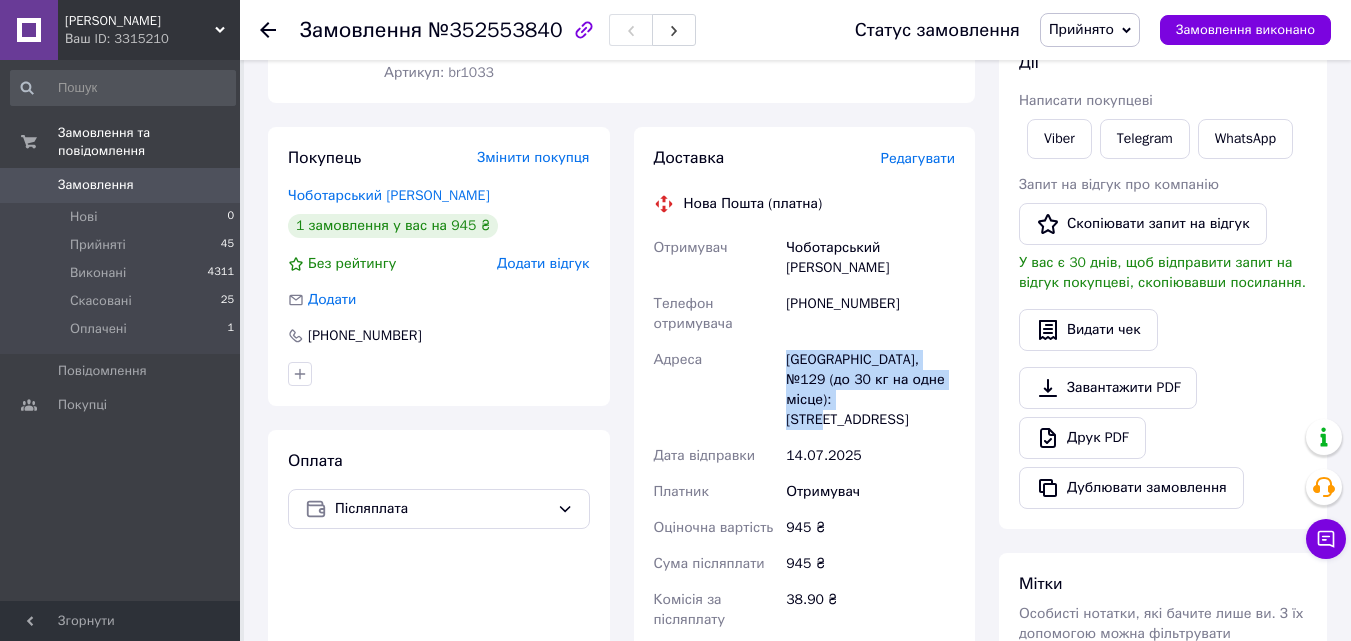 drag, startPoint x: 786, startPoint y: 341, endPoint x: 910, endPoint y: 378, distance: 129.40247 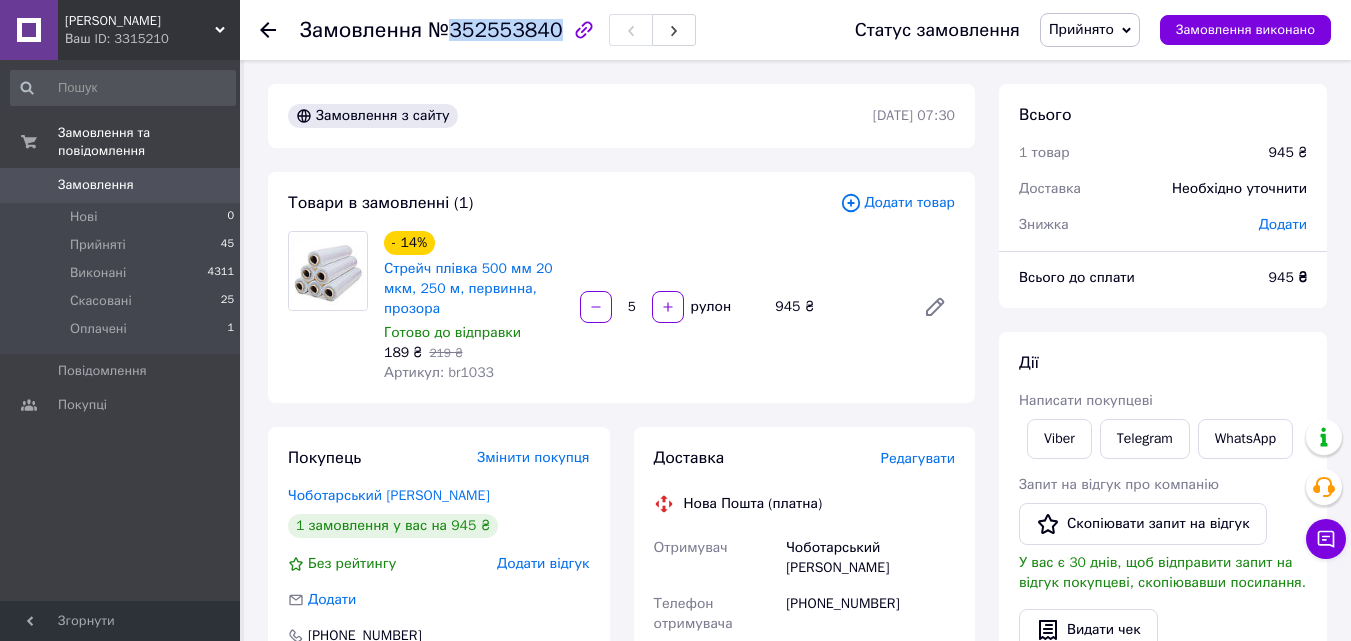drag, startPoint x: 450, startPoint y: 26, endPoint x: 544, endPoint y: 34, distance: 94.33981 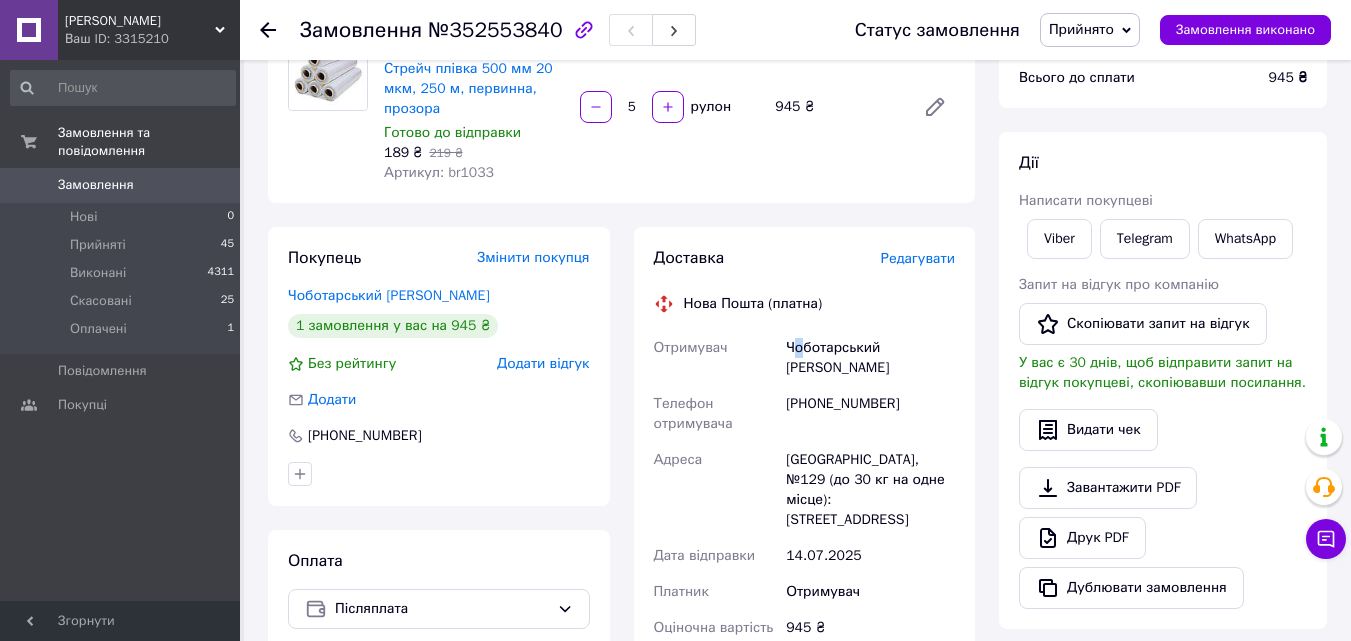 drag, startPoint x: 795, startPoint y: 344, endPoint x: 809, endPoint y: 347, distance: 14.3178215 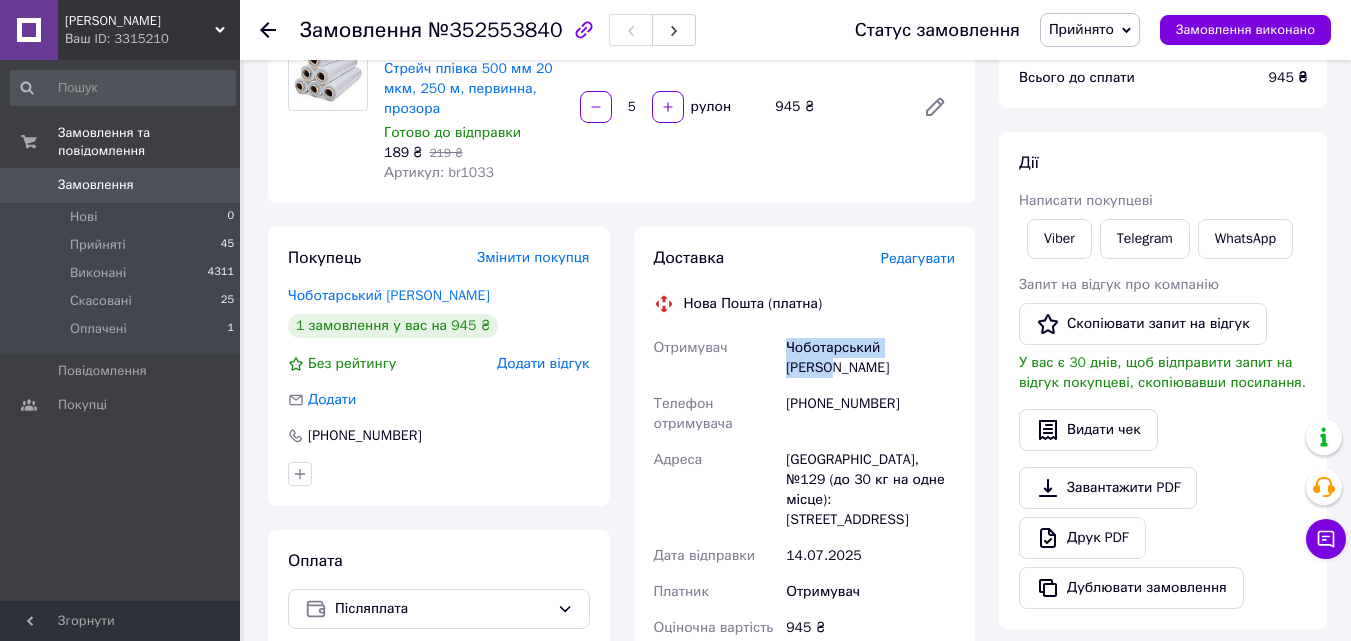 drag, startPoint x: 786, startPoint y: 348, endPoint x: 942, endPoint y: 342, distance: 156.11534 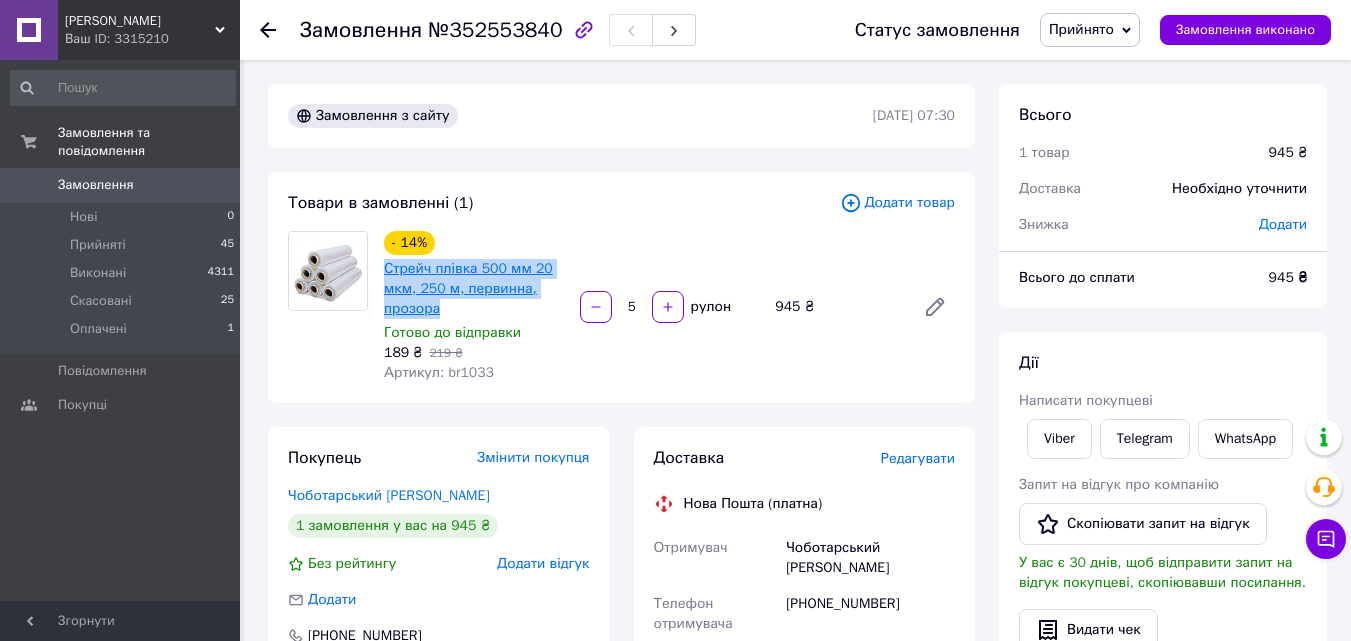 drag, startPoint x: 453, startPoint y: 312, endPoint x: 386, endPoint y: 265, distance: 81.84131 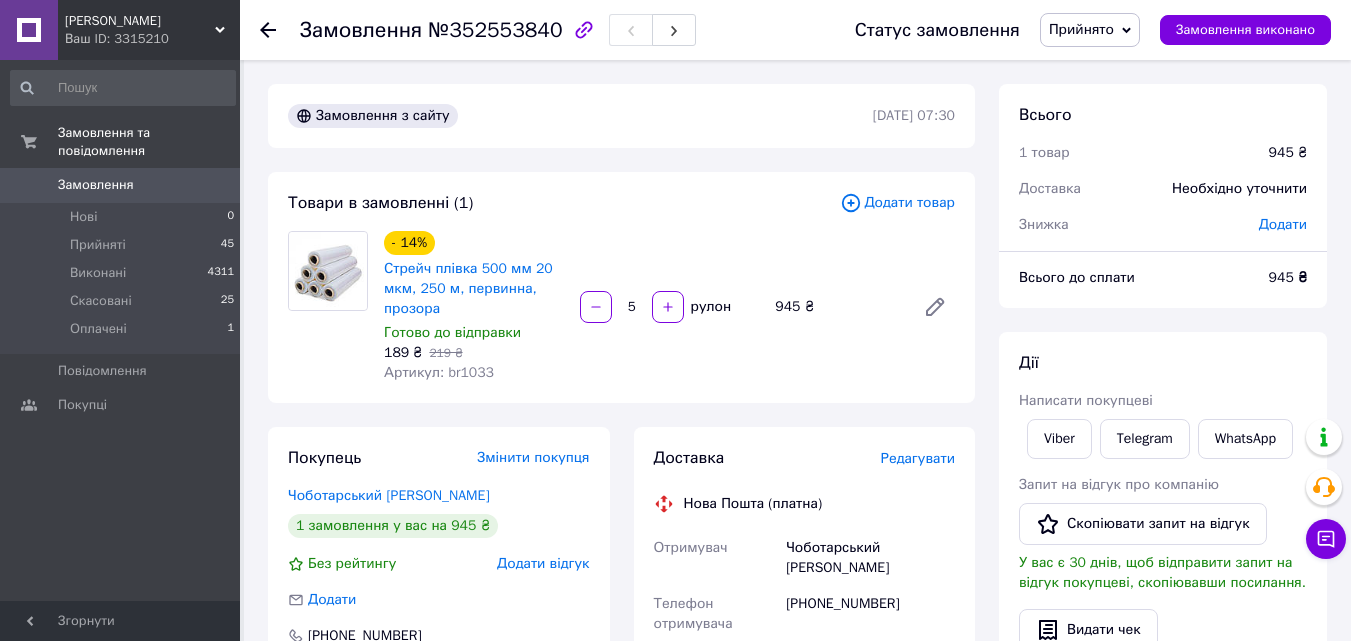 click on "- 14% Стрейч плівка 500 мм 20 мкм, 250 м, первинна, прозора Готово до відправки 189 ₴   219 ₴ Артикул: br1033 5   рулон 945 ₴" at bounding box center (669, 307) 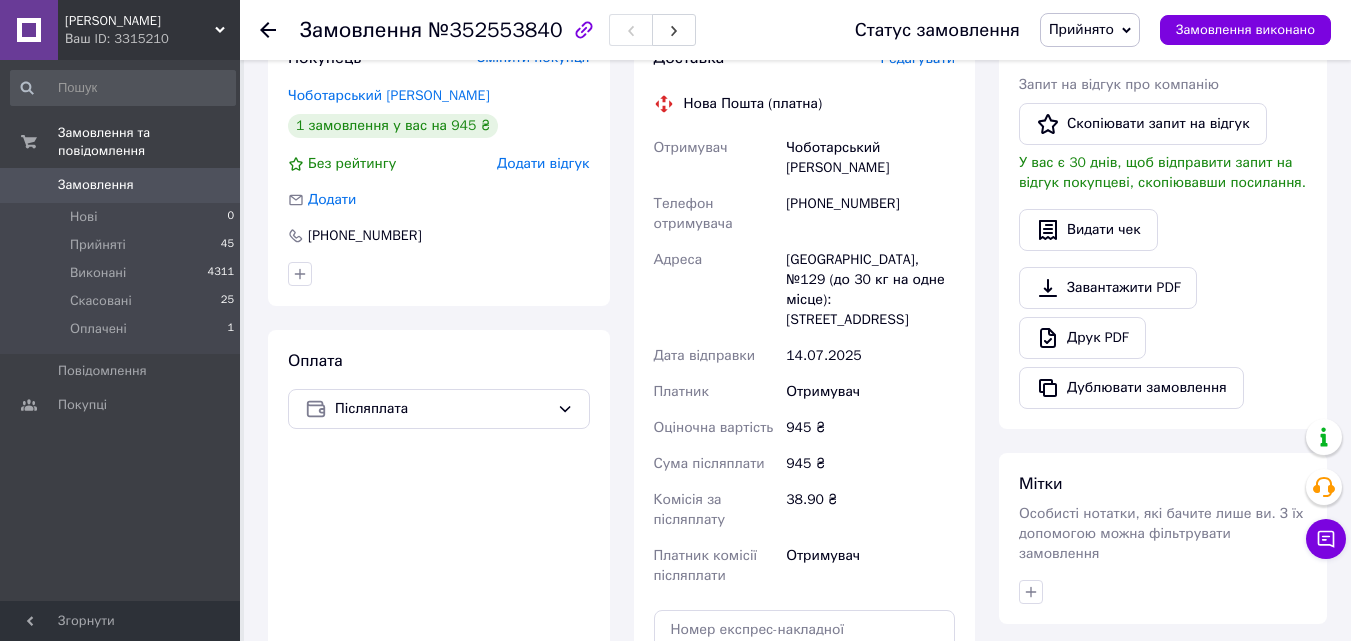 scroll, scrollTop: 200, scrollLeft: 0, axis: vertical 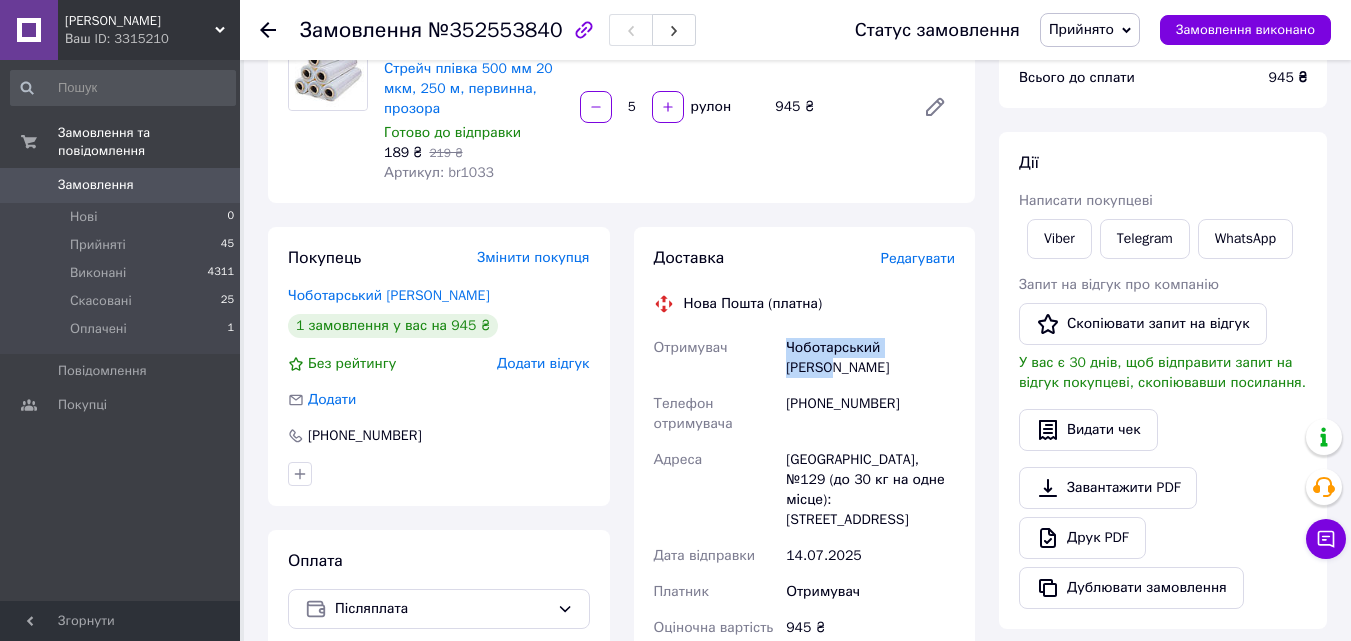 drag, startPoint x: 787, startPoint y: 341, endPoint x: 951, endPoint y: 343, distance: 164.01219 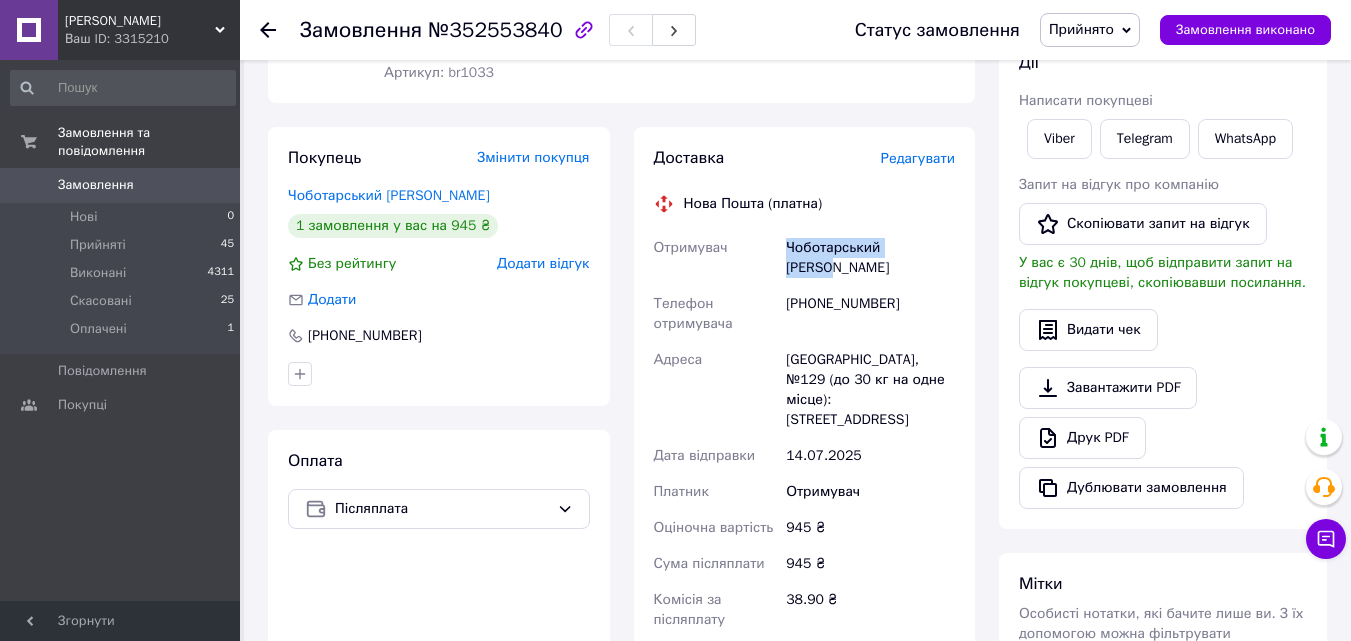 scroll, scrollTop: 400, scrollLeft: 0, axis: vertical 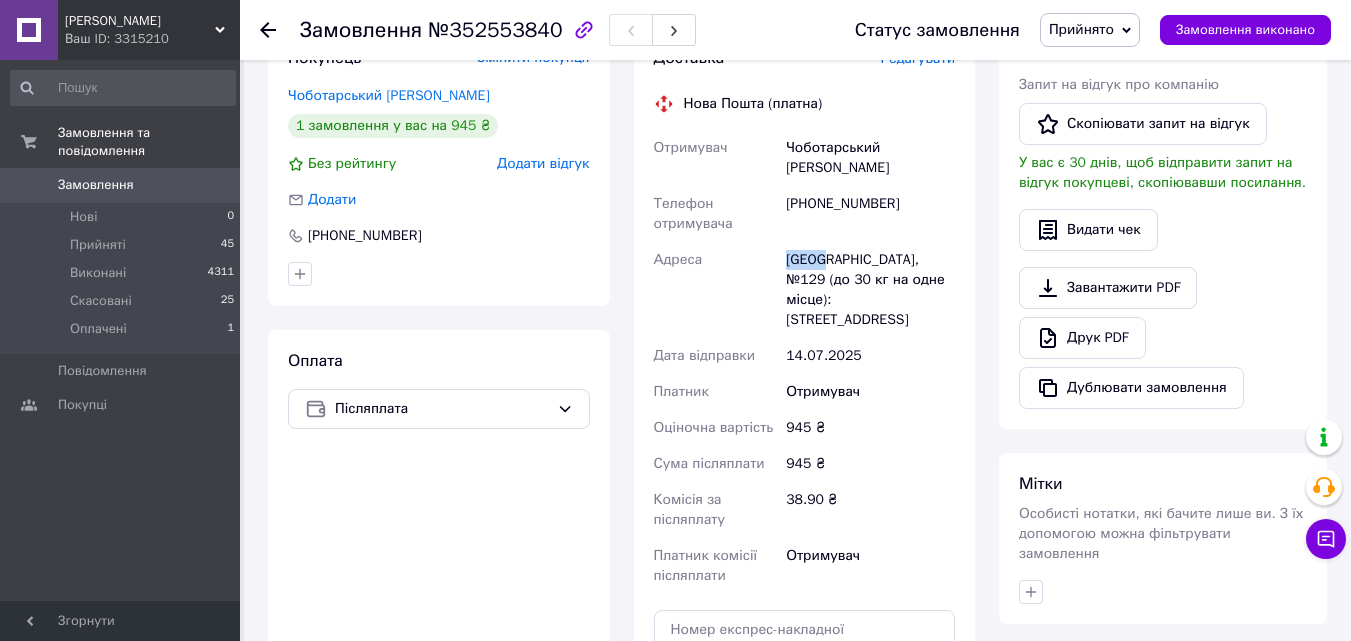 drag, startPoint x: 783, startPoint y: 236, endPoint x: 824, endPoint y: 243, distance: 41.59327 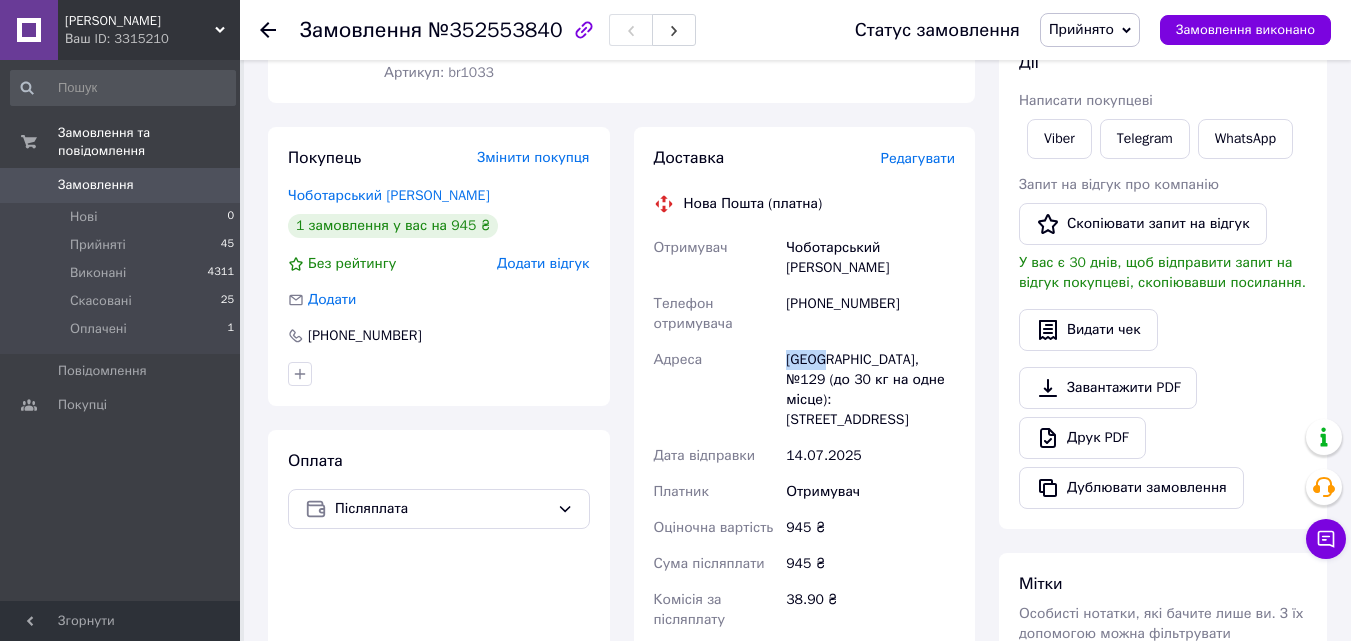 scroll, scrollTop: 700, scrollLeft: 0, axis: vertical 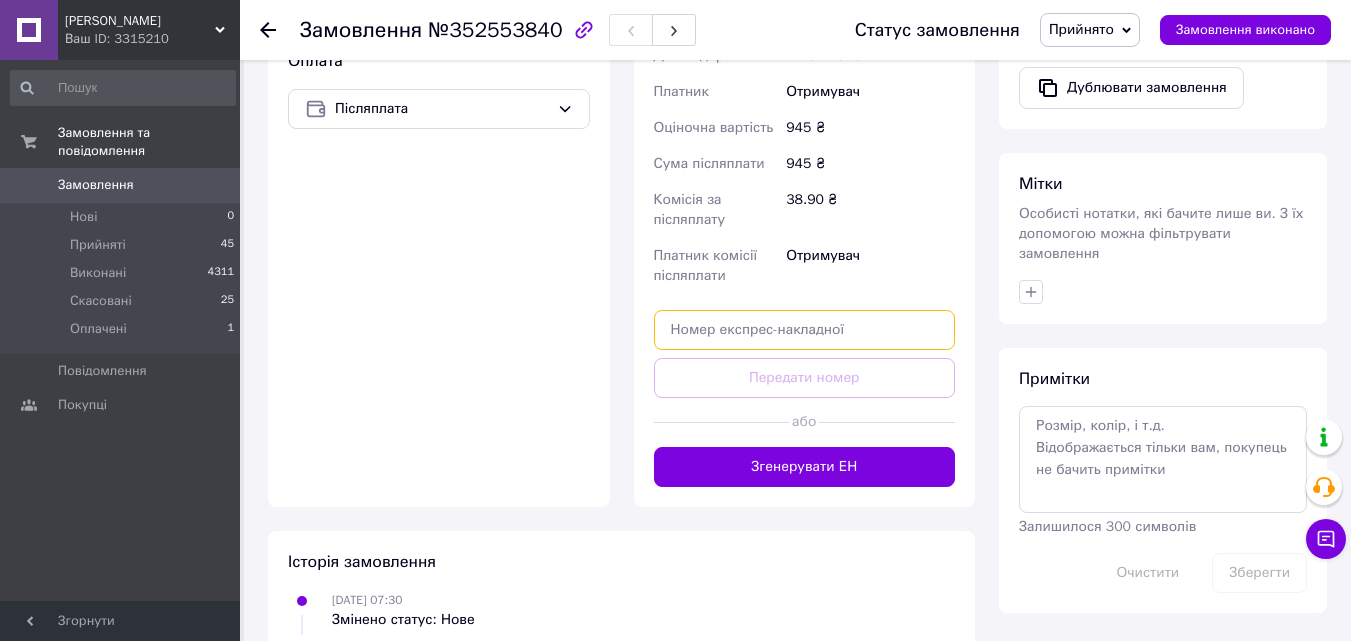 click at bounding box center [805, 330] 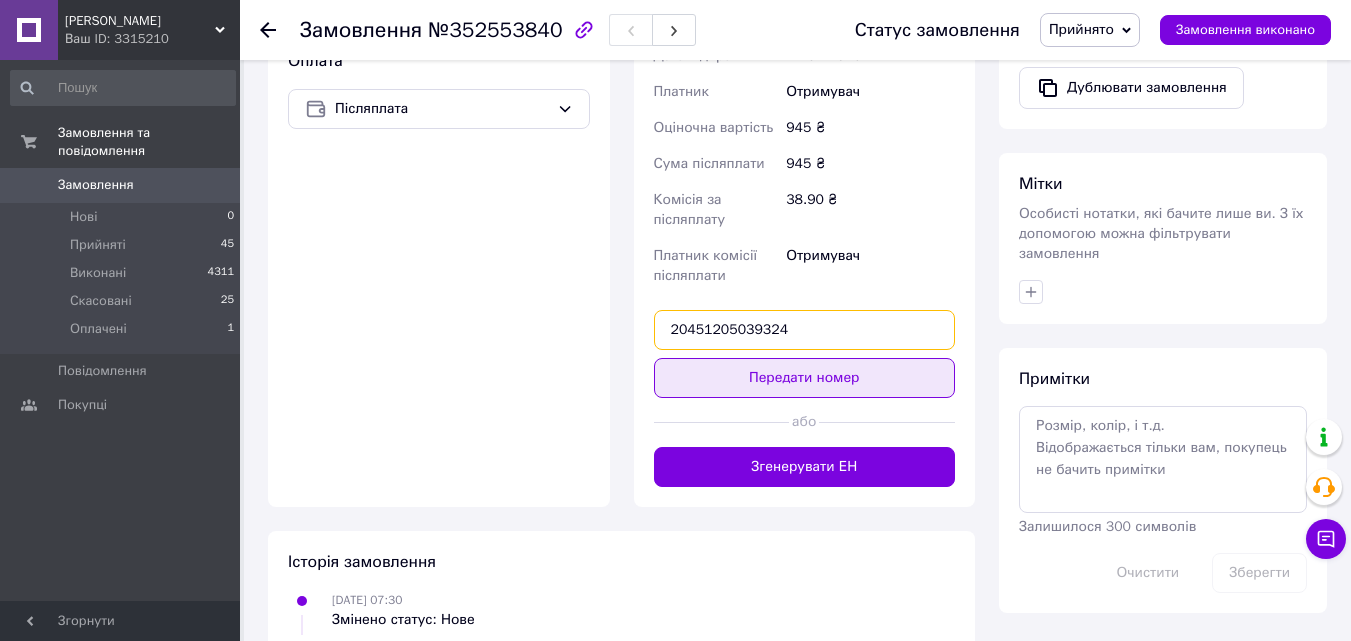 type on "20451205039324" 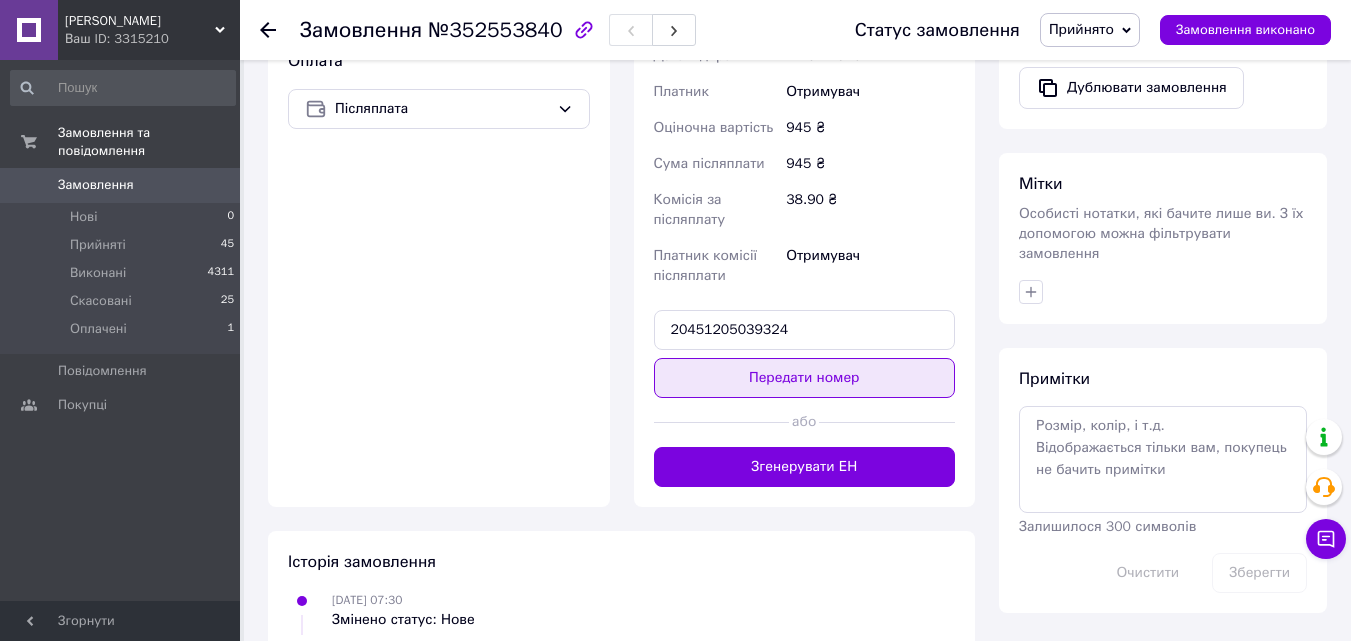 click on "Передати номер" at bounding box center [805, 378] 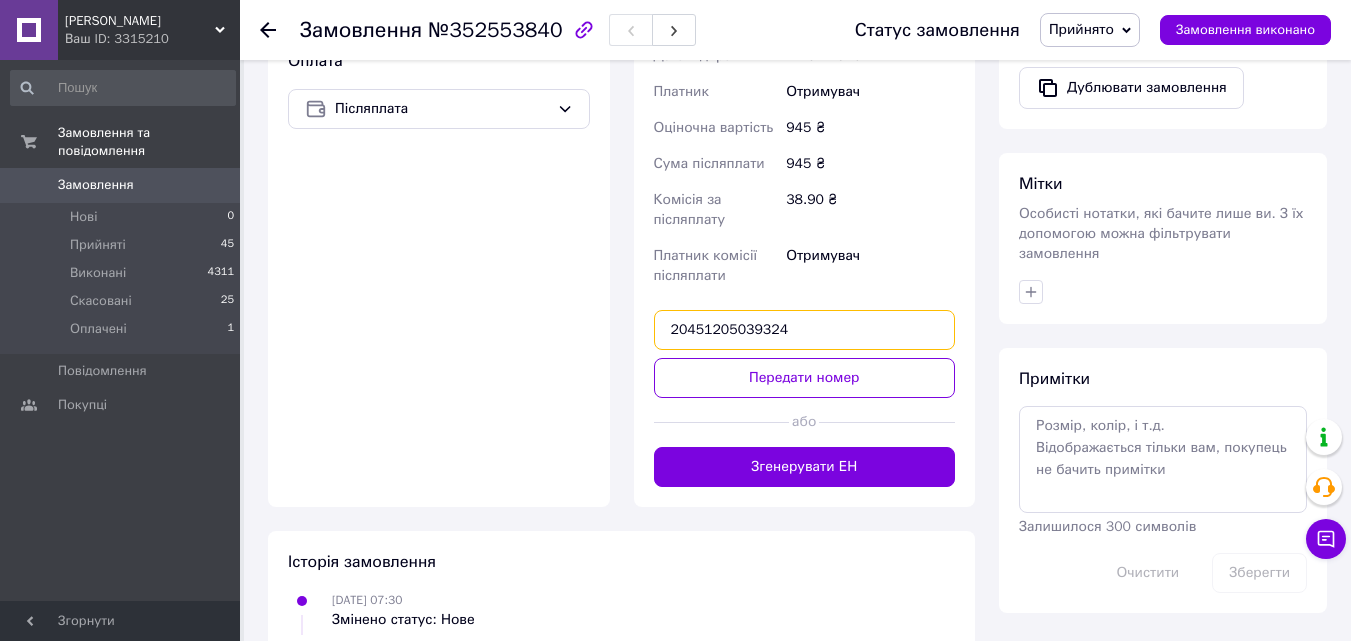 drag, startPoint x: 823, startPoint y: 290, endPoint x: 597, endPoint y: 295, distance: 226.0553 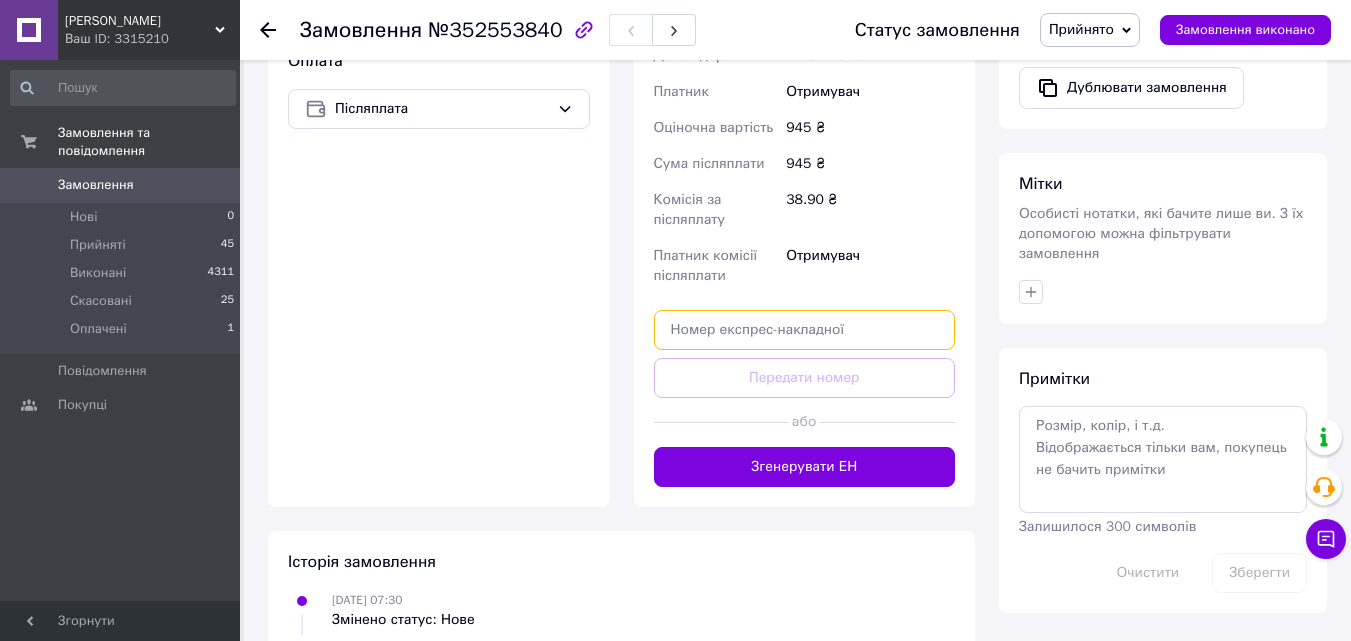 paste on "20451205039324" 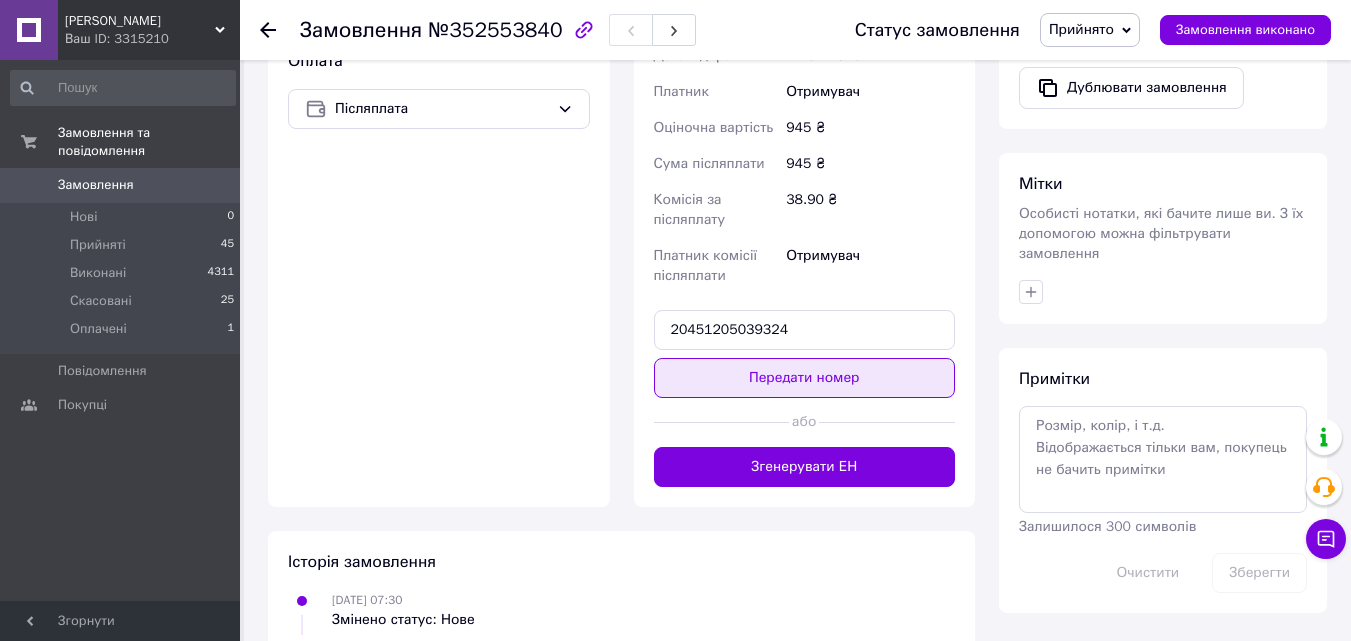 click on "Передати номер" at bounding box center [805, 378] 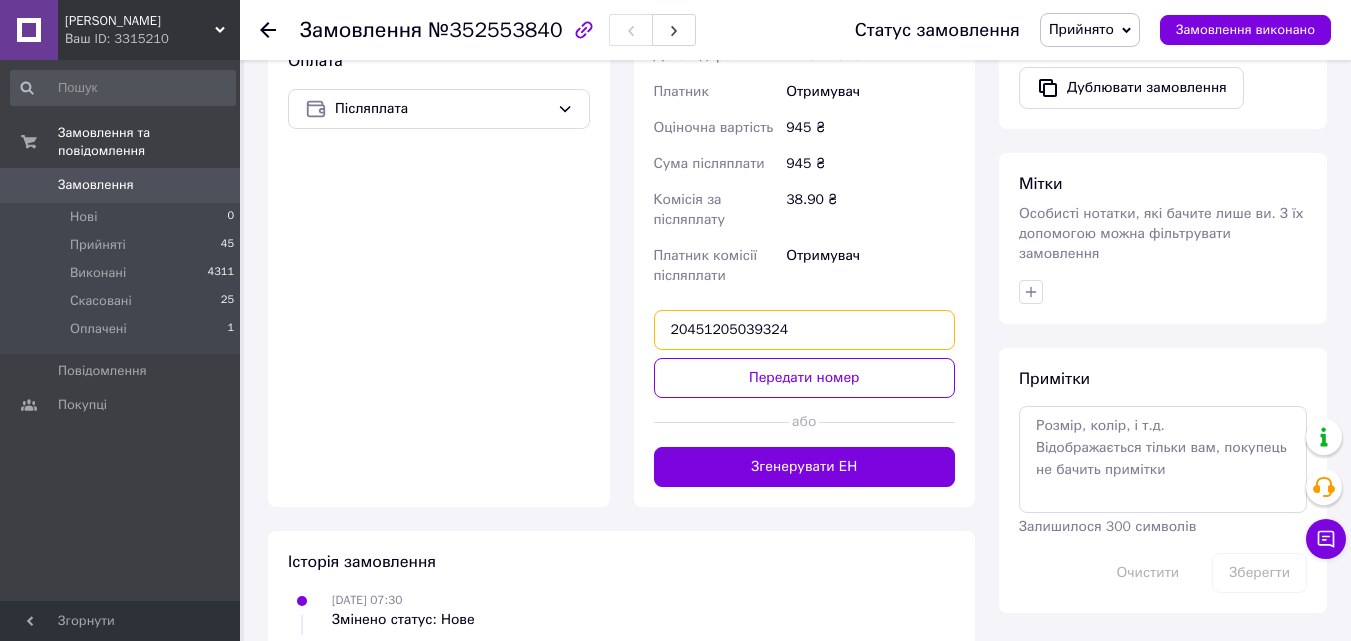 drag, startPoint x: 792, startPoint y: 288, endPoint x: 561, endPoint y: 292, distance: 231.03462 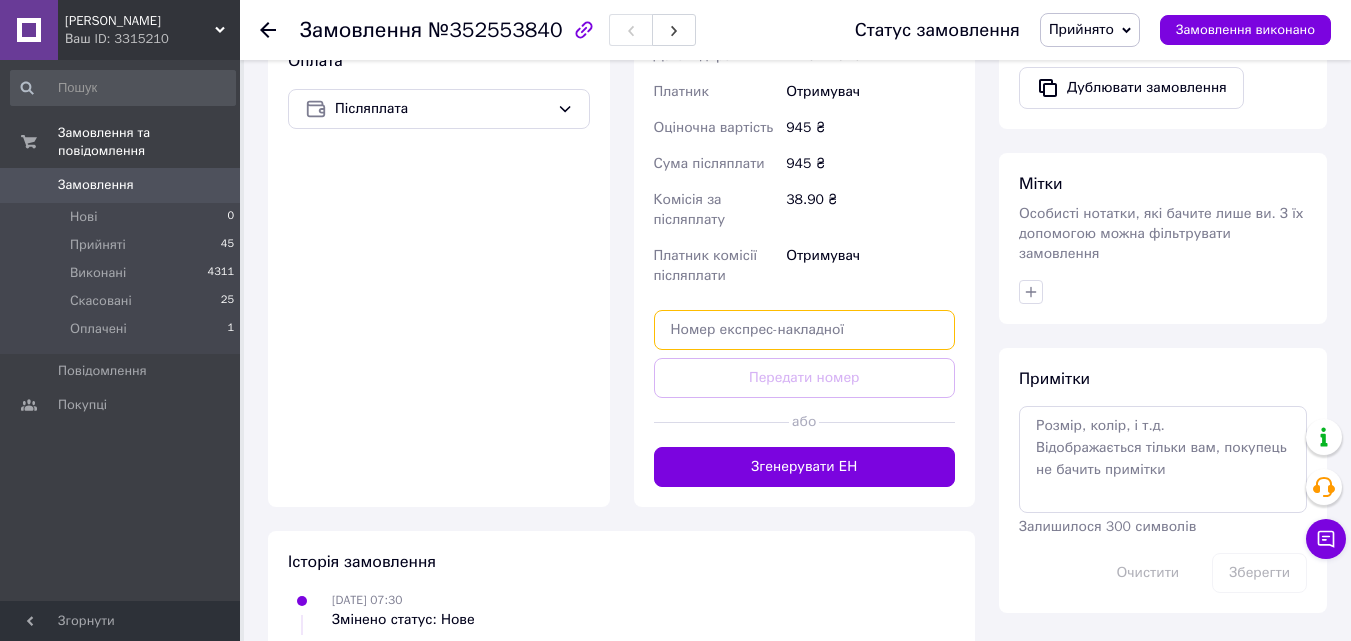 paste on "20451205039324" 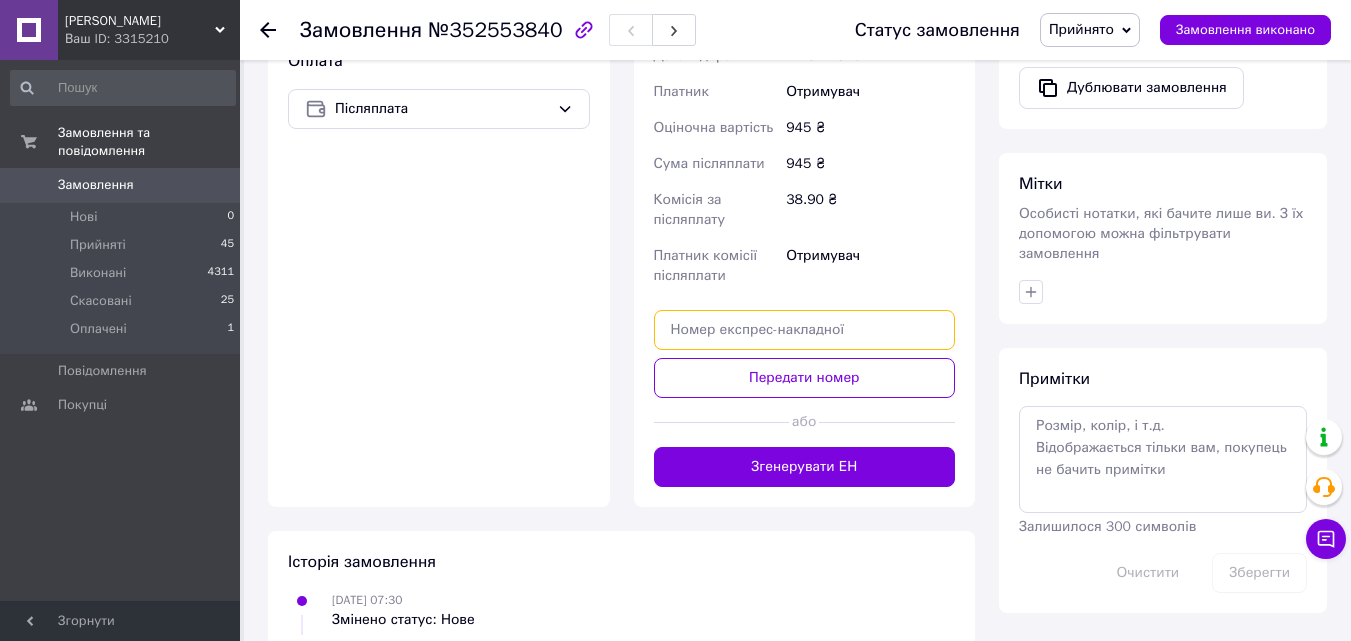 type on "20451205039324" 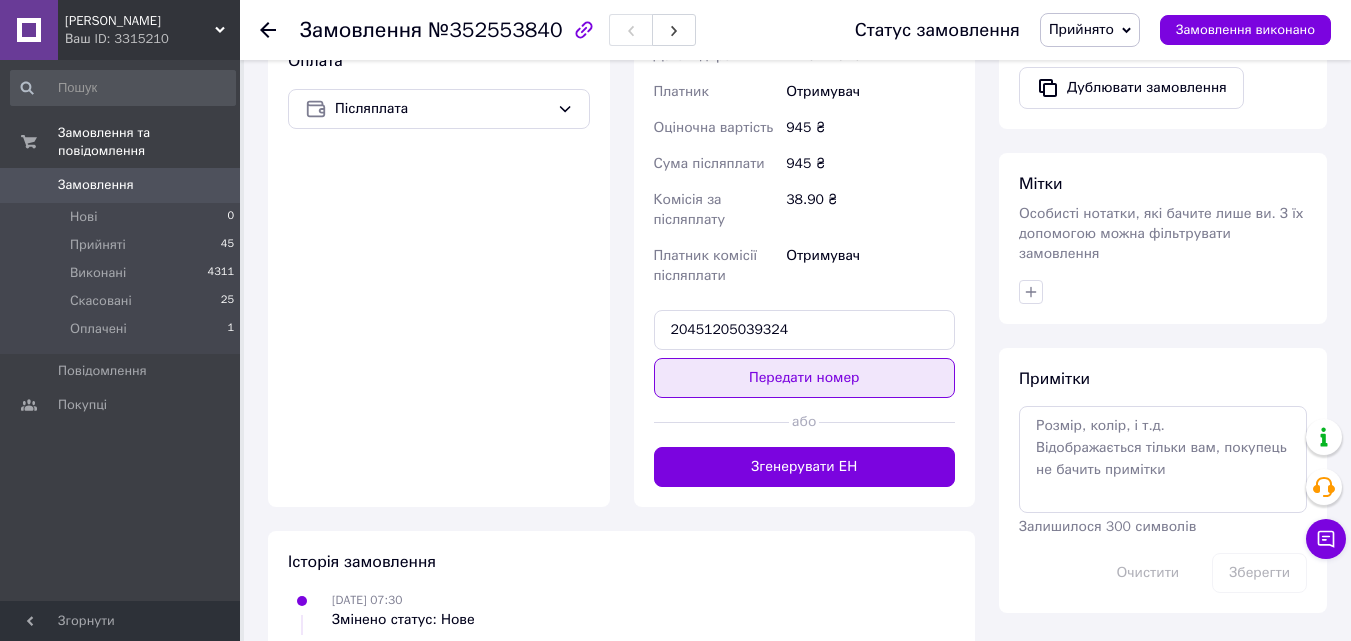 click on "Передати номер" at bounding box center [805, 378] 